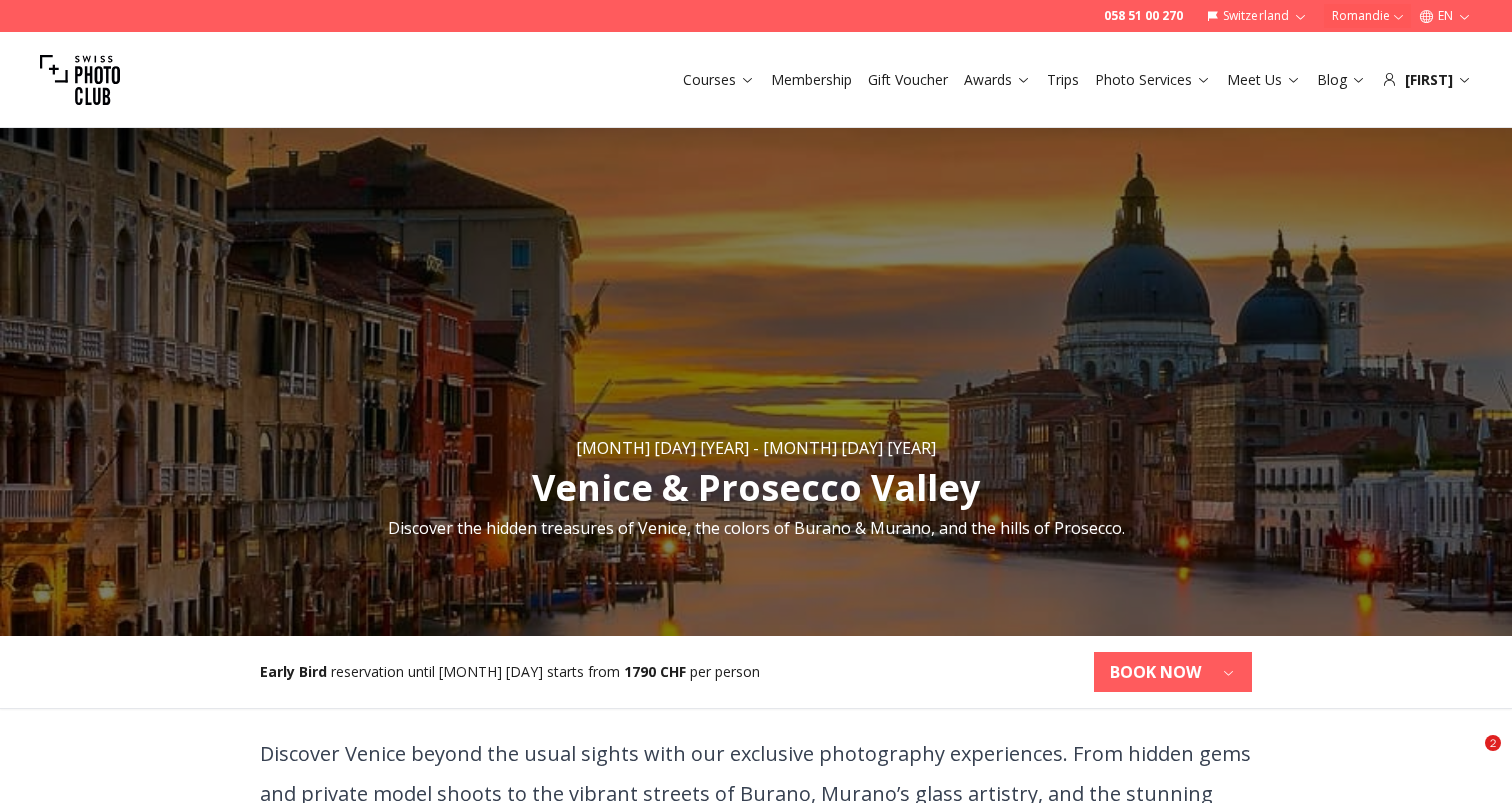 scroll, scrollTop: 2689, scrollLeft: 0, axis: vertical 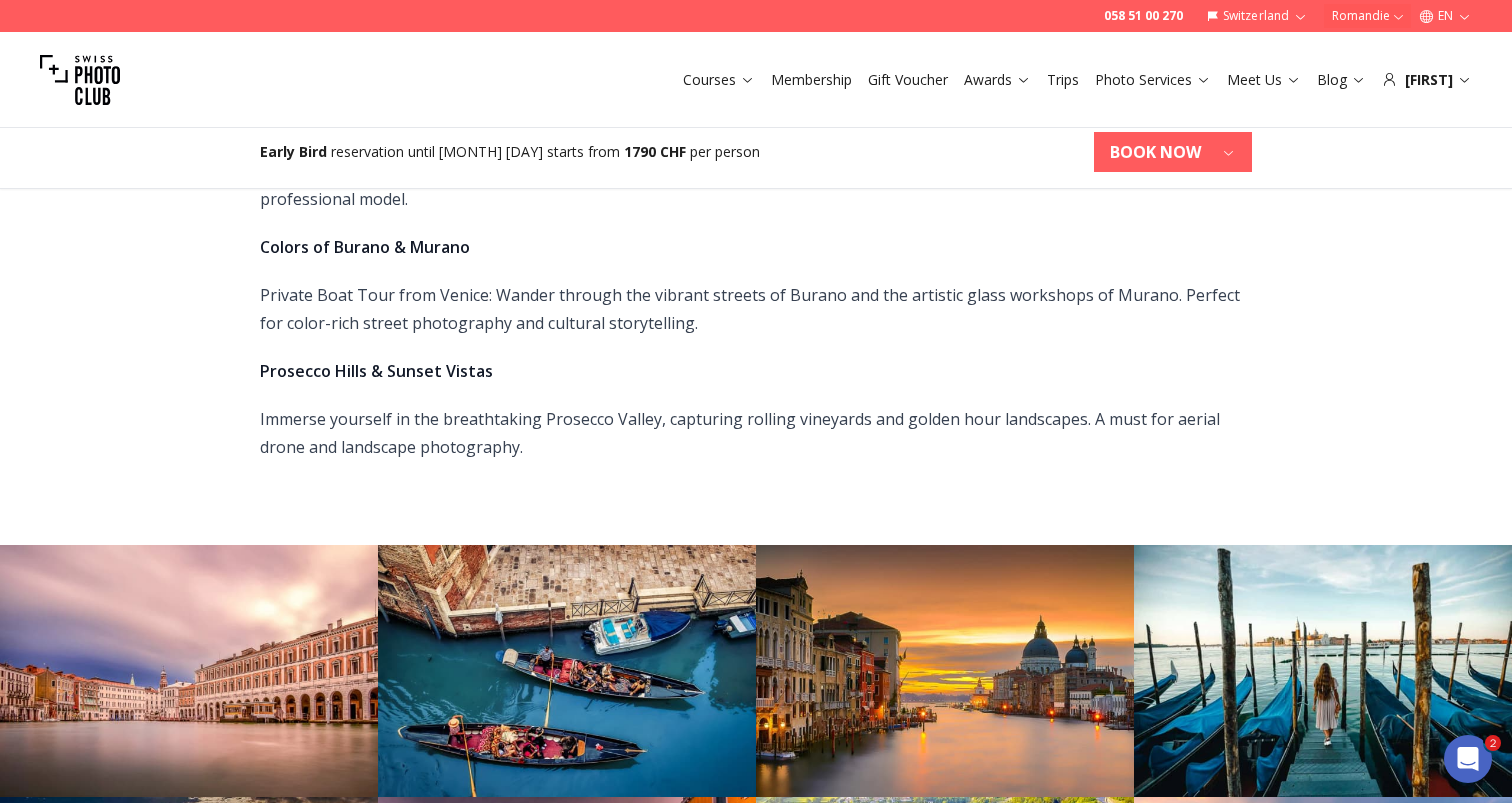 click on "Trips" at bounding box center (1063, 80) 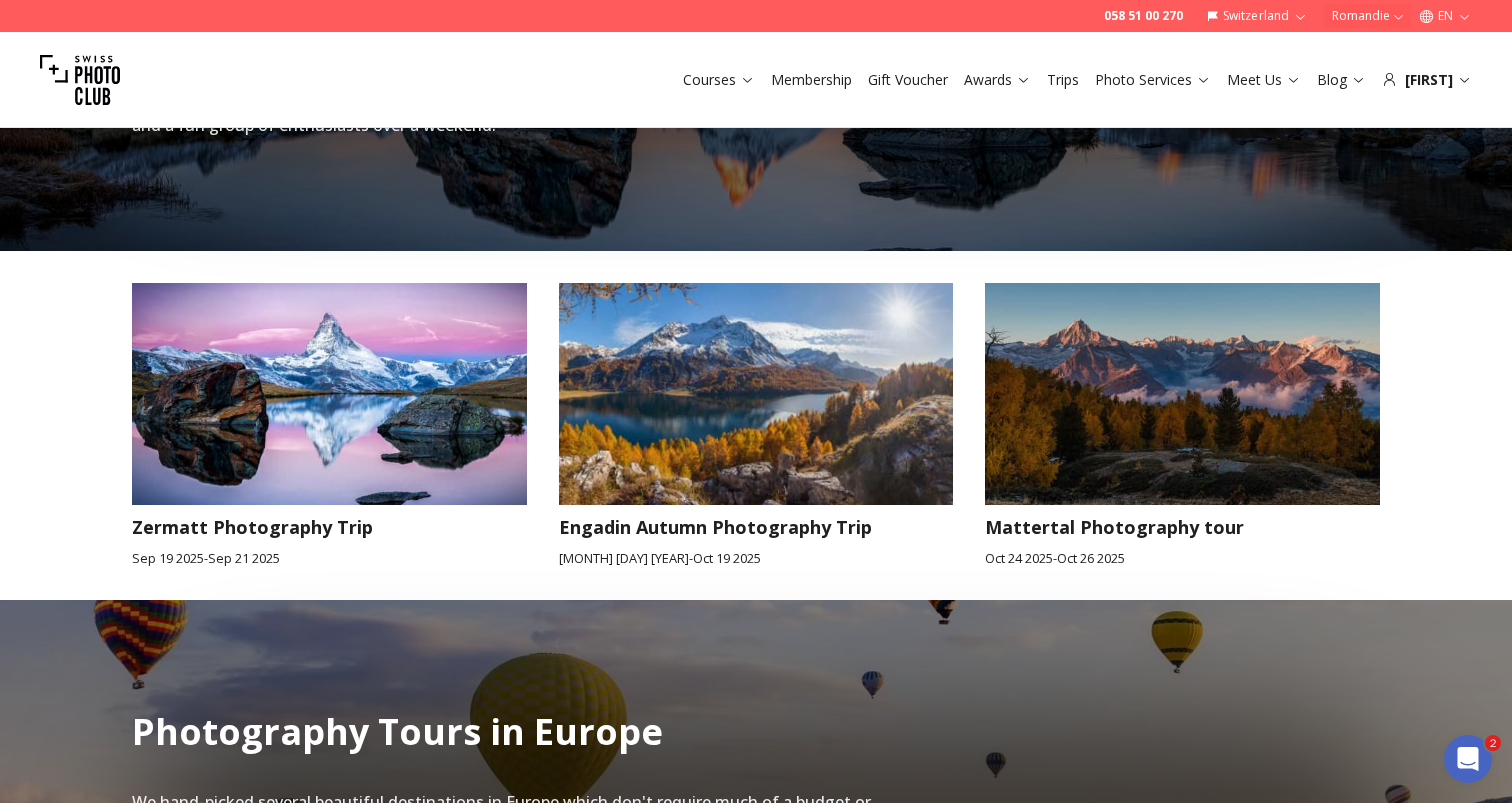 scroll, scrollTop: 741, scrollLeft: 0, axis: vertical 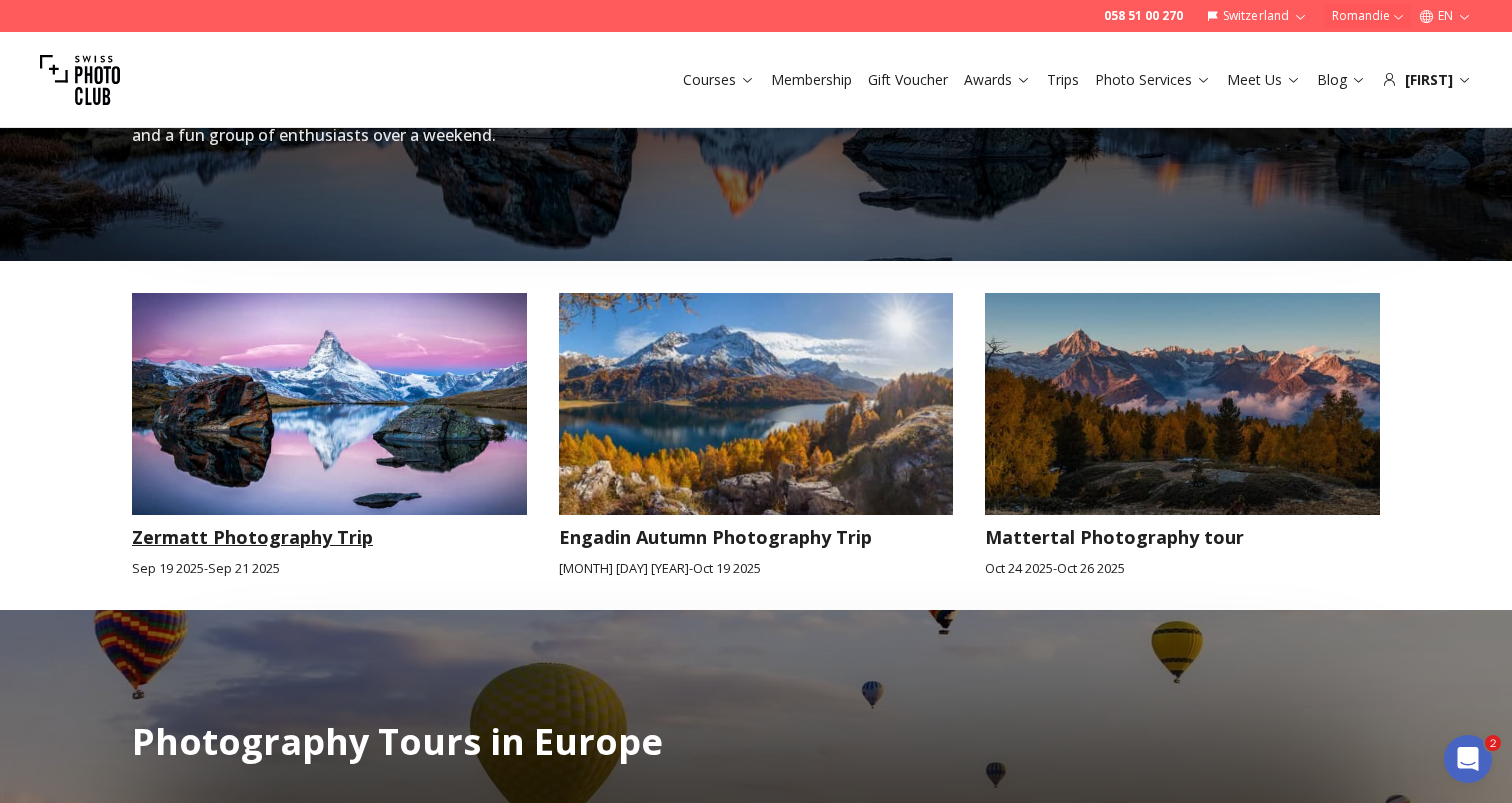 click at bounding box center [329, 404] 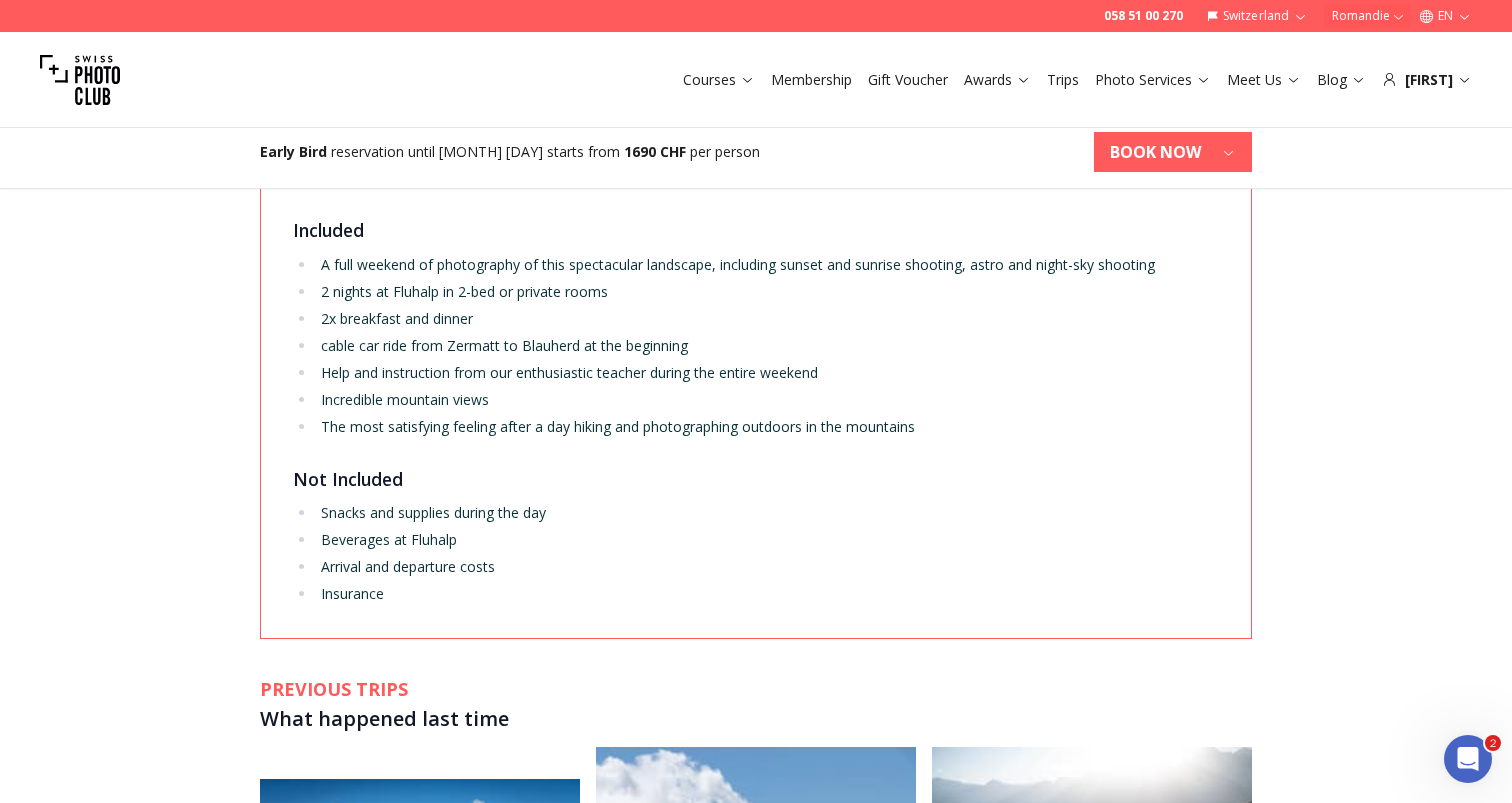 scroll, scrollTop: 3041, scrollLeft: 0, axis: vertical 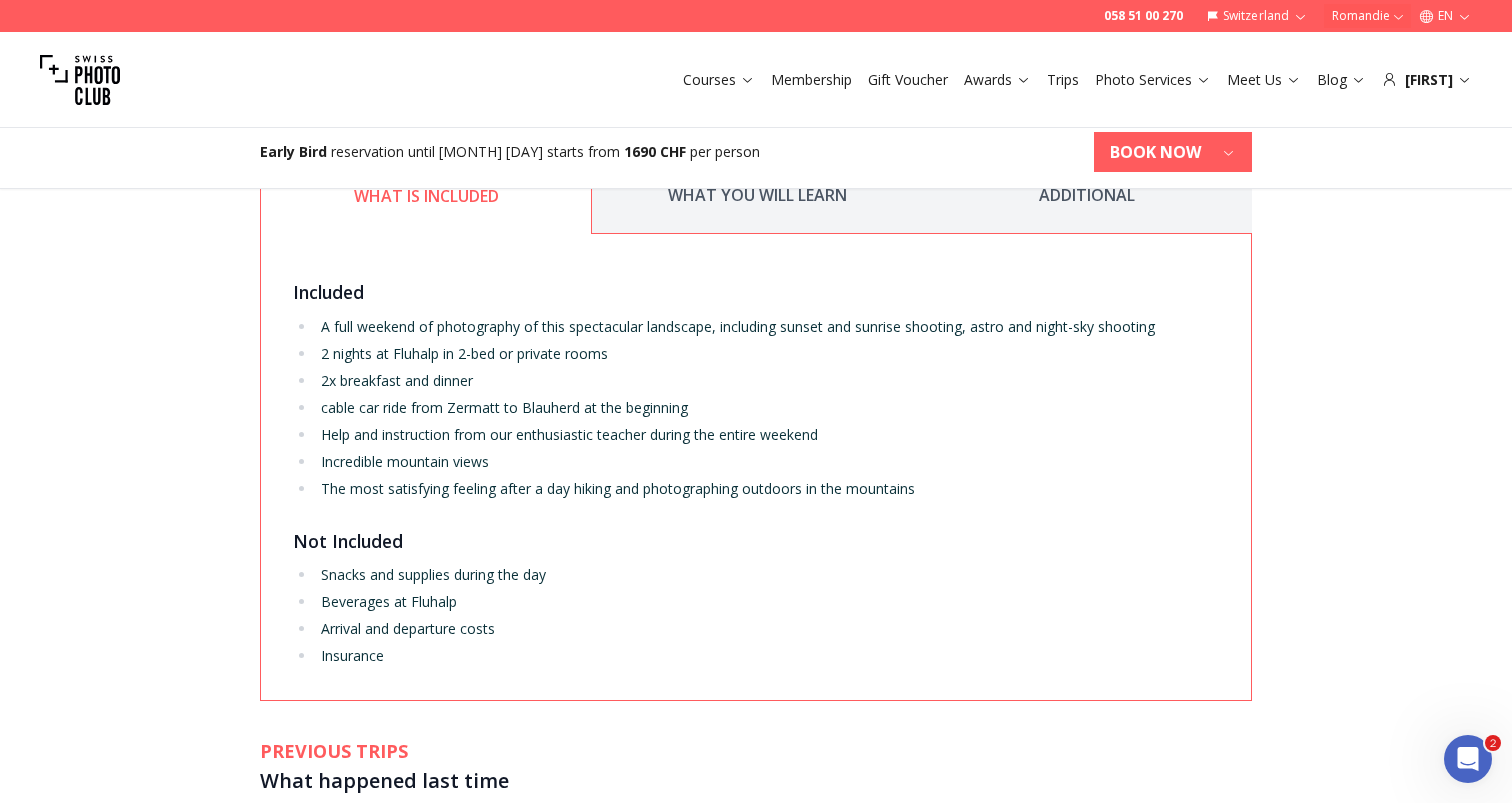 click on "BOOK NOW" at bounding box center [1155, 152] 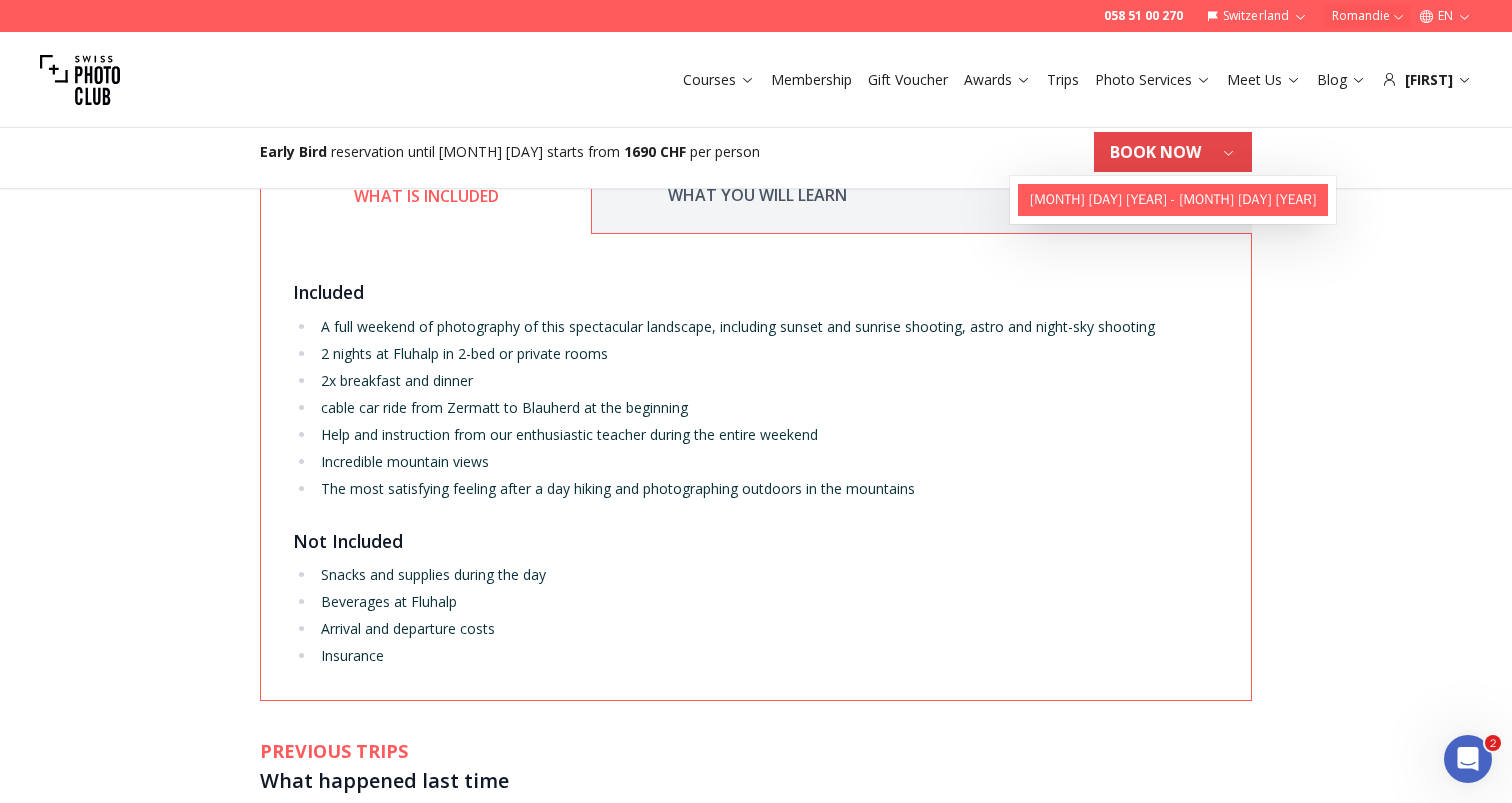 click on "[MONTH] [DAY] [YEAR] -  [MONTH] [DAY] [YEAR]" at bounding box center (1173, 200) 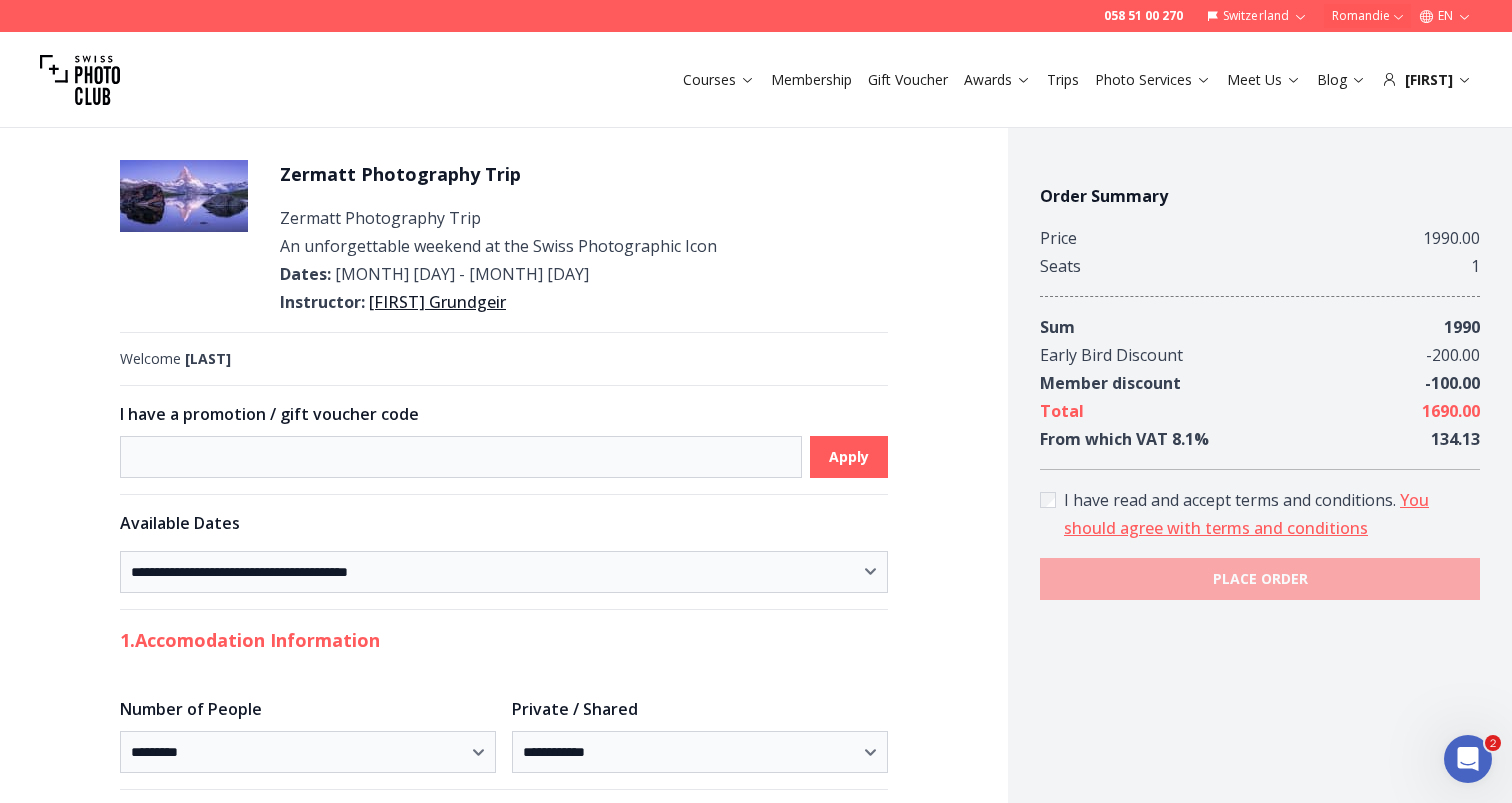 scroll, scrollTop: 0, scrollLeft: 0, axis: both 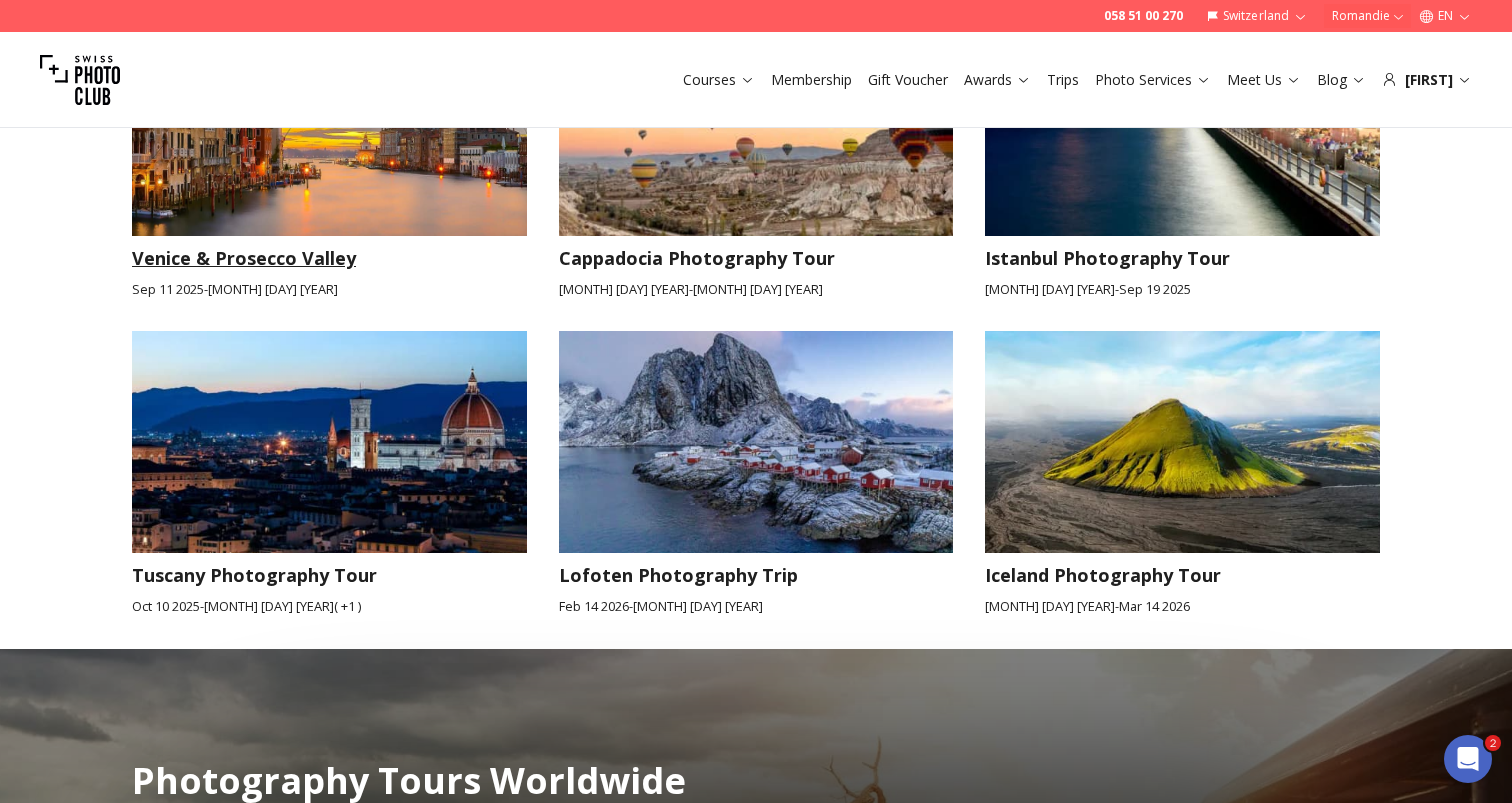 click at bounding box center (329, 125) 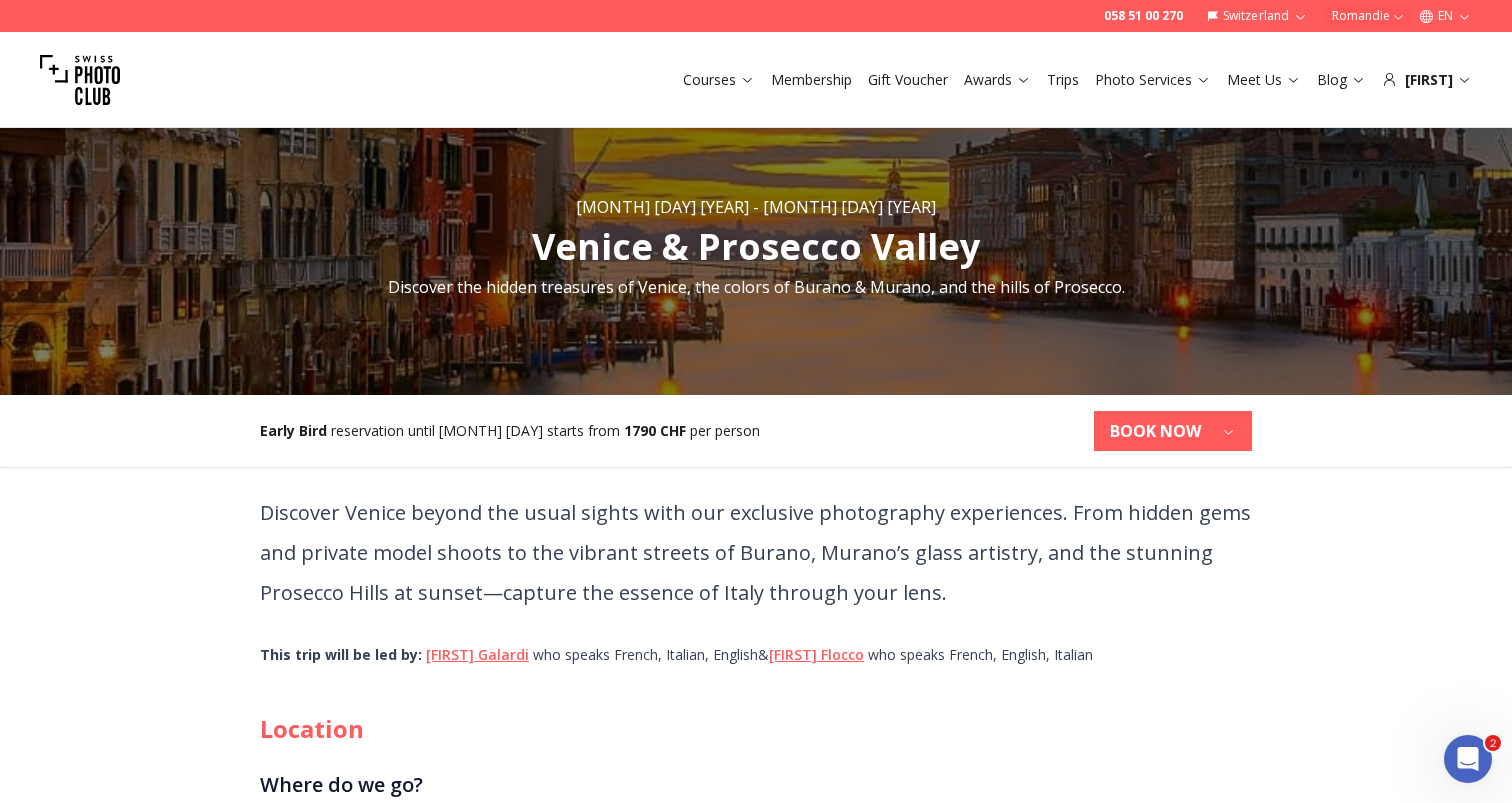 scroll, scrollTop: 269, scrollLeft: 0, axis: vertical 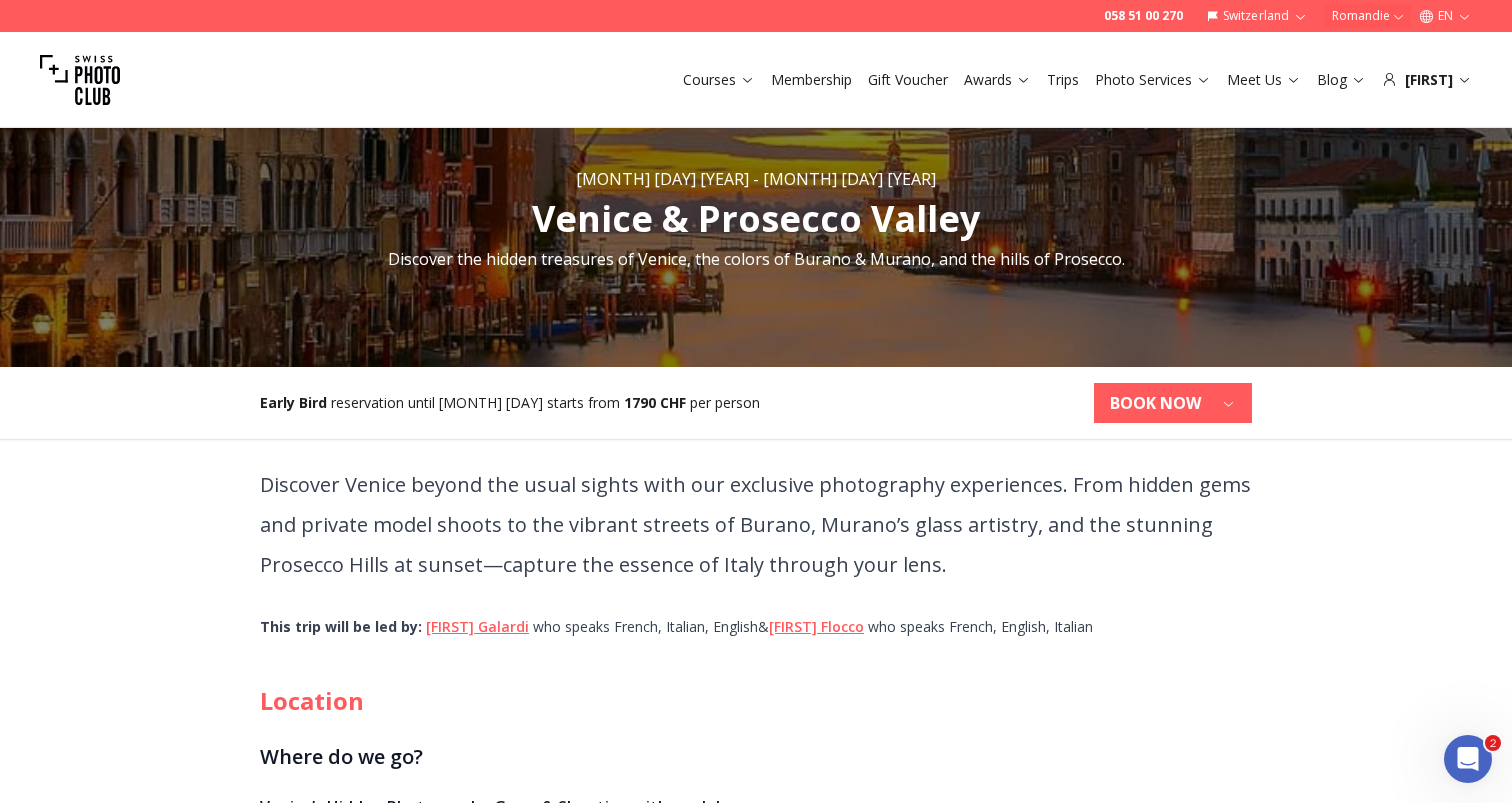click on "BOOK NOW" at bounding box center (1155, 403) 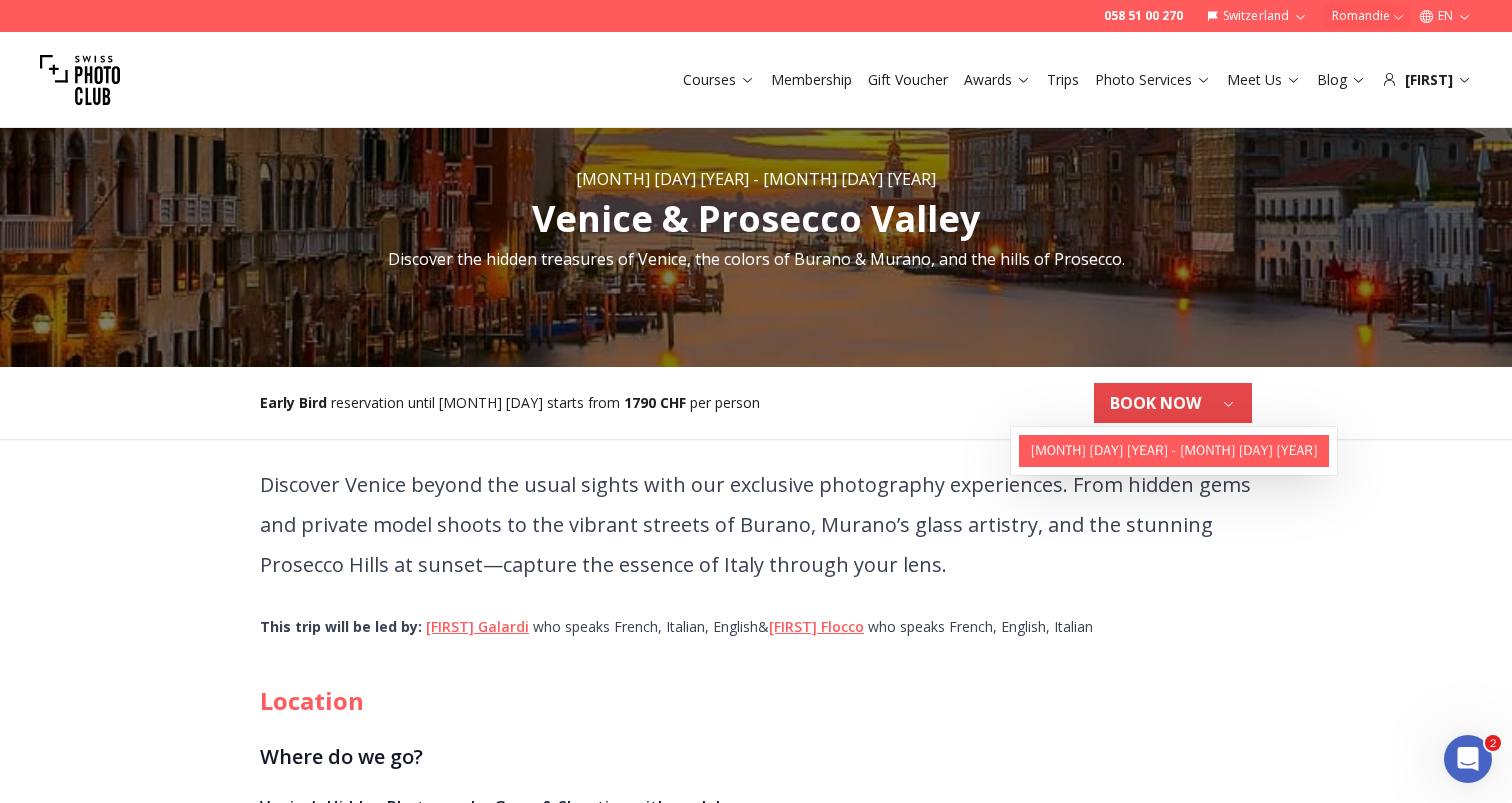 click on "[MONTH] [DAY] [YEAR] -  [MONTH] [DAY] [YEAR]" at bounding box center (1174, 451) 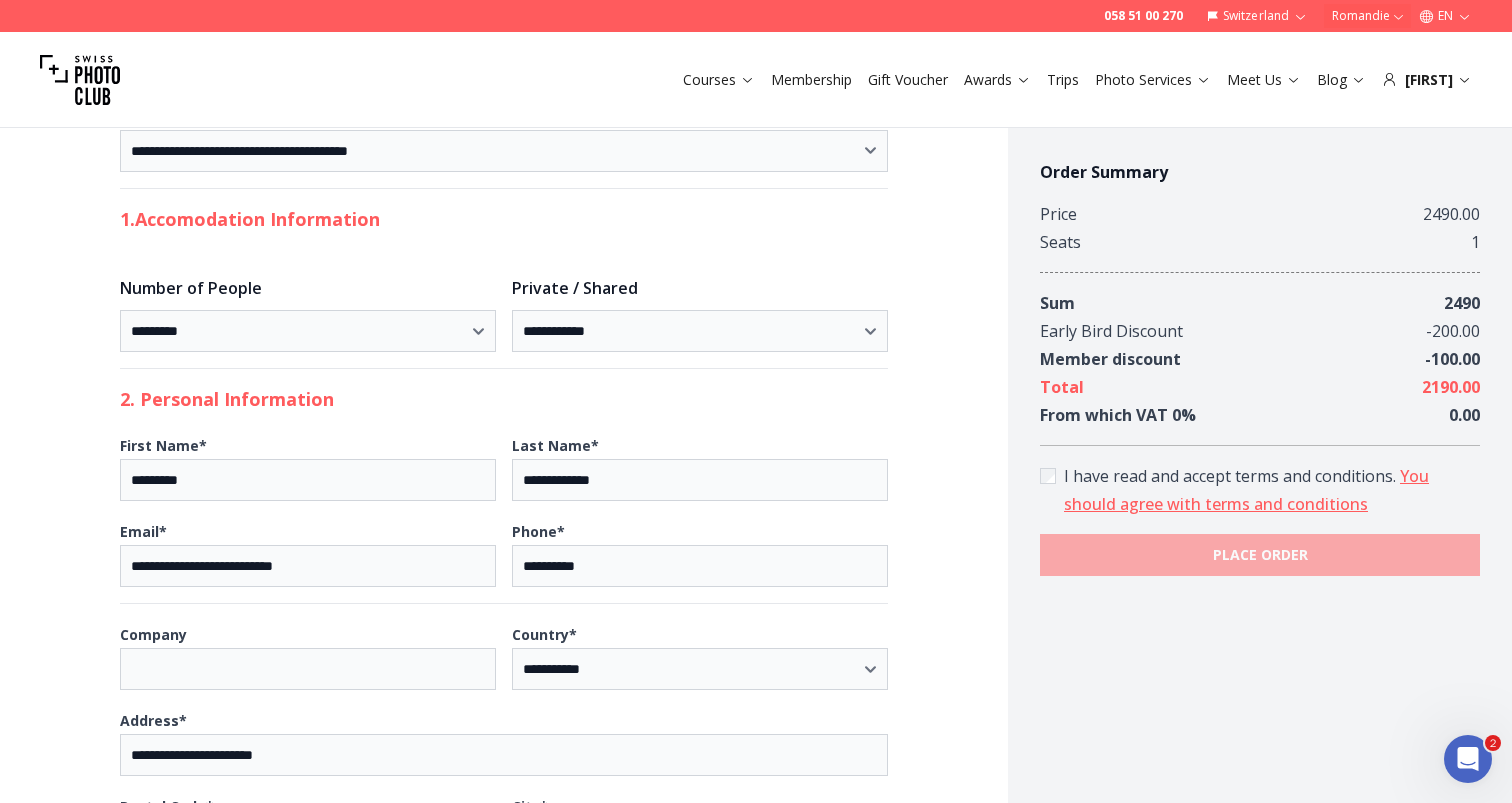 scroll, scrollTop: 451, scrollLeft: 0, axis: vertical 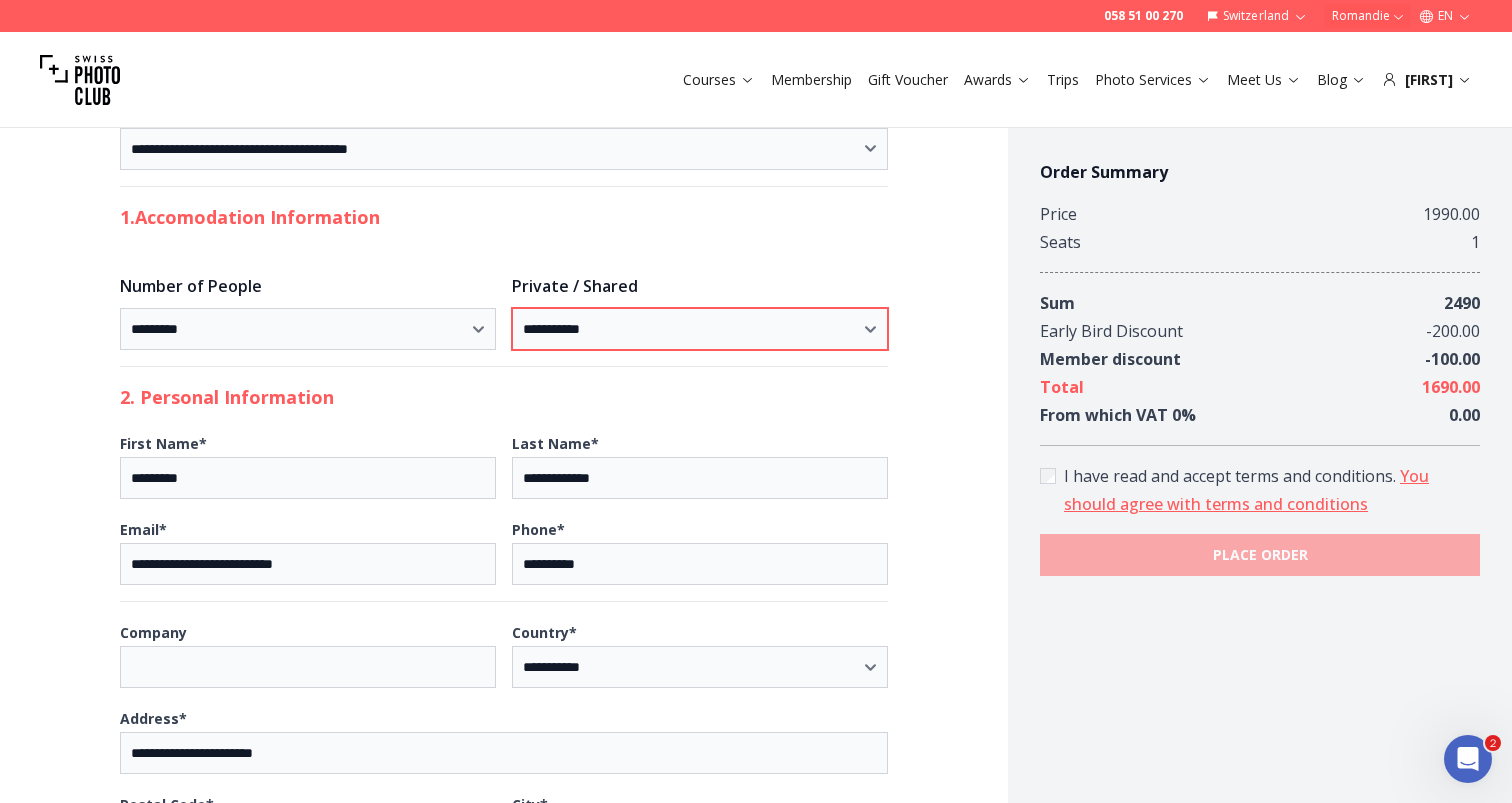 select on "*******" 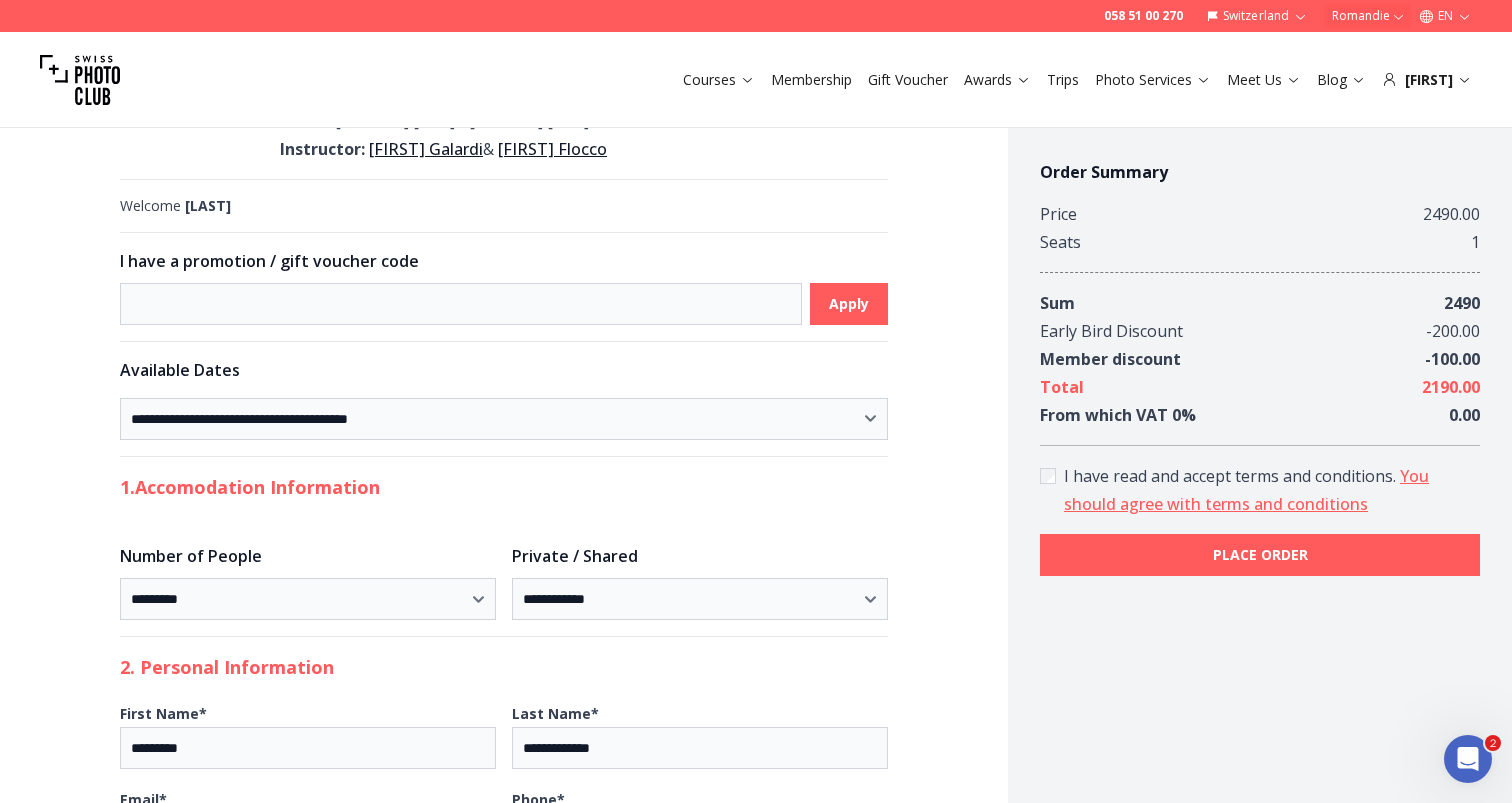 scroll, scrollTop: 181, scrollLeft: 0, axis: vertical 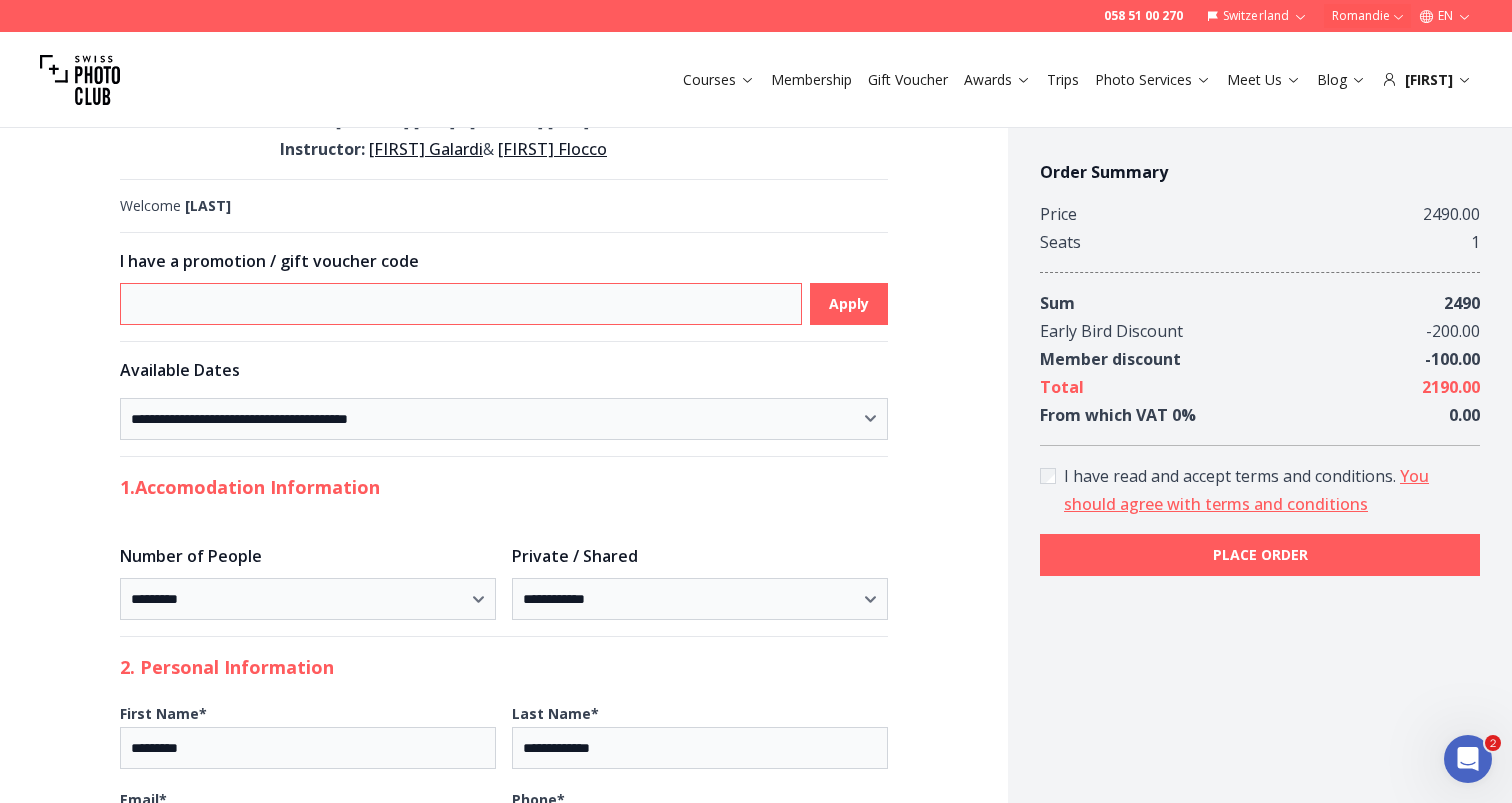 click at bounding box center (461, 304) 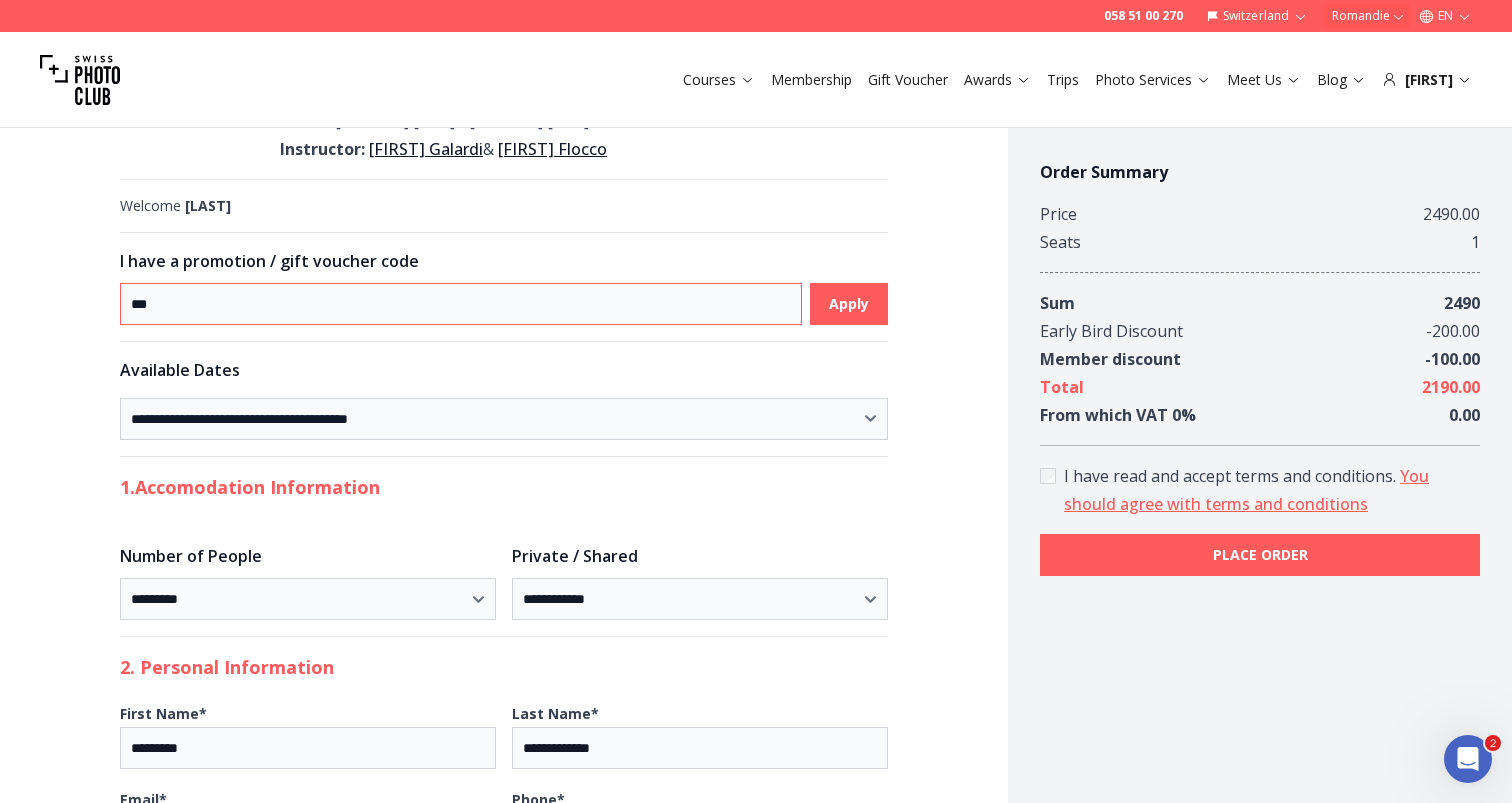 type on "****" 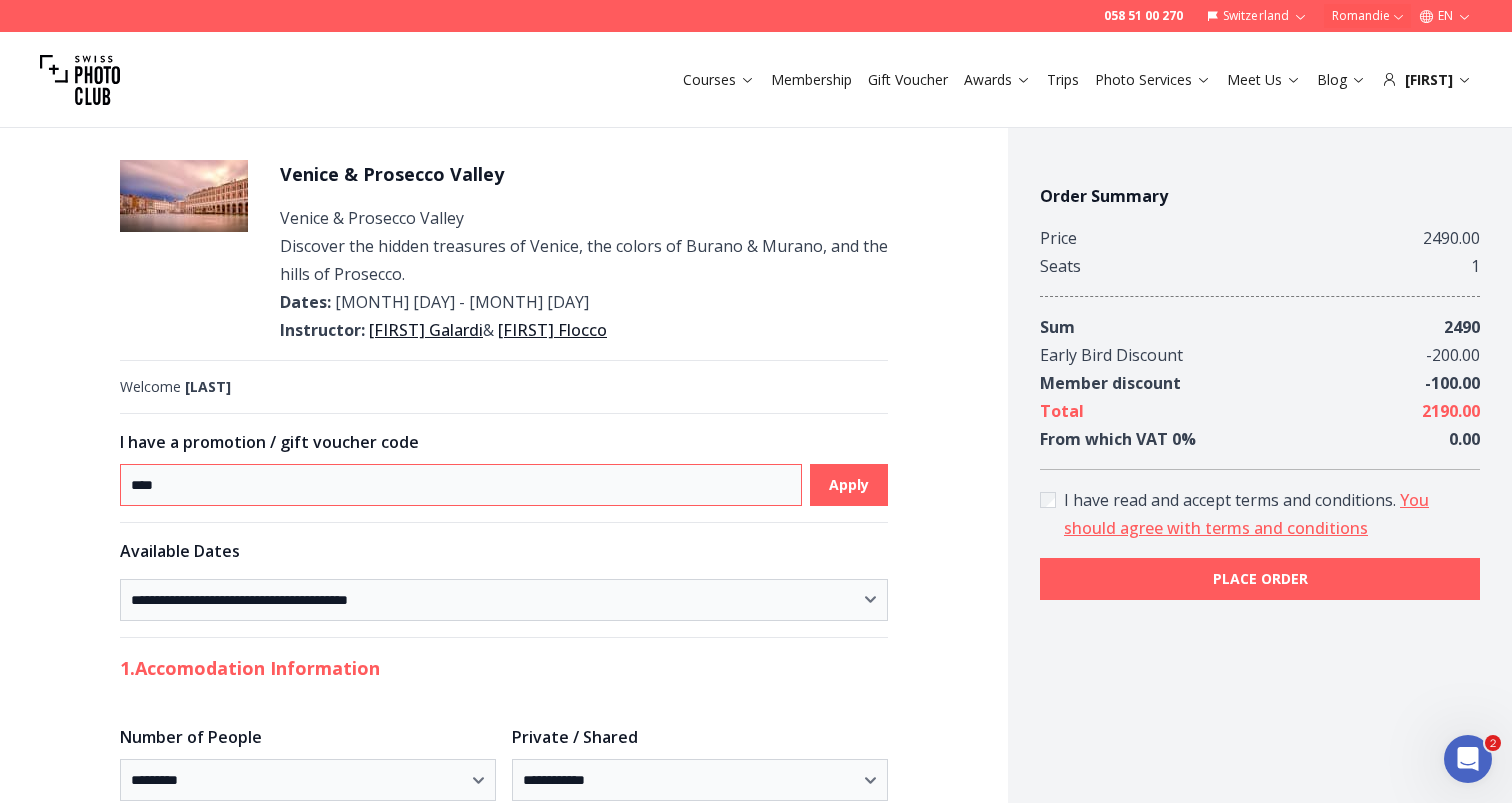scroll, scrollTop: 0, scrollLeft: 0, axis: both 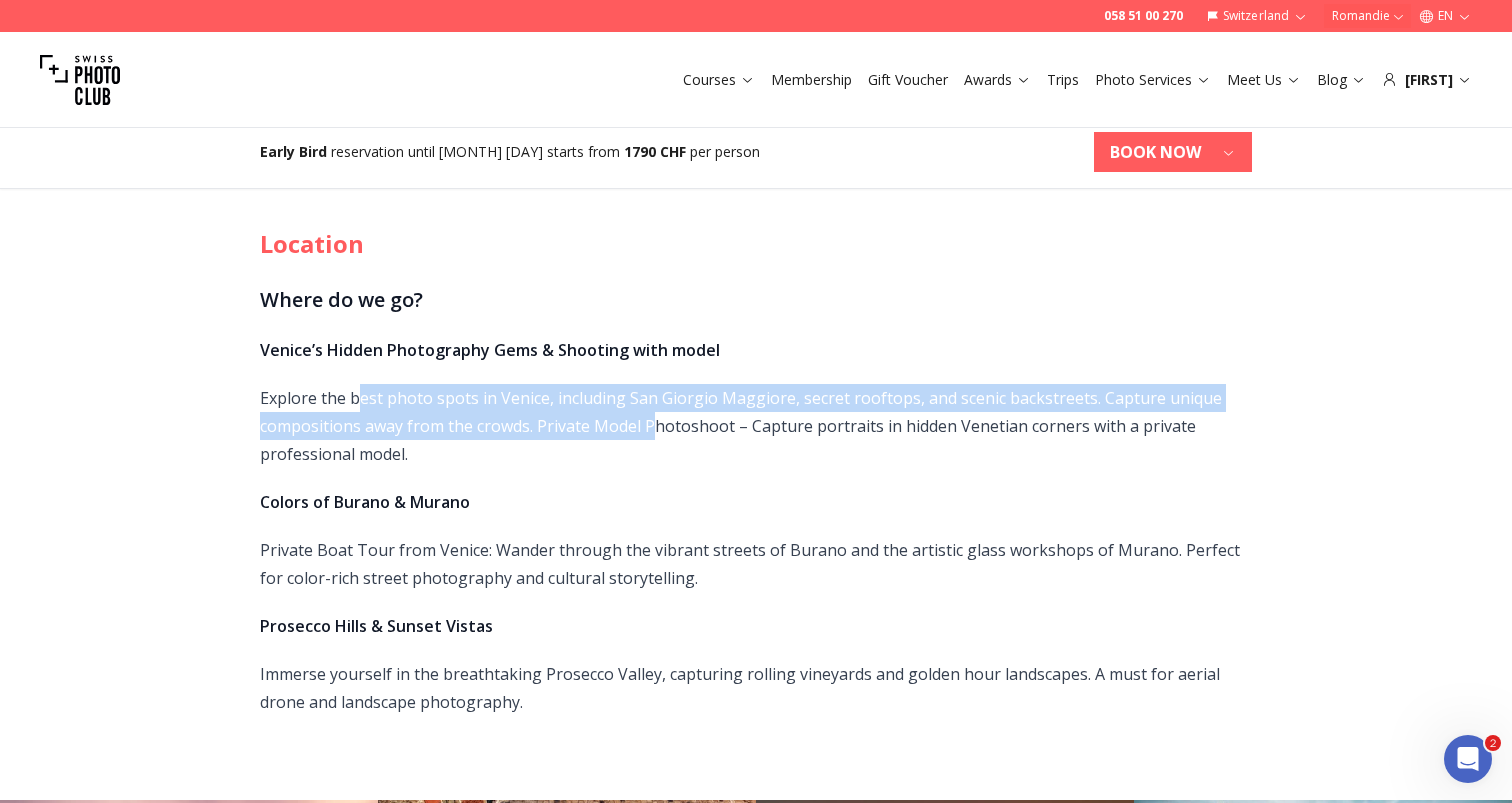 drag, startPoint x: 358, startPoint y: 390, endPoint x: 655, endPoint y: 417, distance: 298.22476 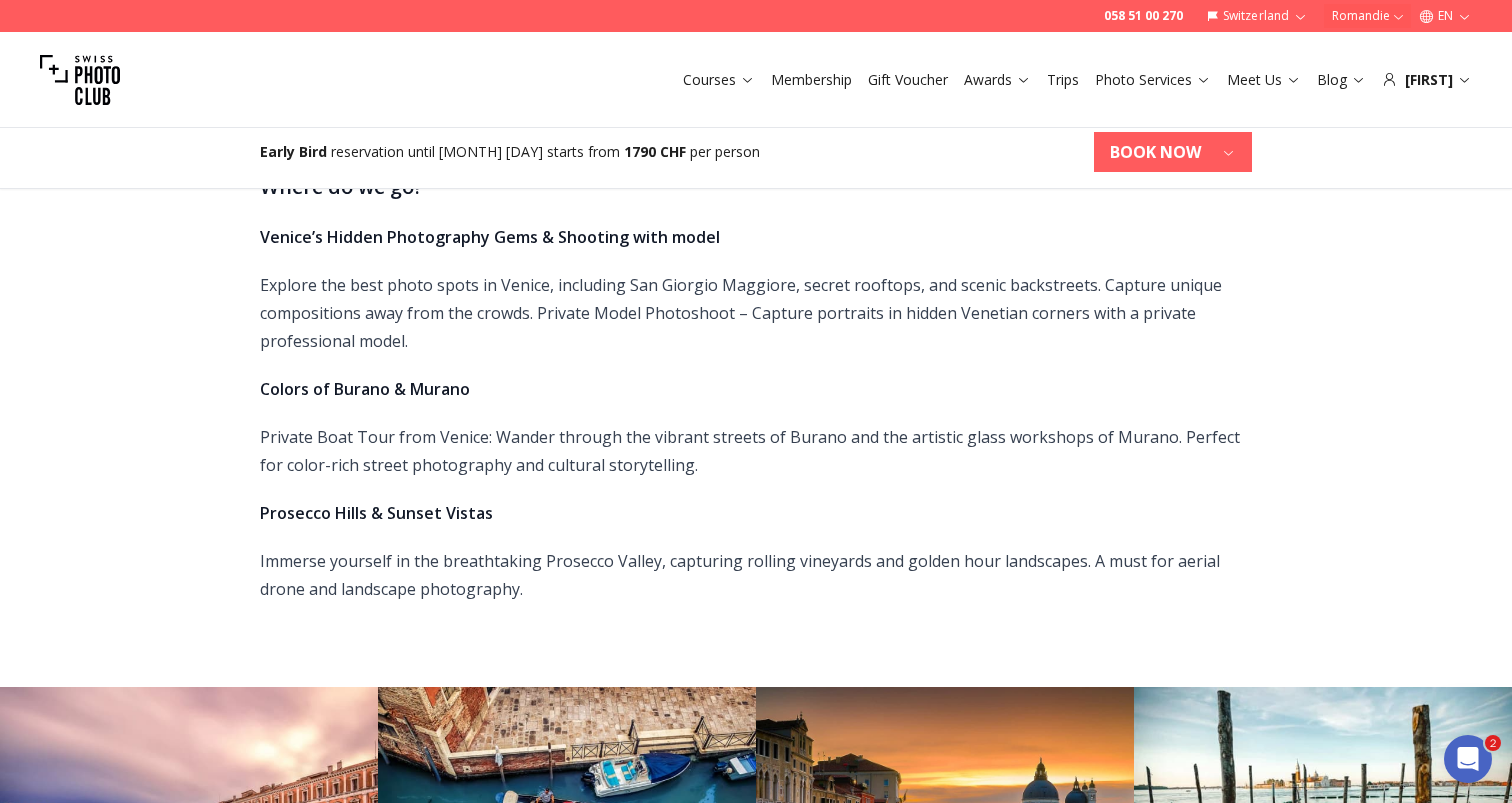 scroll, scrollTop: 851, scrollLeft: 0, axis: vertical 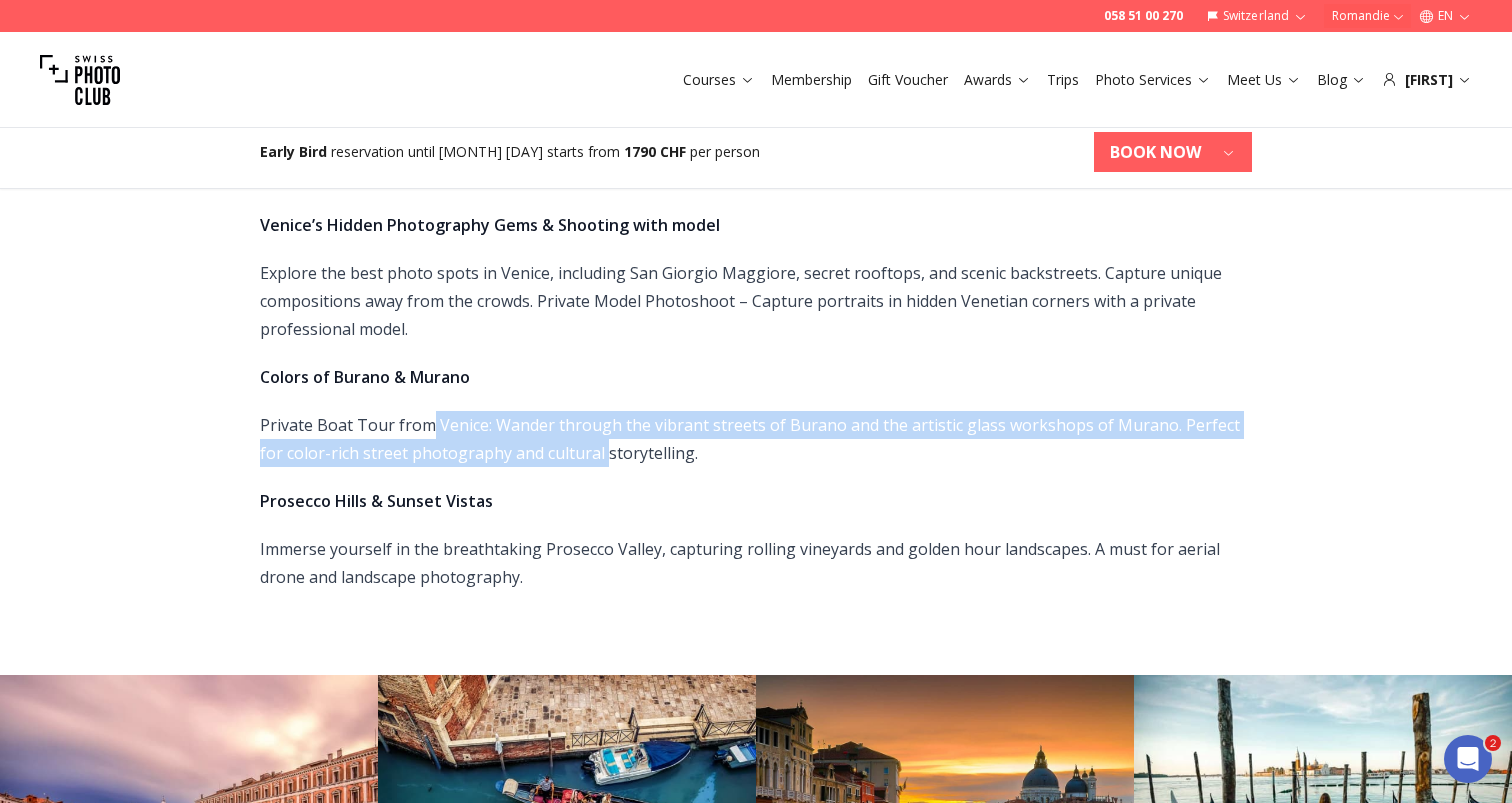 drag, startPoint x: 426, startPoint y: 427, endPoint x: 579, endPoint y: 443, distance: 153.83432 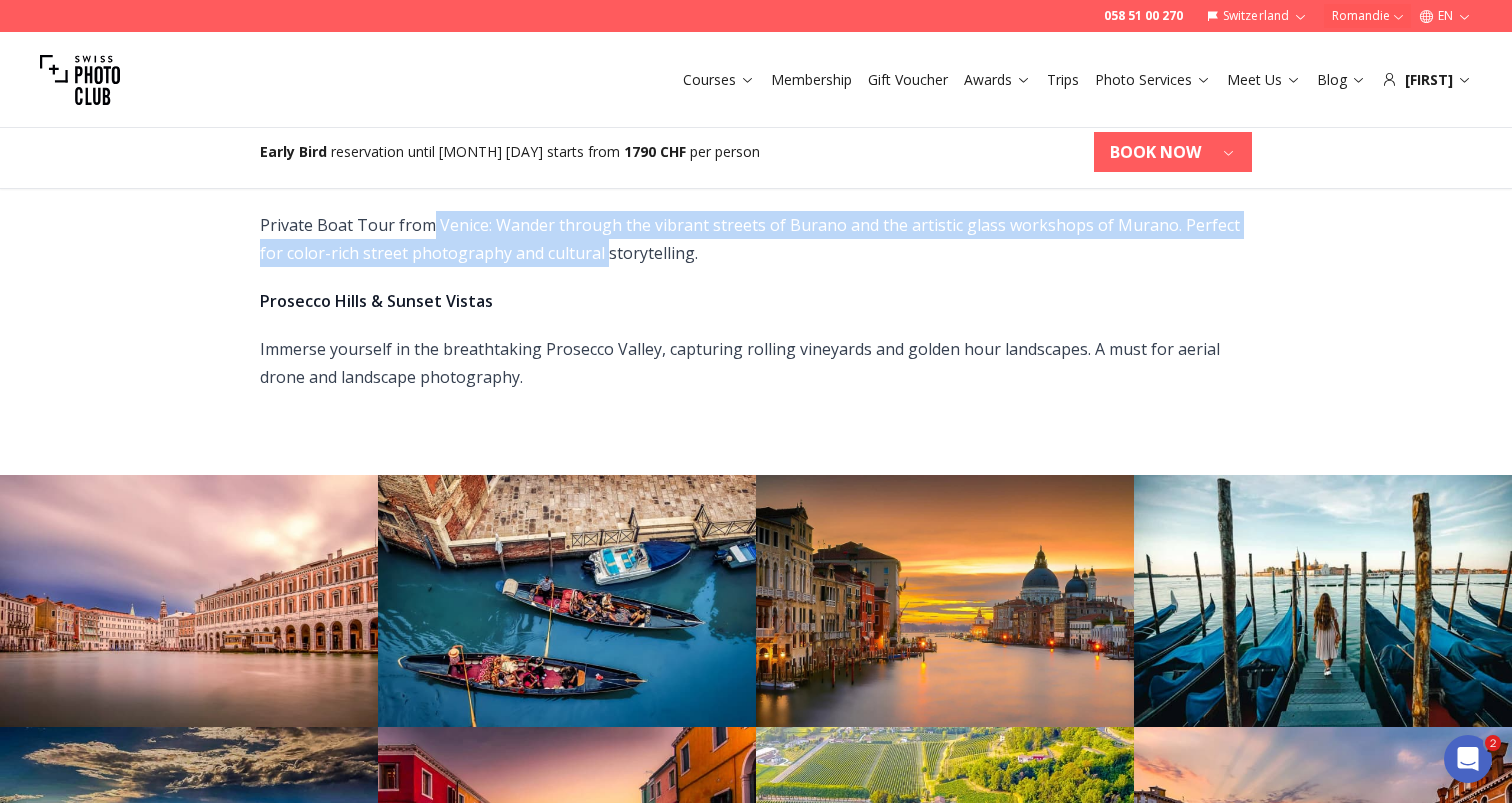 scroll, scrollTop: 943, scrollLeft: 0, axis: vertical 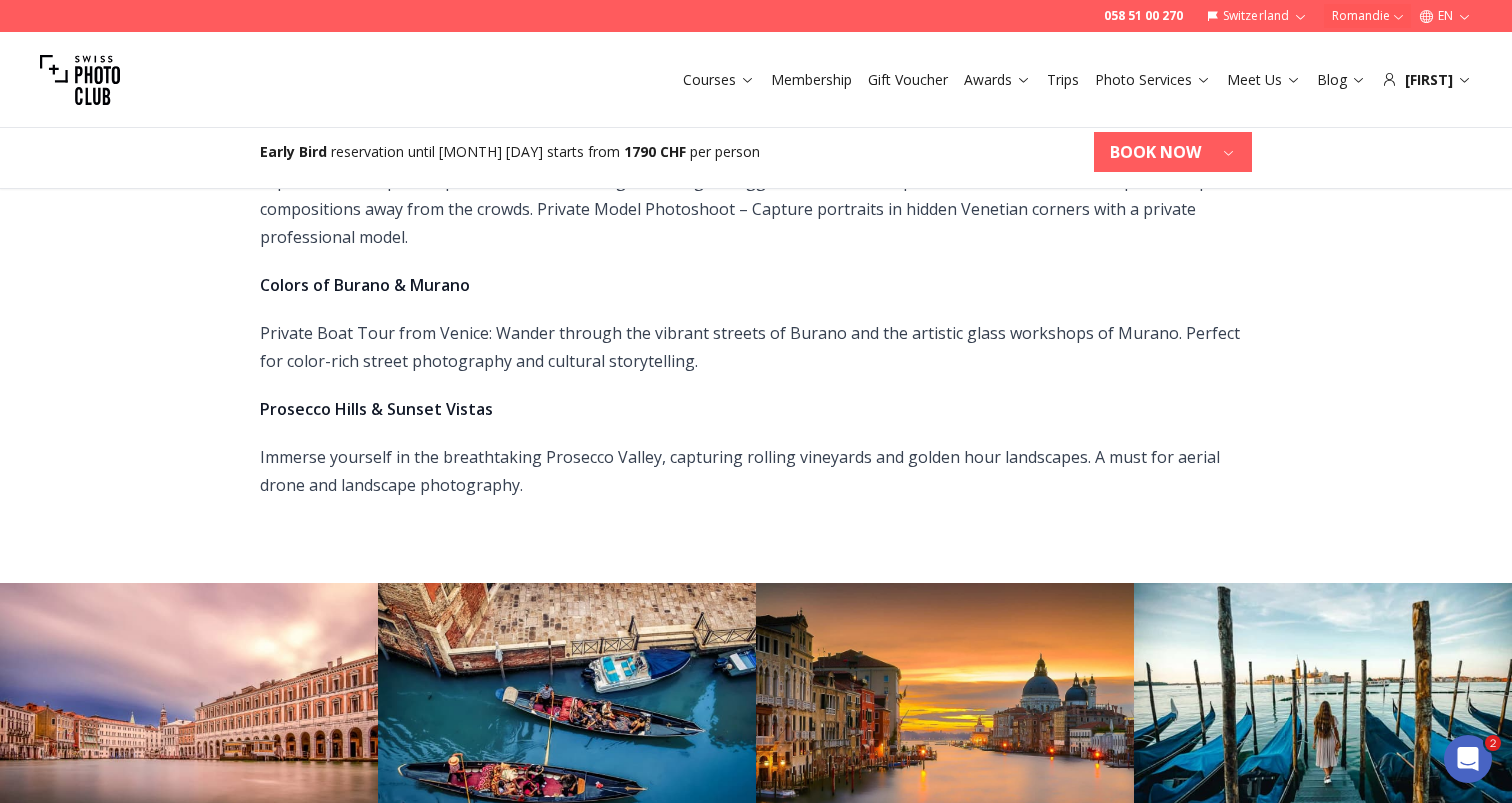 click on "Colors of Burano & Murano" at bounding box center [365, 285] 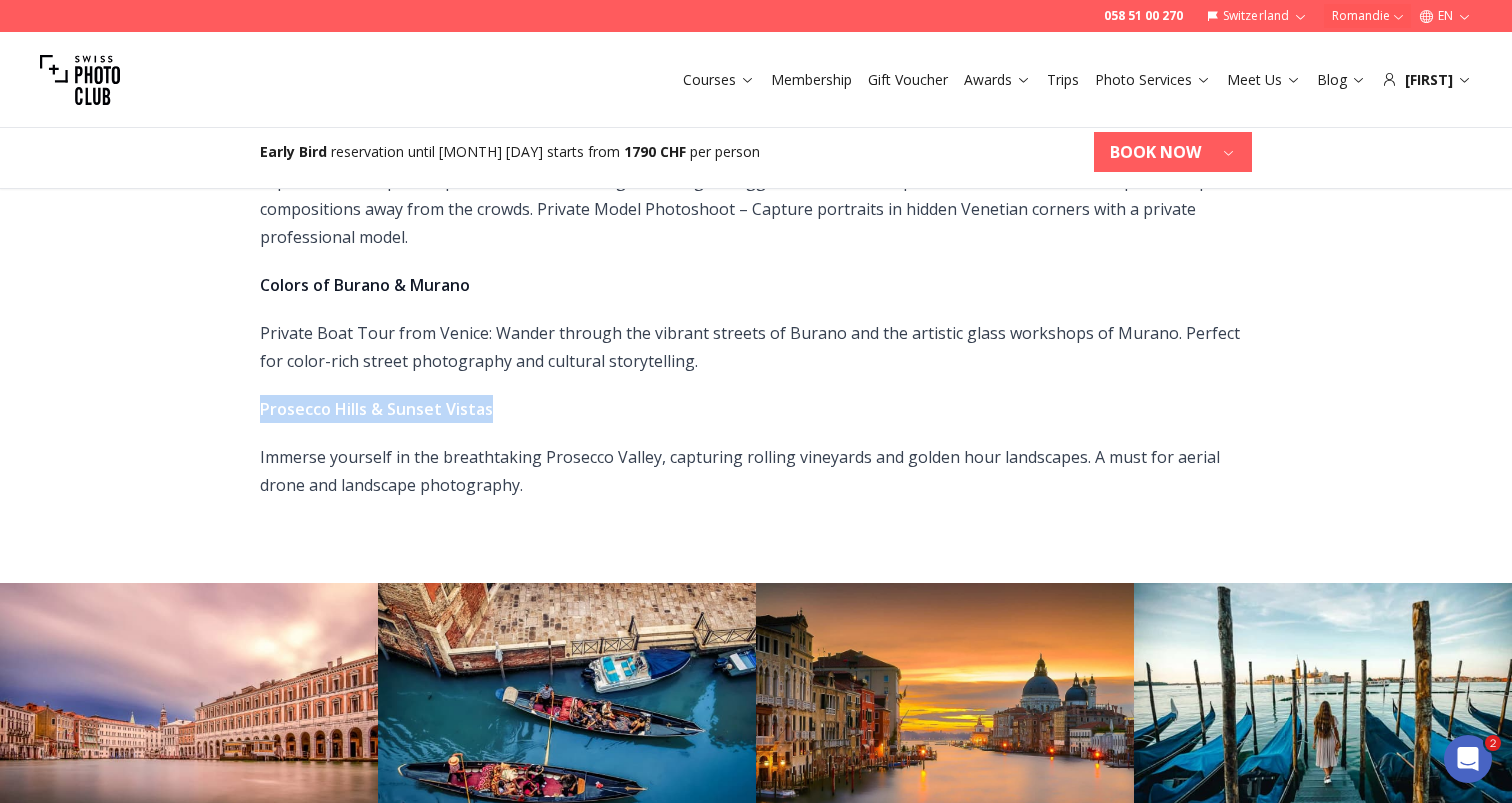 drag, startPoint x: 250, startPoint y: 404, endPoint x: 546, endPoint y: 409, distance: 296.04224 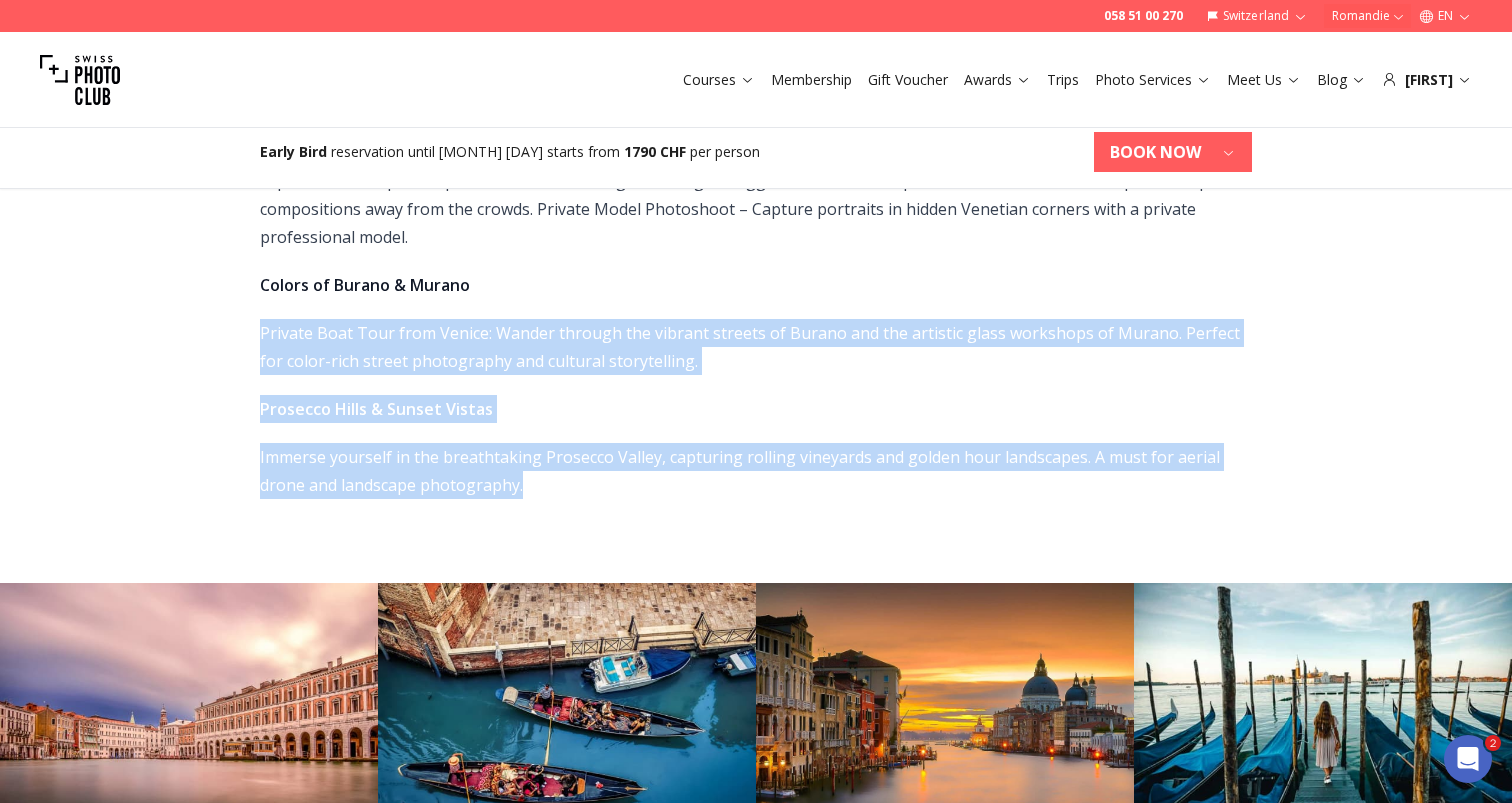 drag, startPoint x: 531, startPoint y: 491, endPoint x: 286, endPoint y: 307, distance: 306.40005 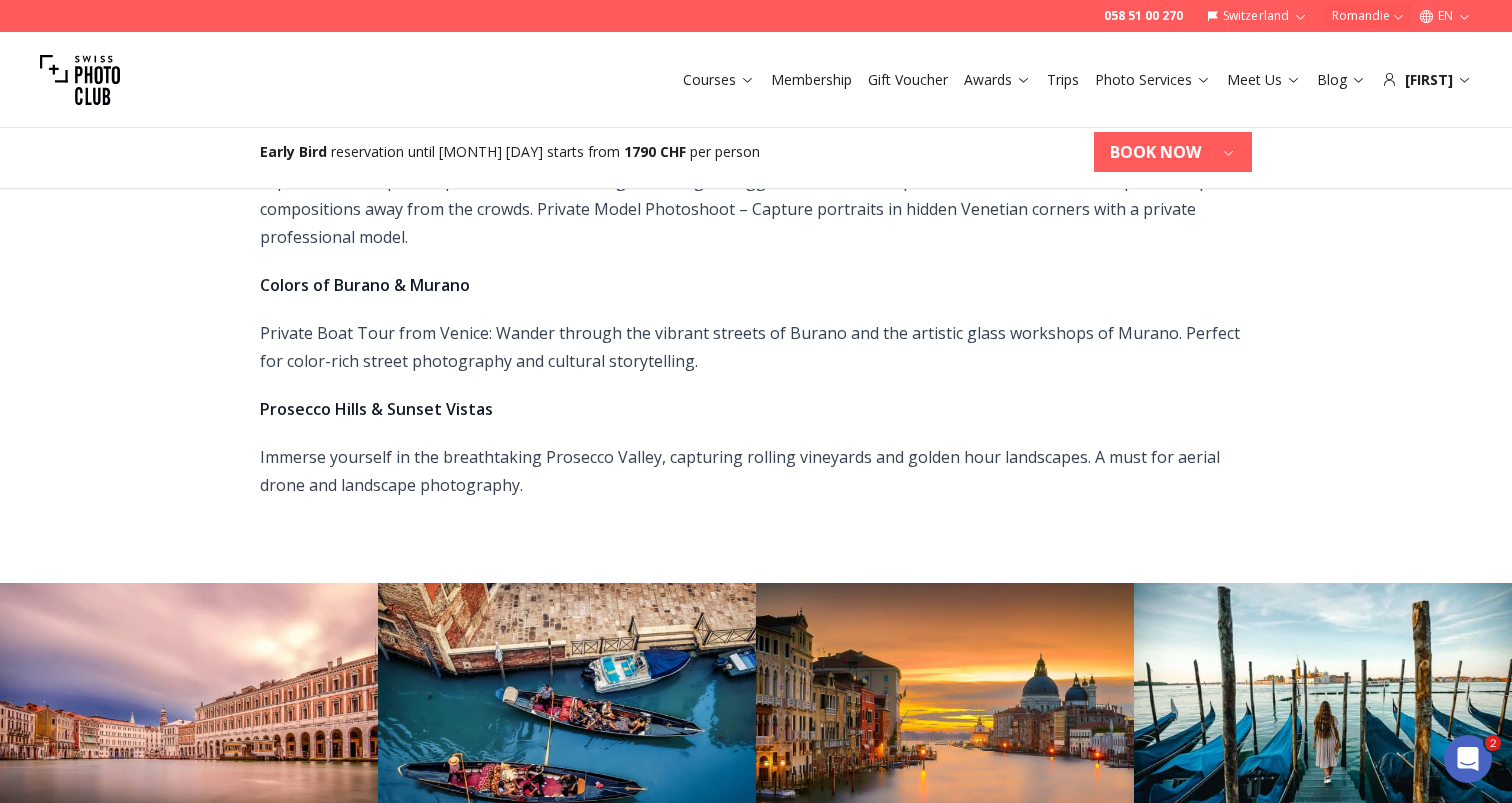 click on "Colors of Burano & Murano" at bounding box center [365, 285] 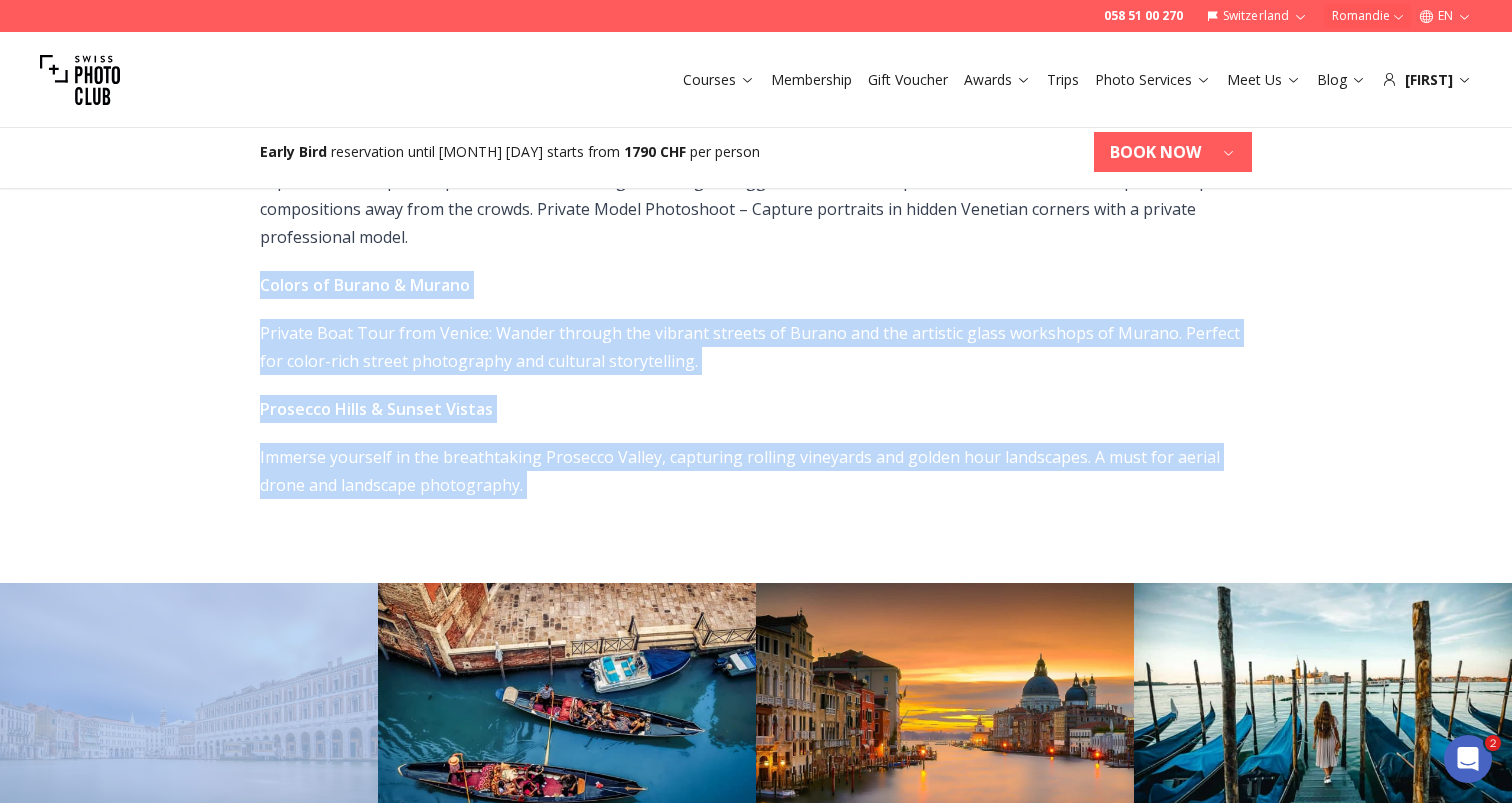 drag, startPoint x: 260, startPoint y: 281, endPoint x: 636, endPoint y: 493, distance: 431.648 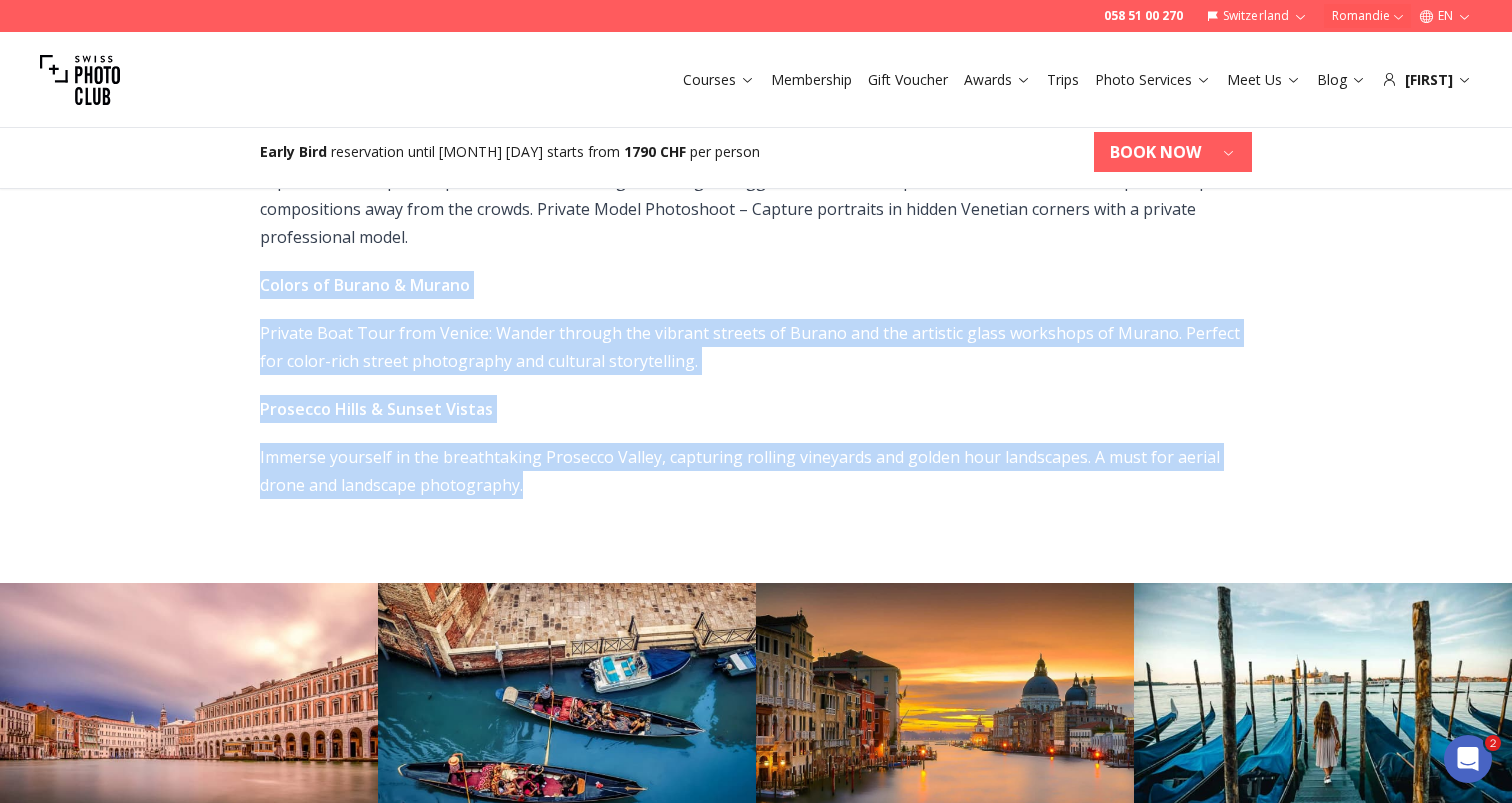 drag, startPoint x: 260, startPoint y: 276, endPoint x: 529, endPoint y: 500, distance: 350.05286 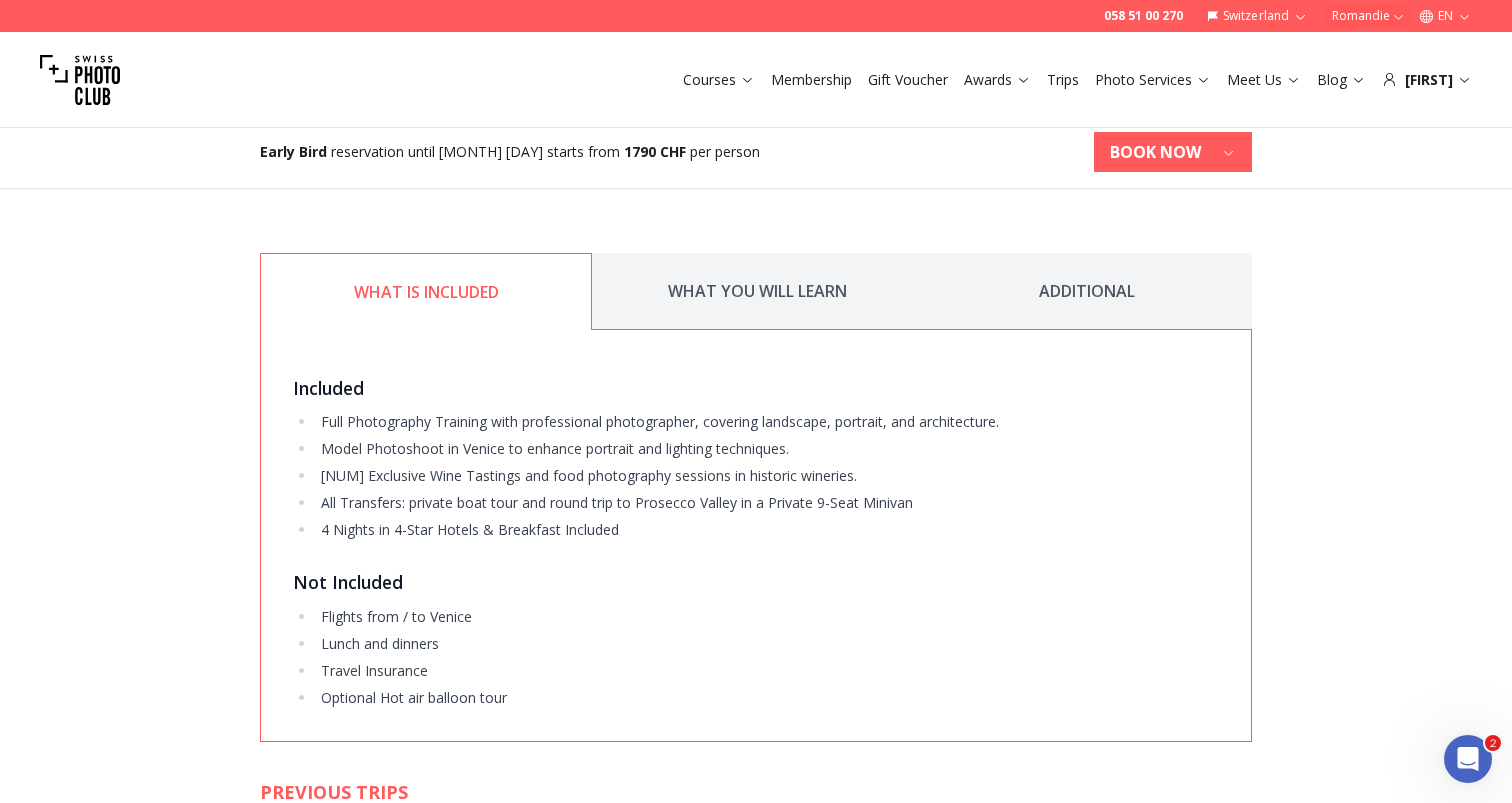 scroll, scrollTop: 3257, scrollLeft: 0, axis: vertical 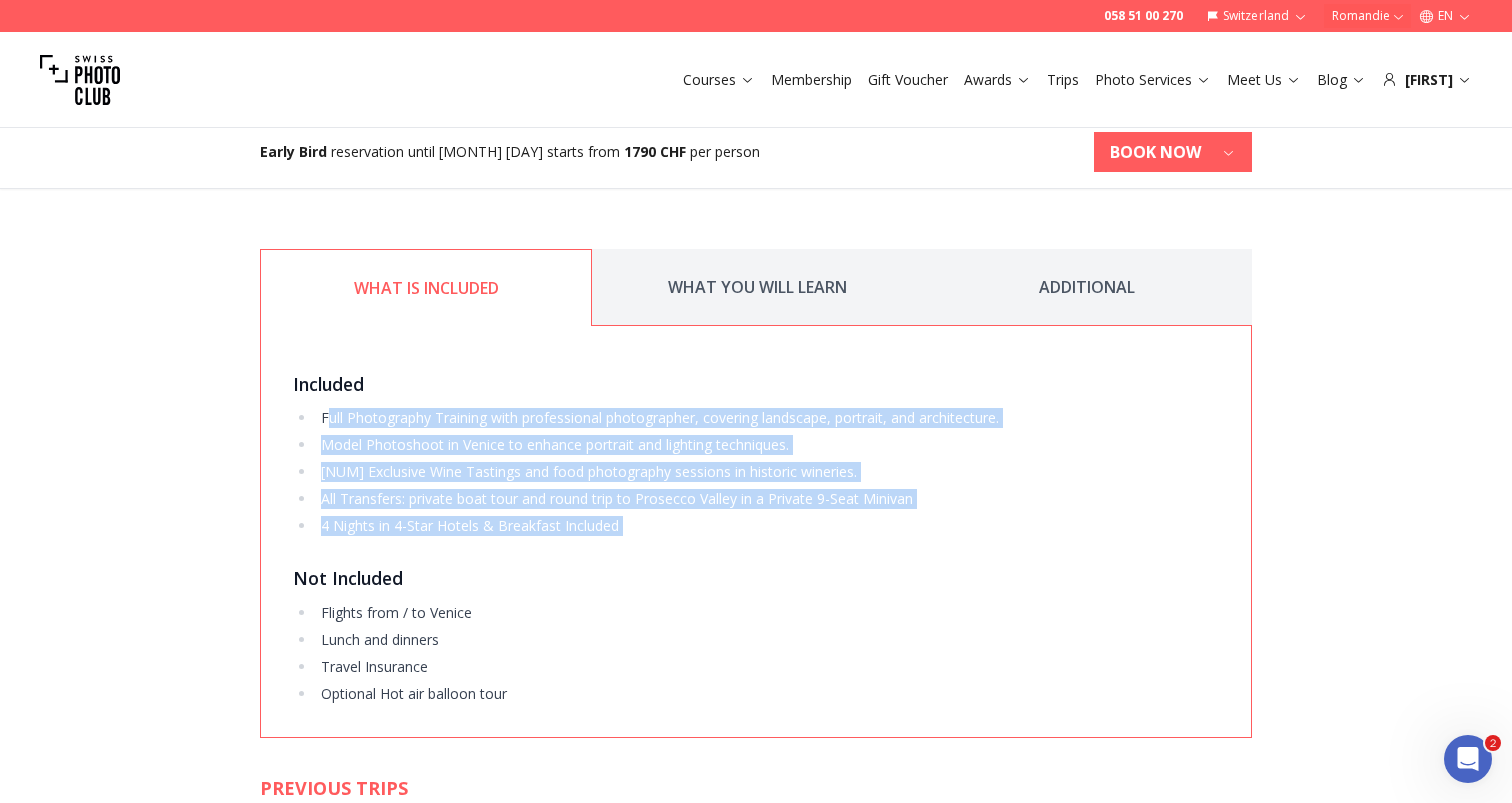 drag, startPoint x: 342, startPoint y: 388, endPoint x: 695, endPoint y: 511, distance: 373.81546 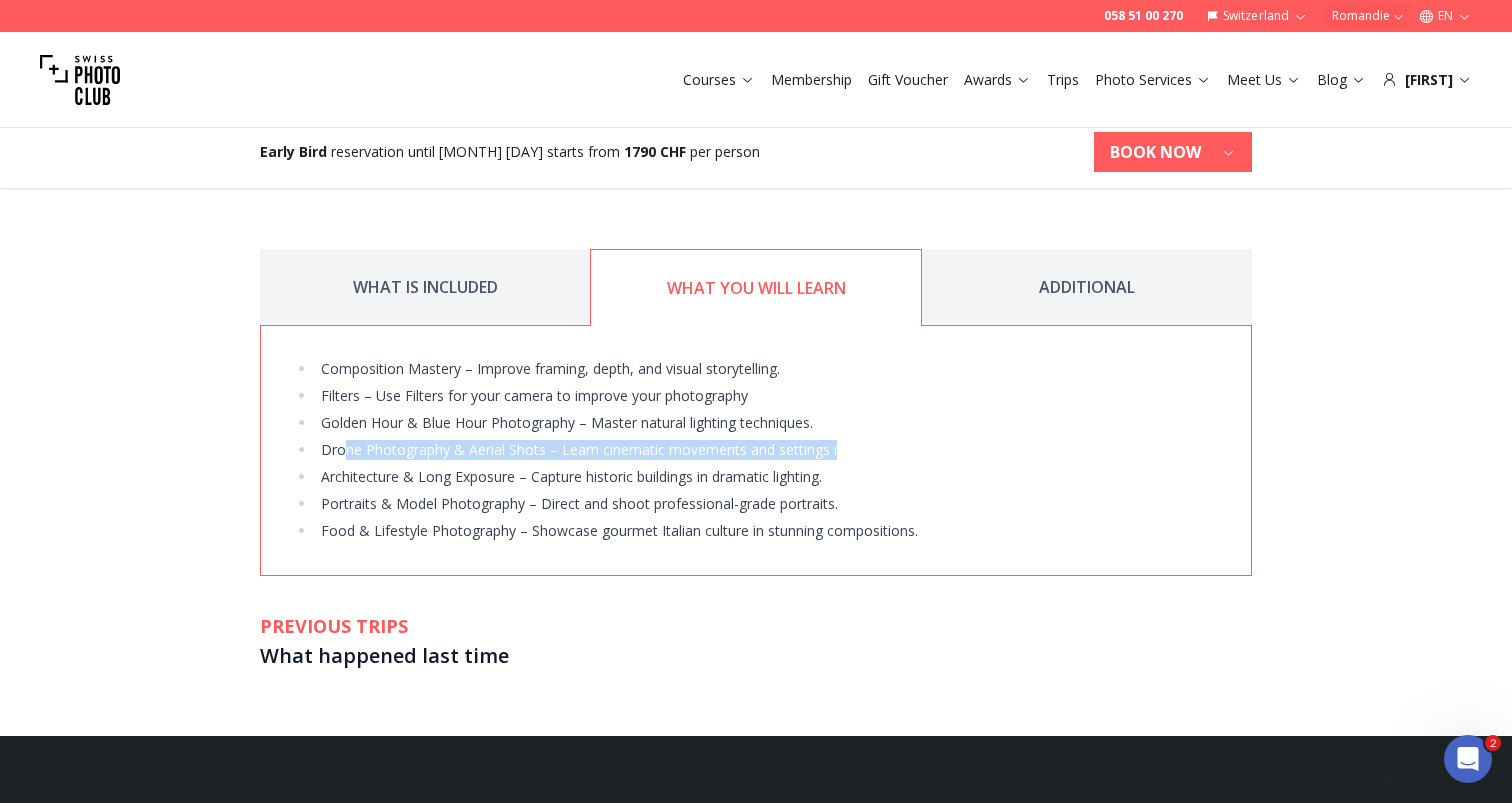 drag, startPoint x: 346, startPoint y: 422, endPoint x: 861, endPoint y: 428, distance: 515.035 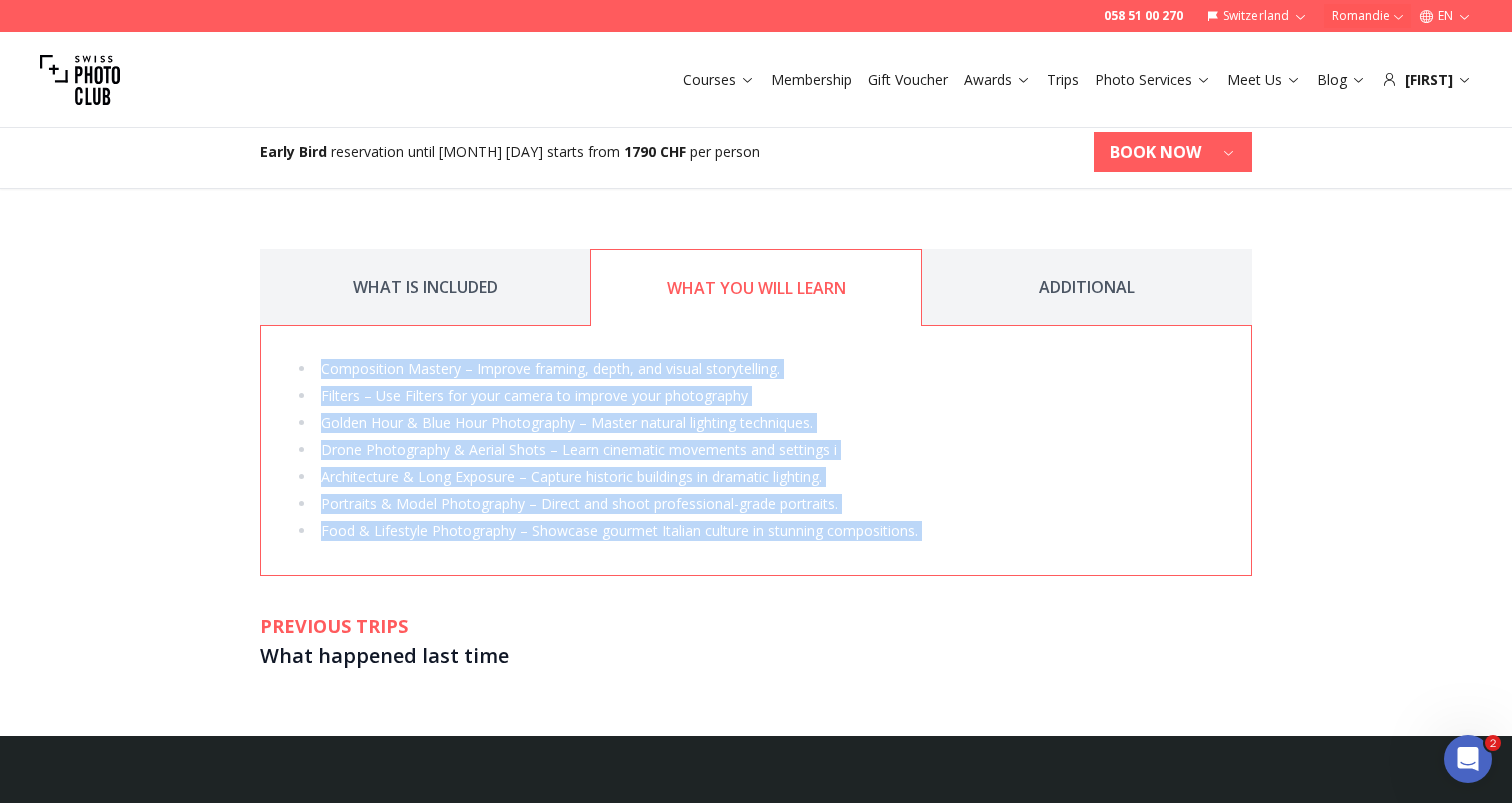 drag, startPoint x: 315, startPoint y: 338, endPoint x: 676, endPoint y: 565, distance: 426.43875 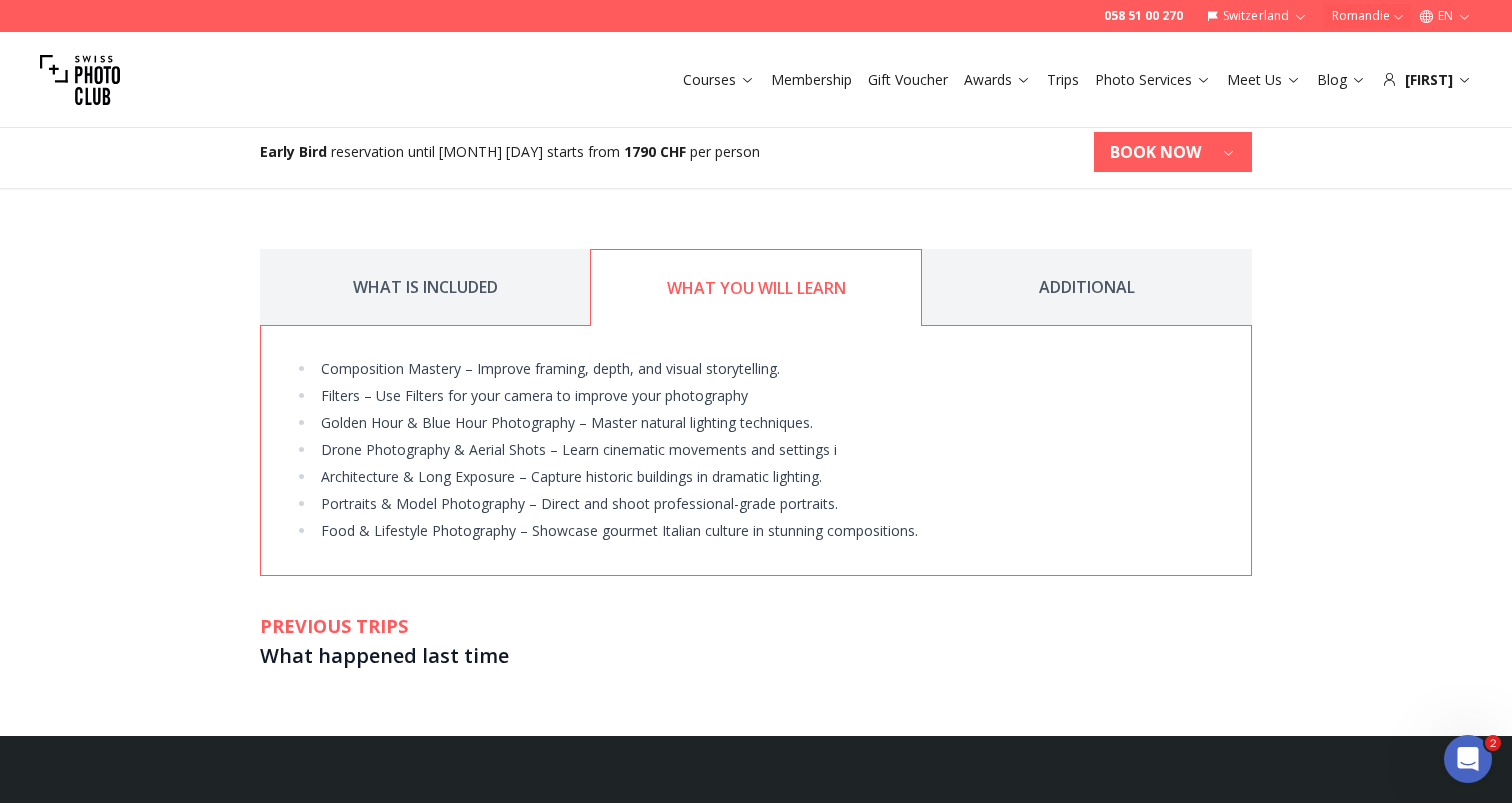 click on "Portraits & Model Photography – Direct and shoot professional-grade portraits." at bounding box center (767, 504) 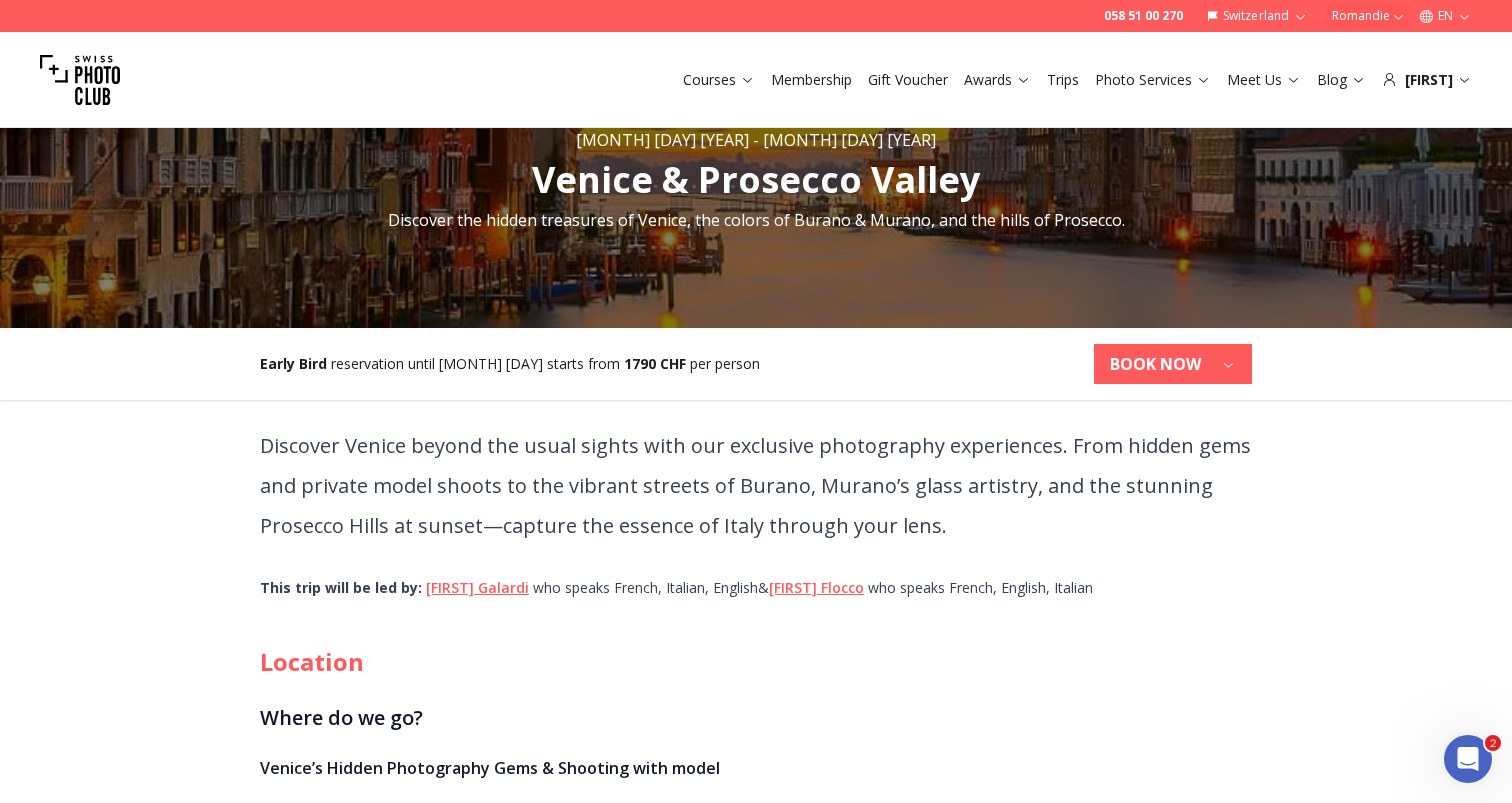 scroll, scrollTop: 319, scrollLeft: 0, axis: vertical 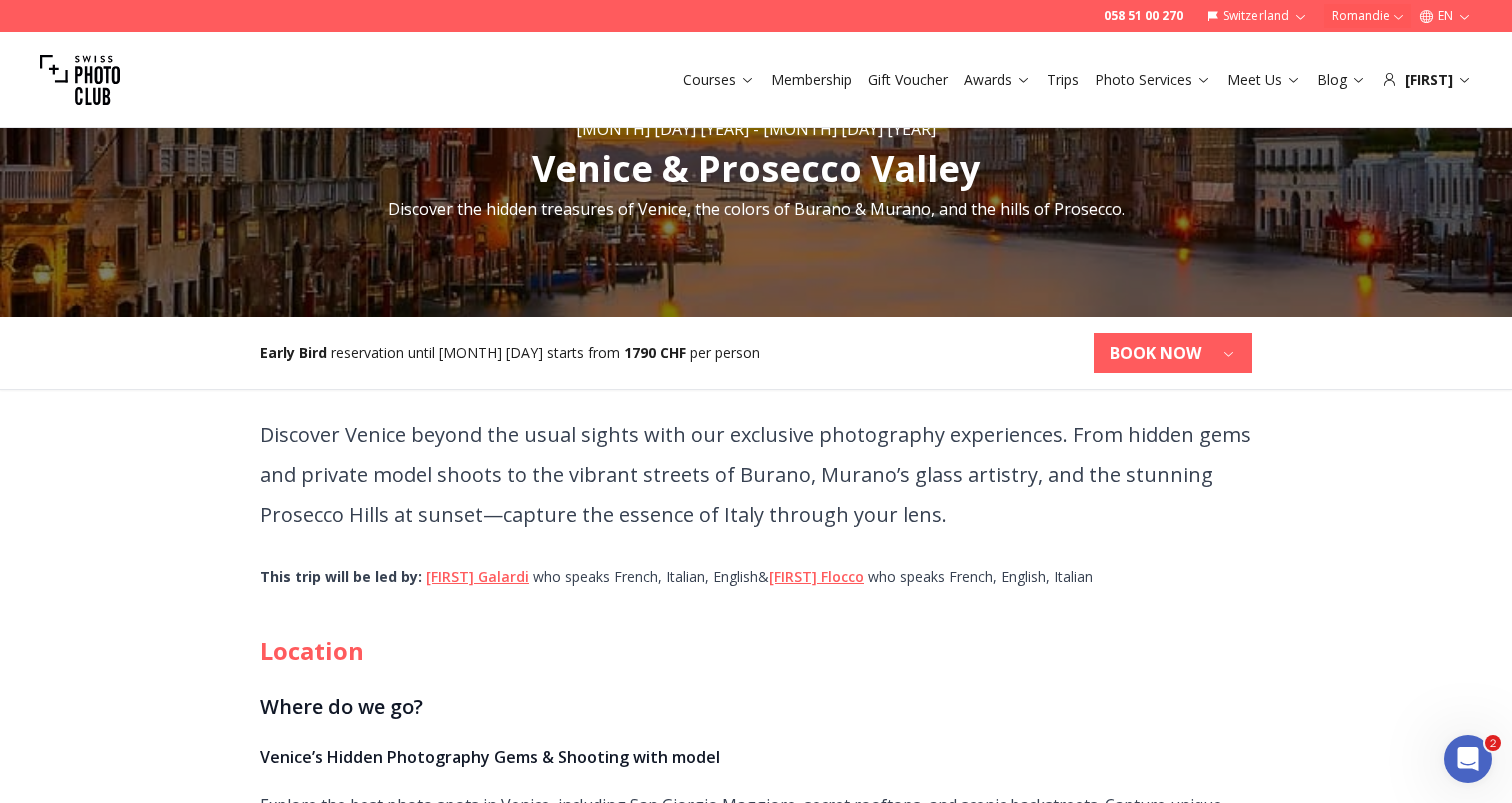 click on "BOOK NOW" at bounding box center (1155, 353) 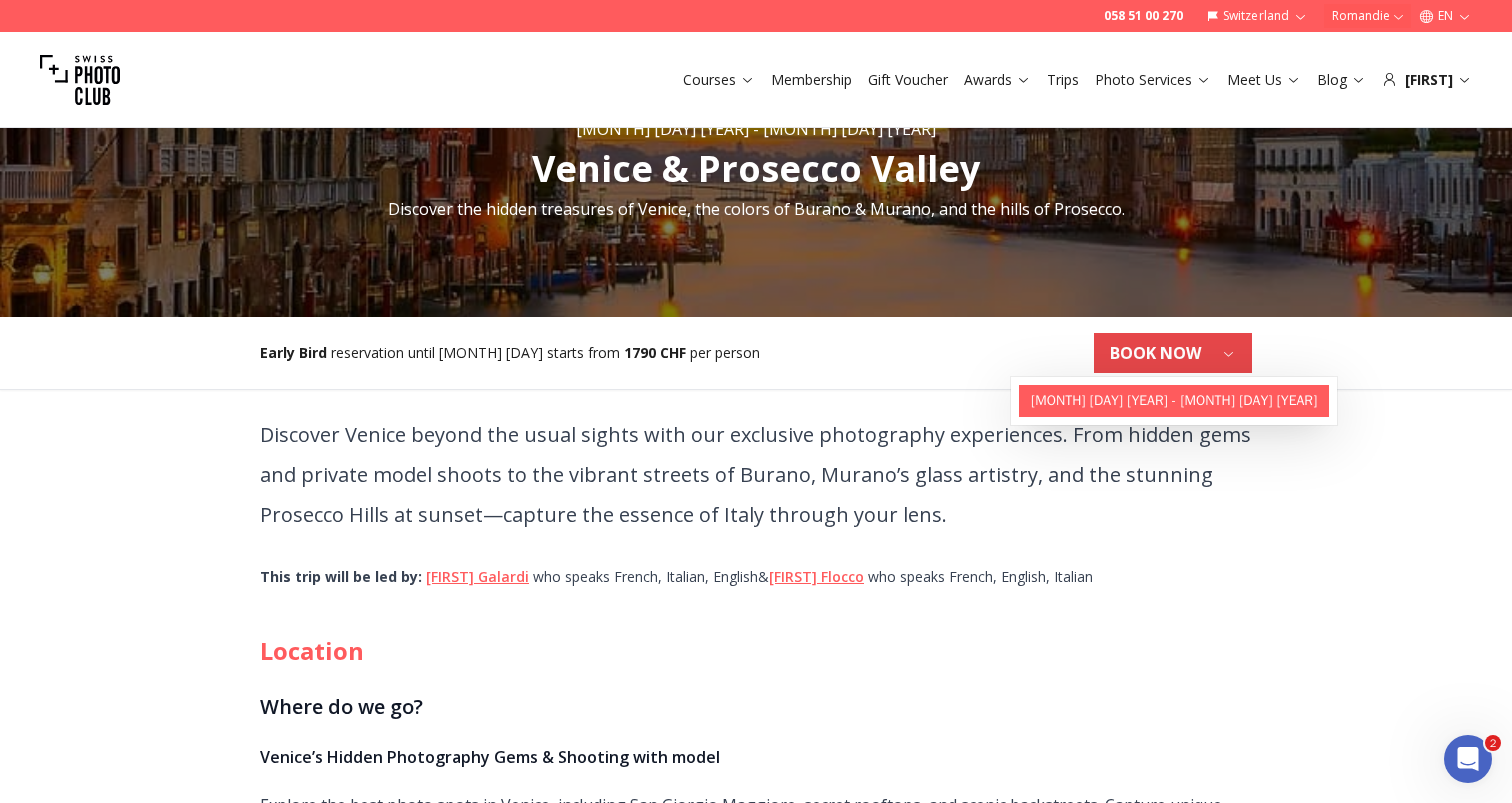 click on "[MONTH] [DAY] [YEAR] -  [MONTH] [DAY] [YEAR]" at bounding box center [1174, 401] 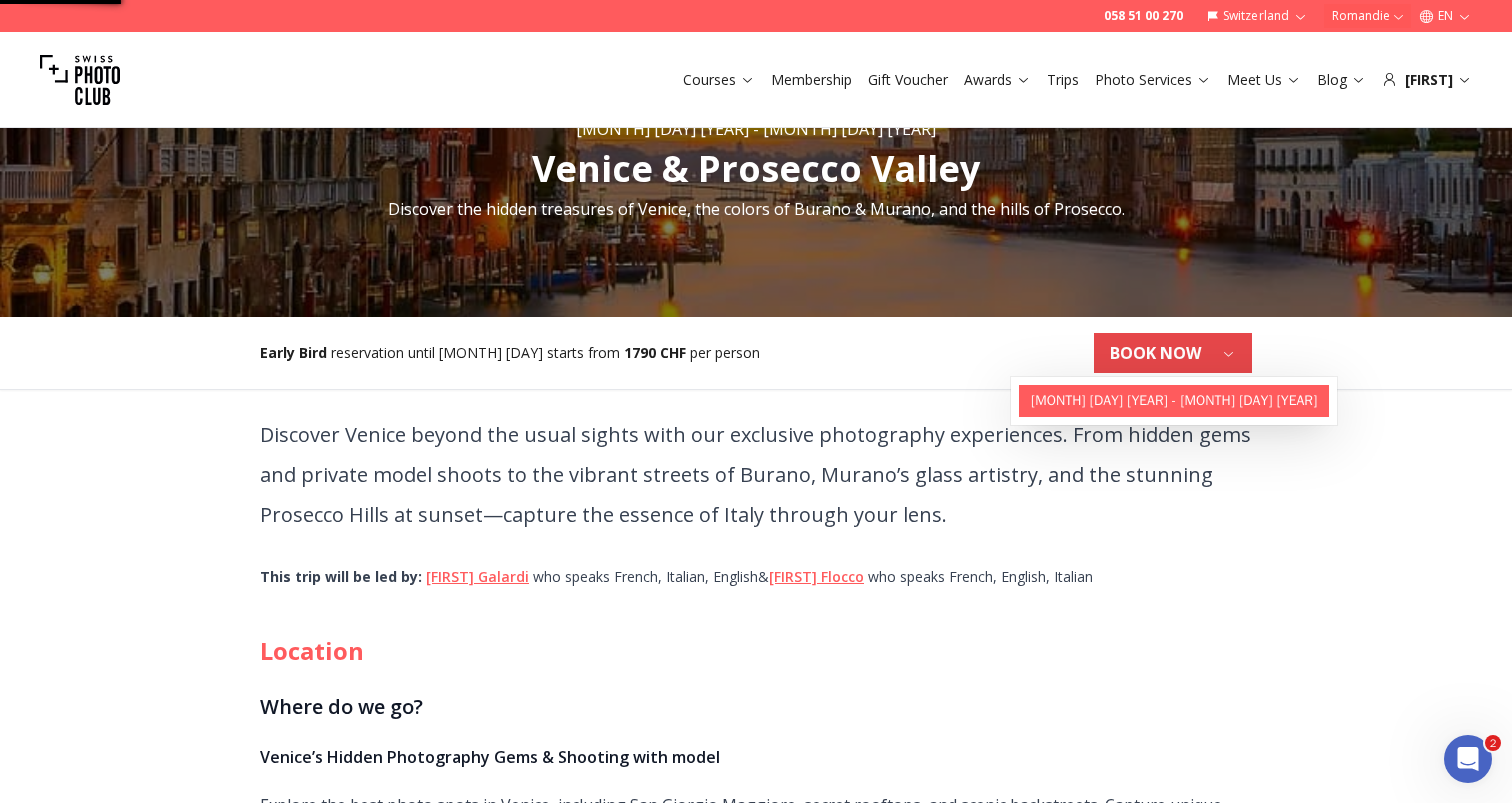 scroll, scrollTop: 0, scrollLeft: 0, axis: both 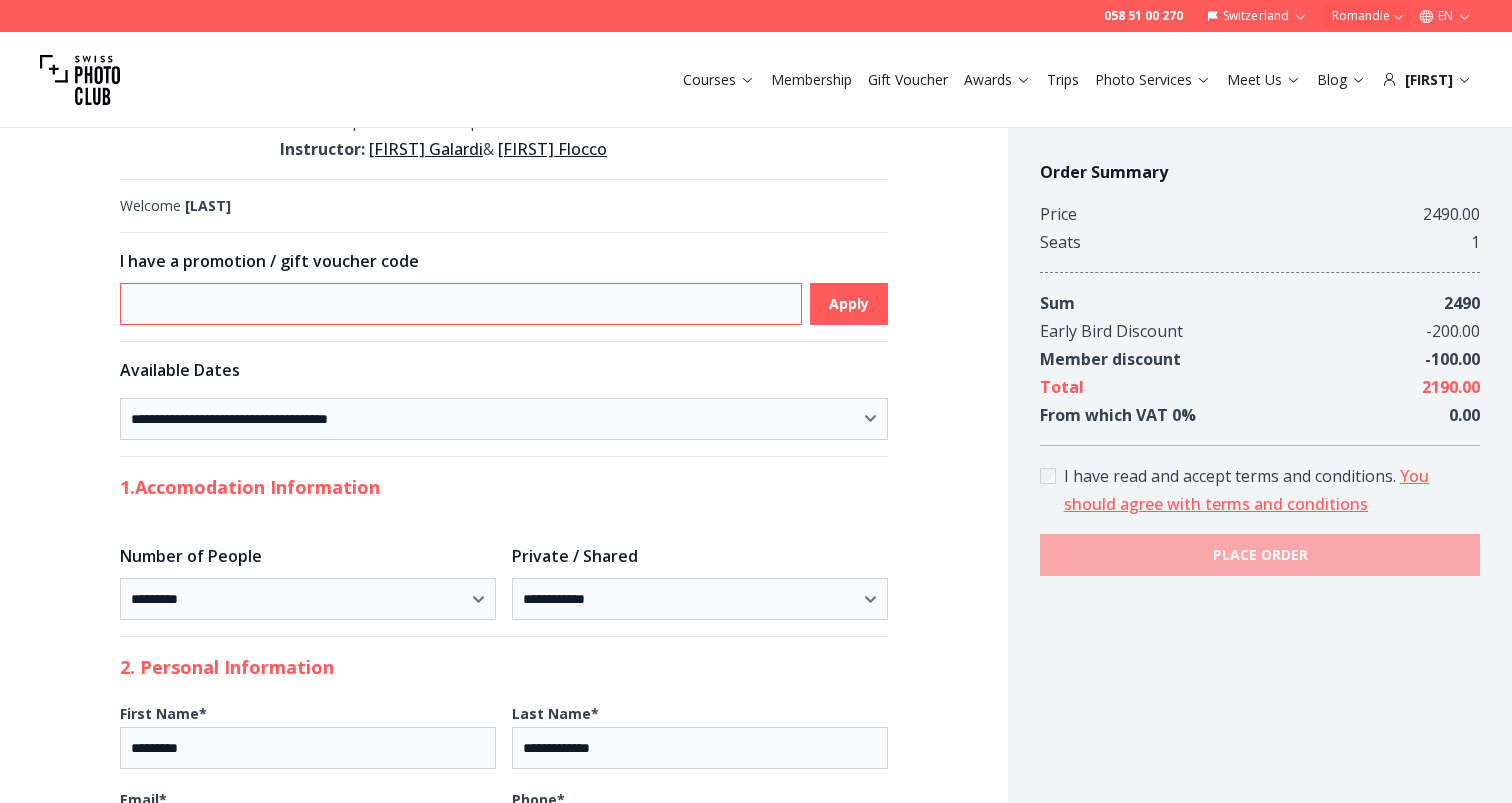 click at bounding box center [461, 304] 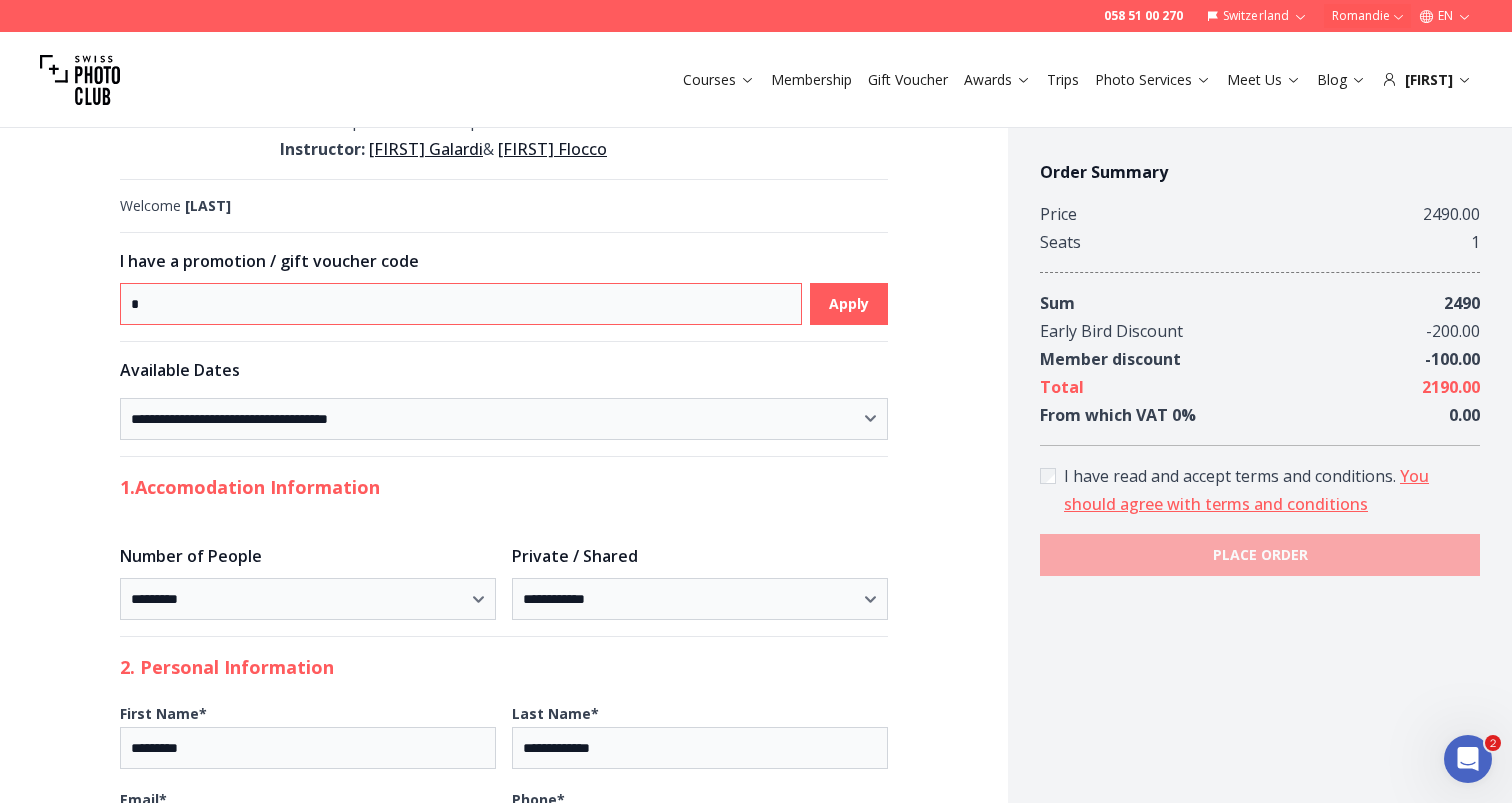 scroll, scrollTop: 0, scrollLeft: 0, axis: both 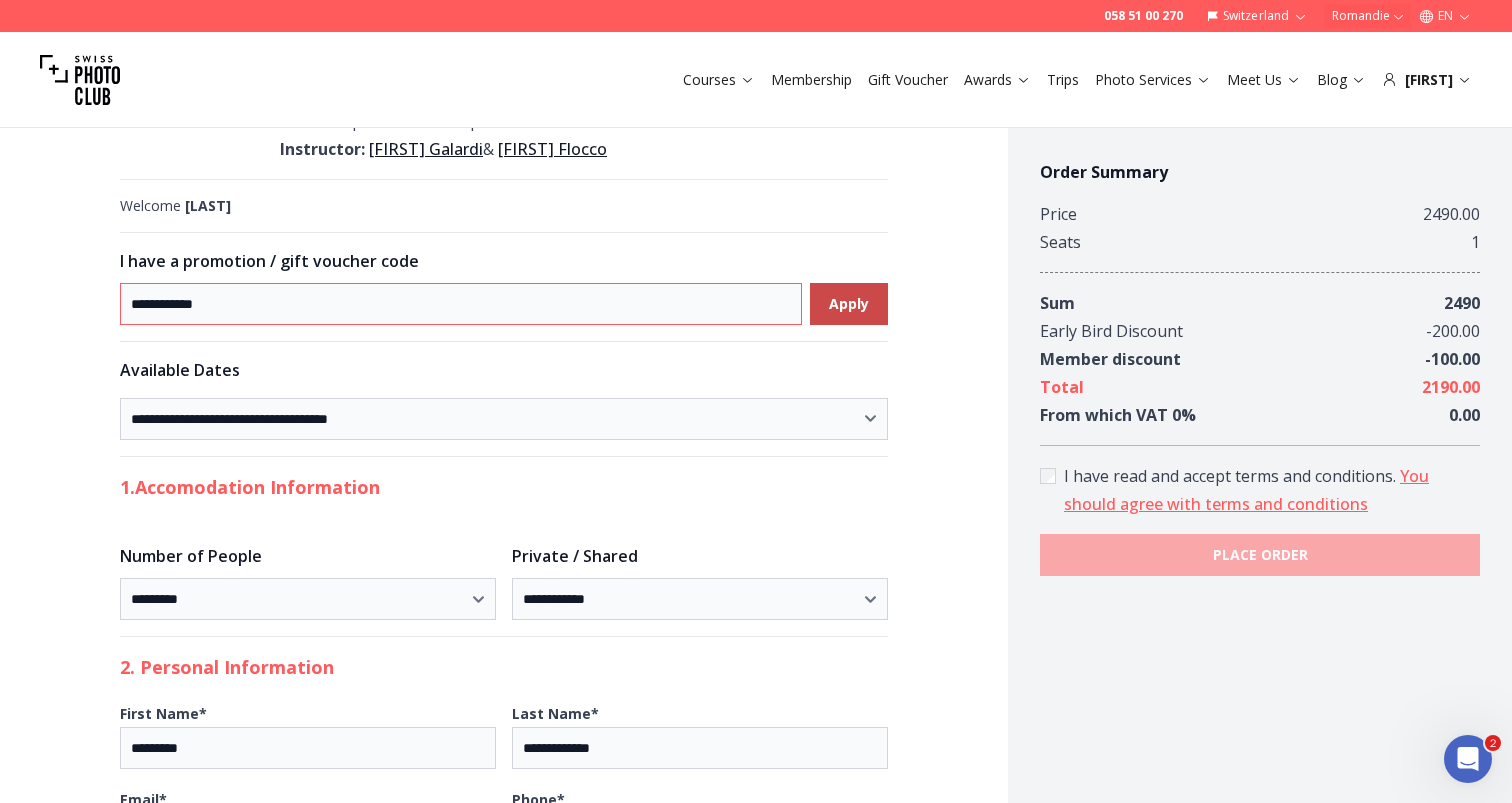 type on "**********" 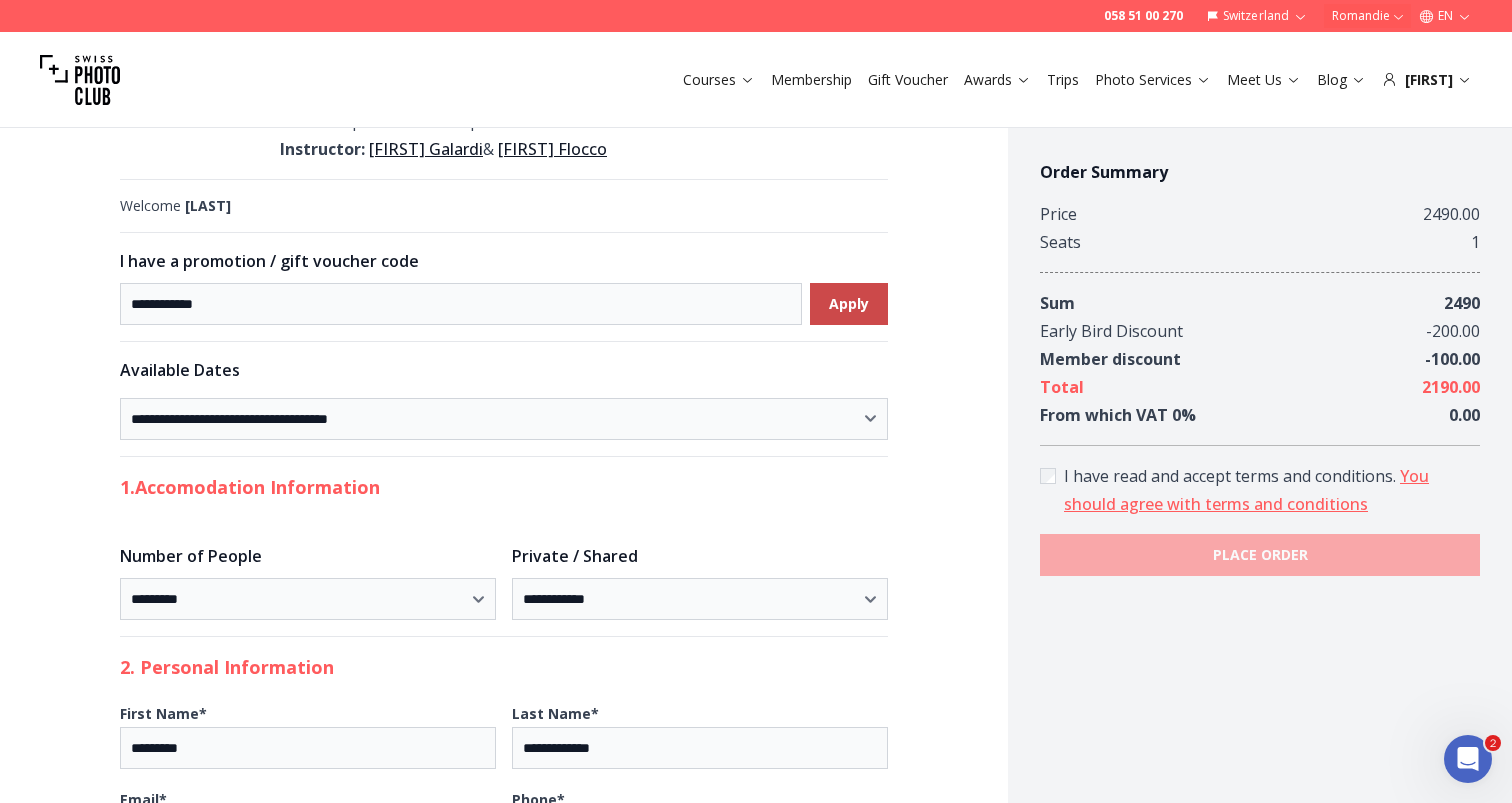 click on "Apply" at bounding box center [849, 304] 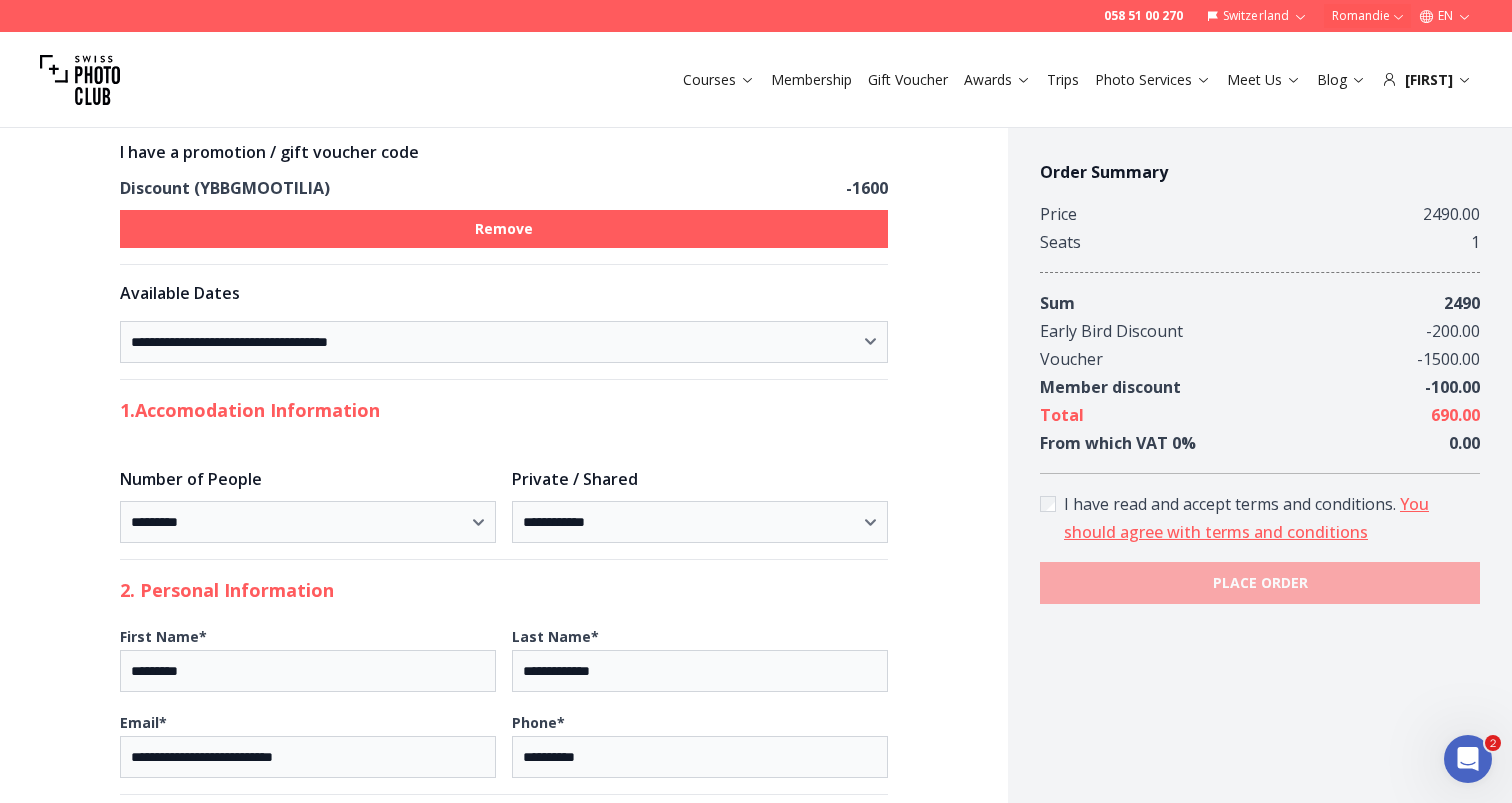 scroll, scrollTop: 311, scrollLeft: 0, axis: vertical 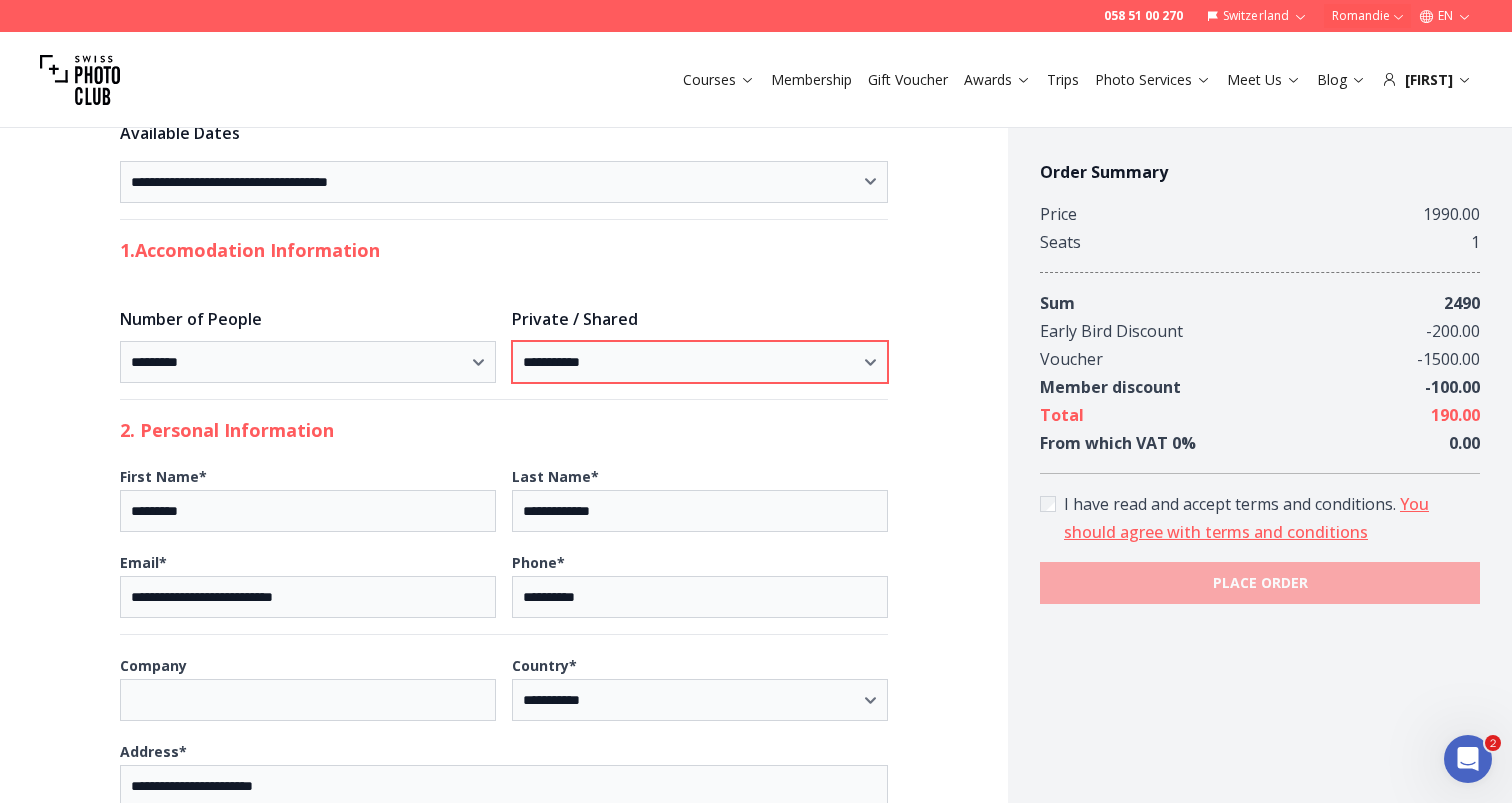 select on "*******" 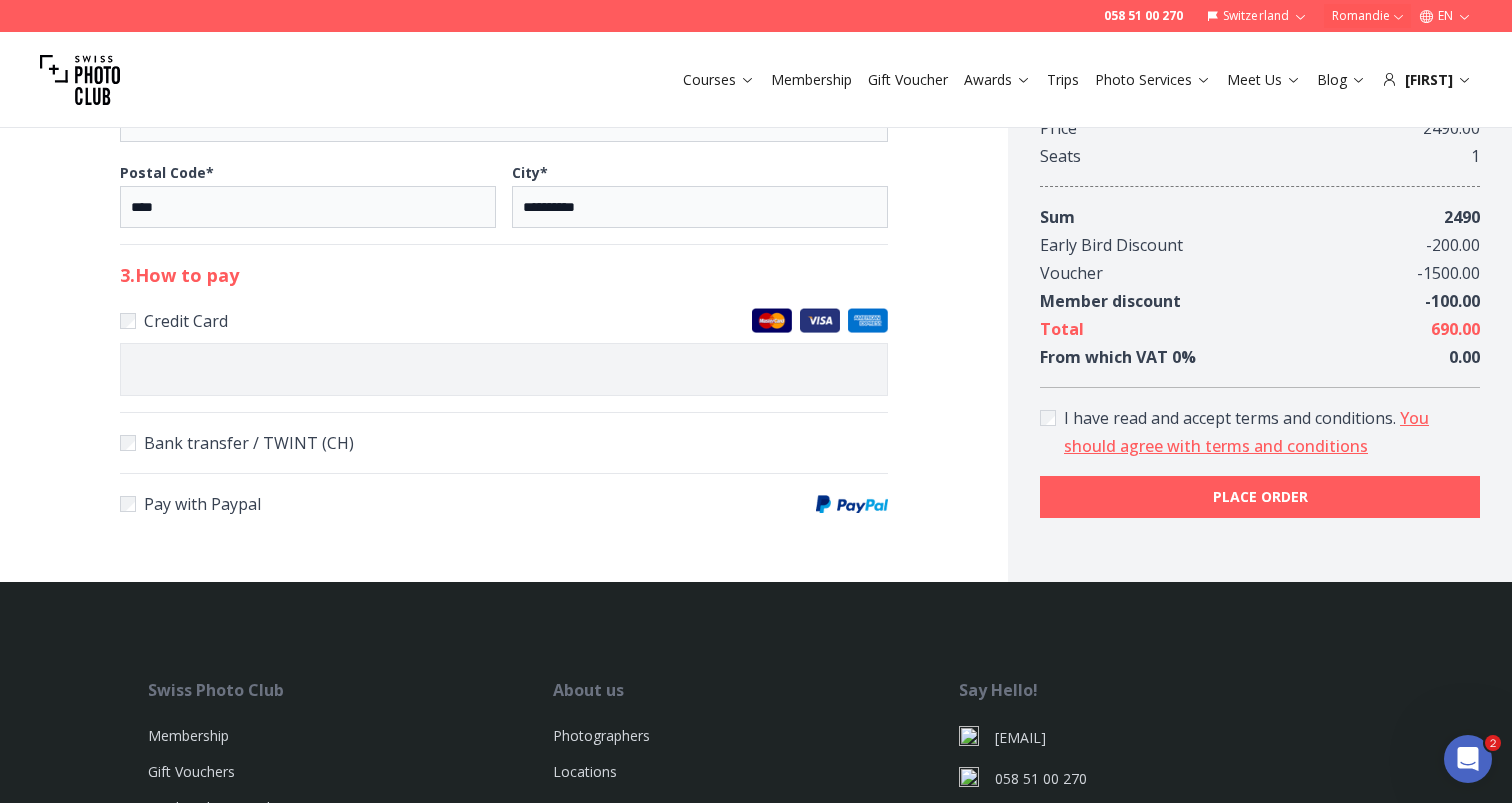 scroll, scrollTop: 1137, scrollLeft: 0, axis: vertical 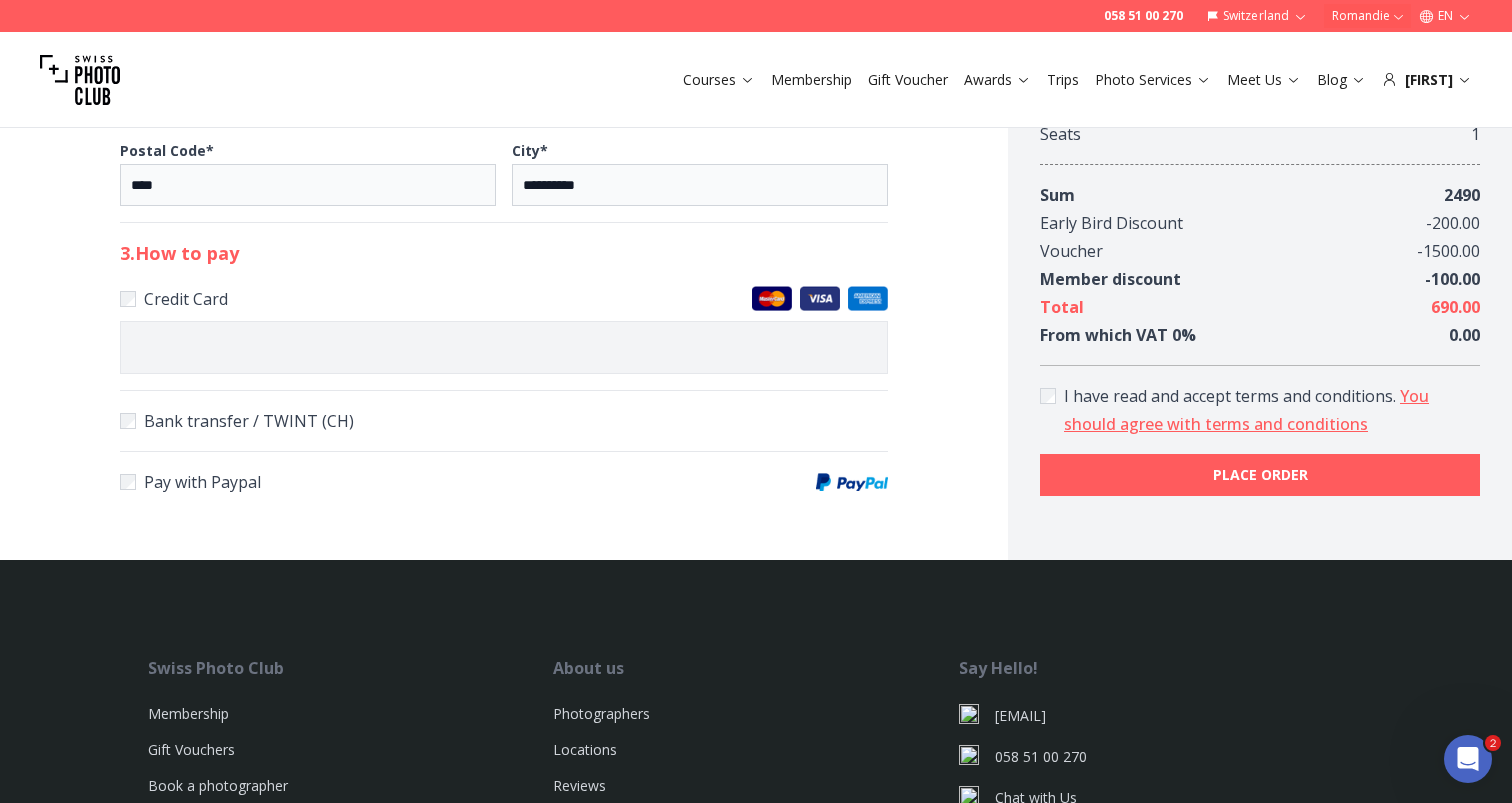 click on "Credit Card Bank transfer / TWINT (CH) Pay with Paypal" at bounding box center (504, 390) 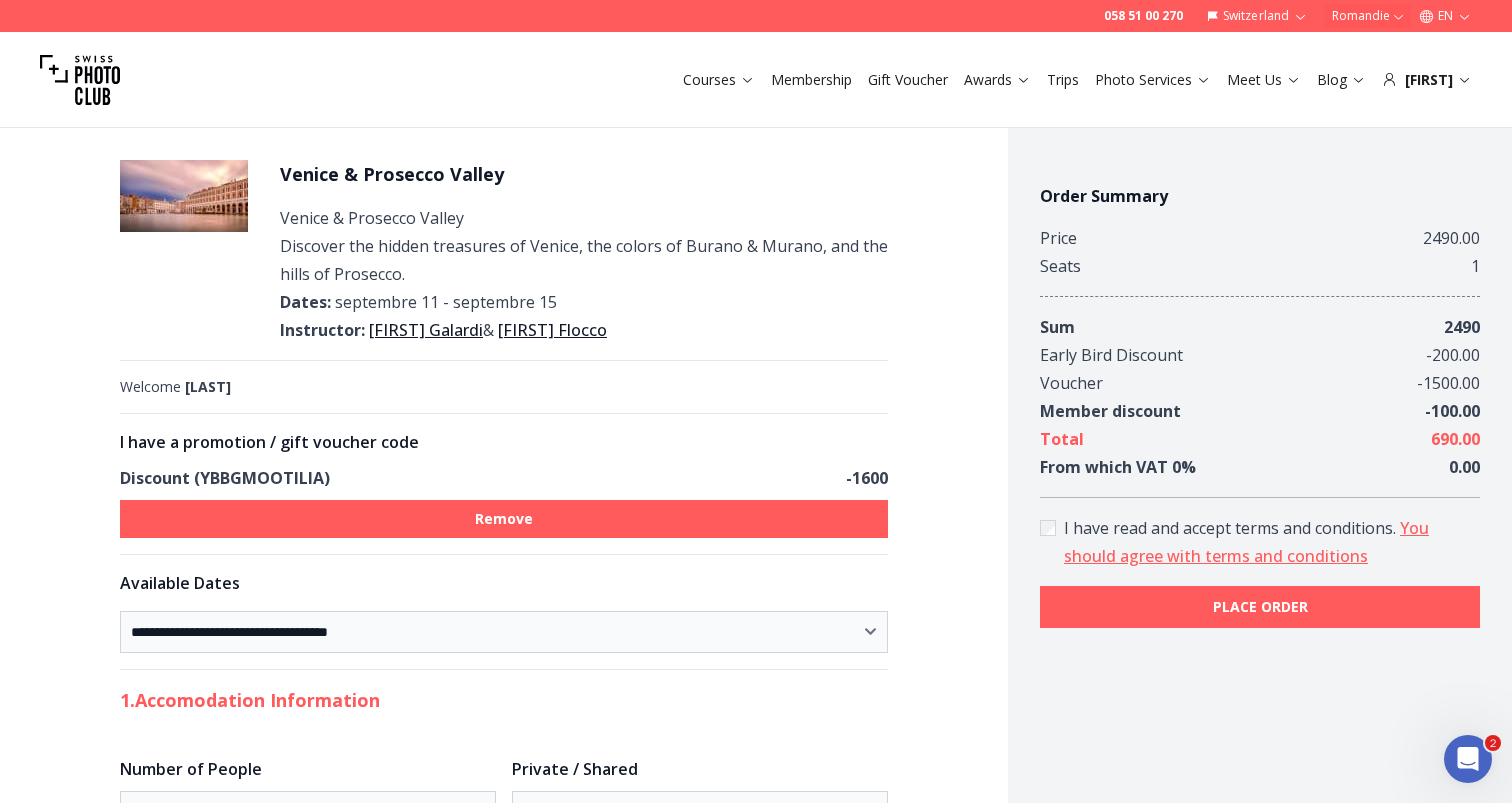 scroll, scrollTop: 0, scrollLeft: 0, axis: both 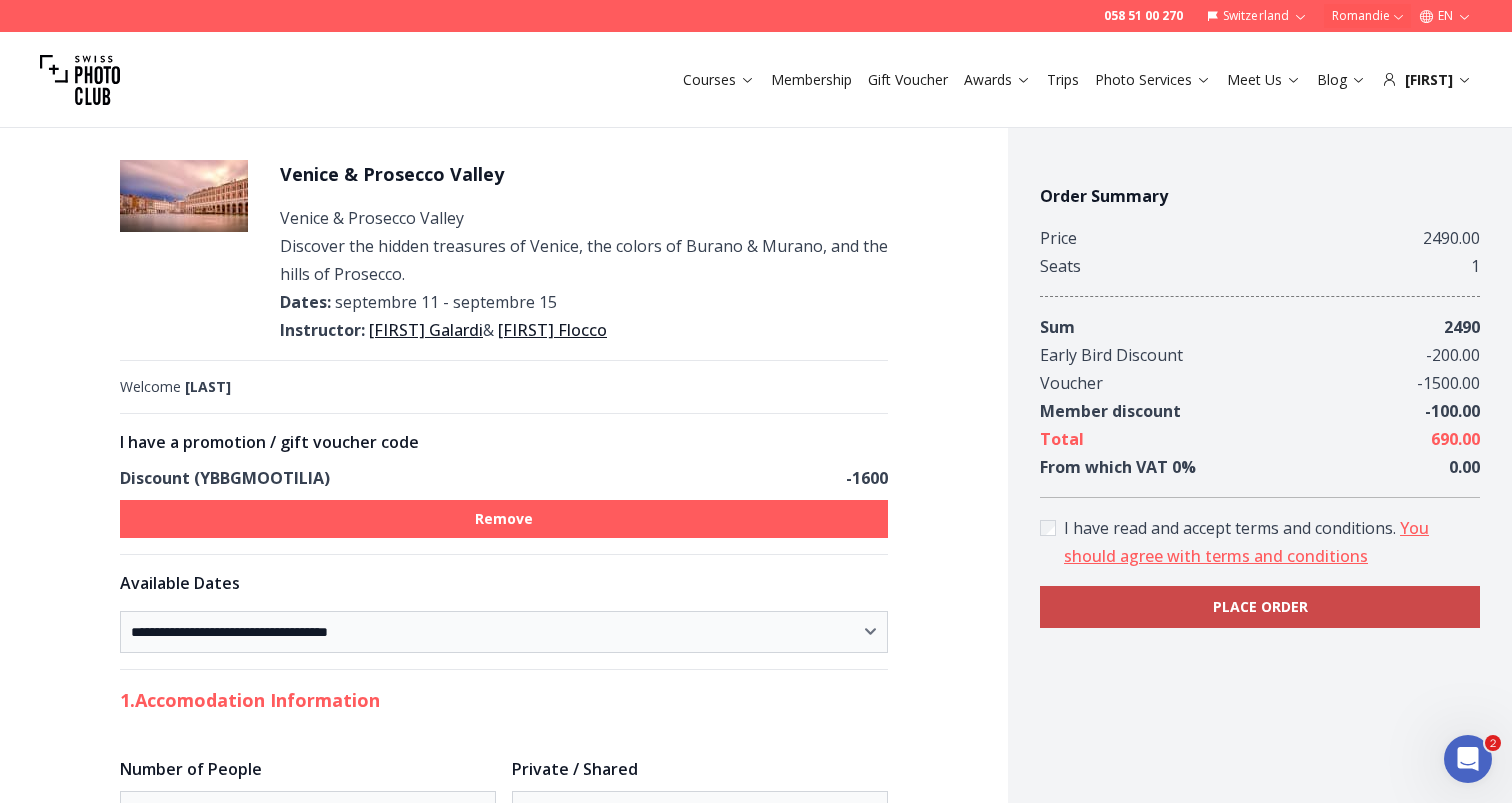 click on "PLACE ORDER" at bounding box center [1260, 607] 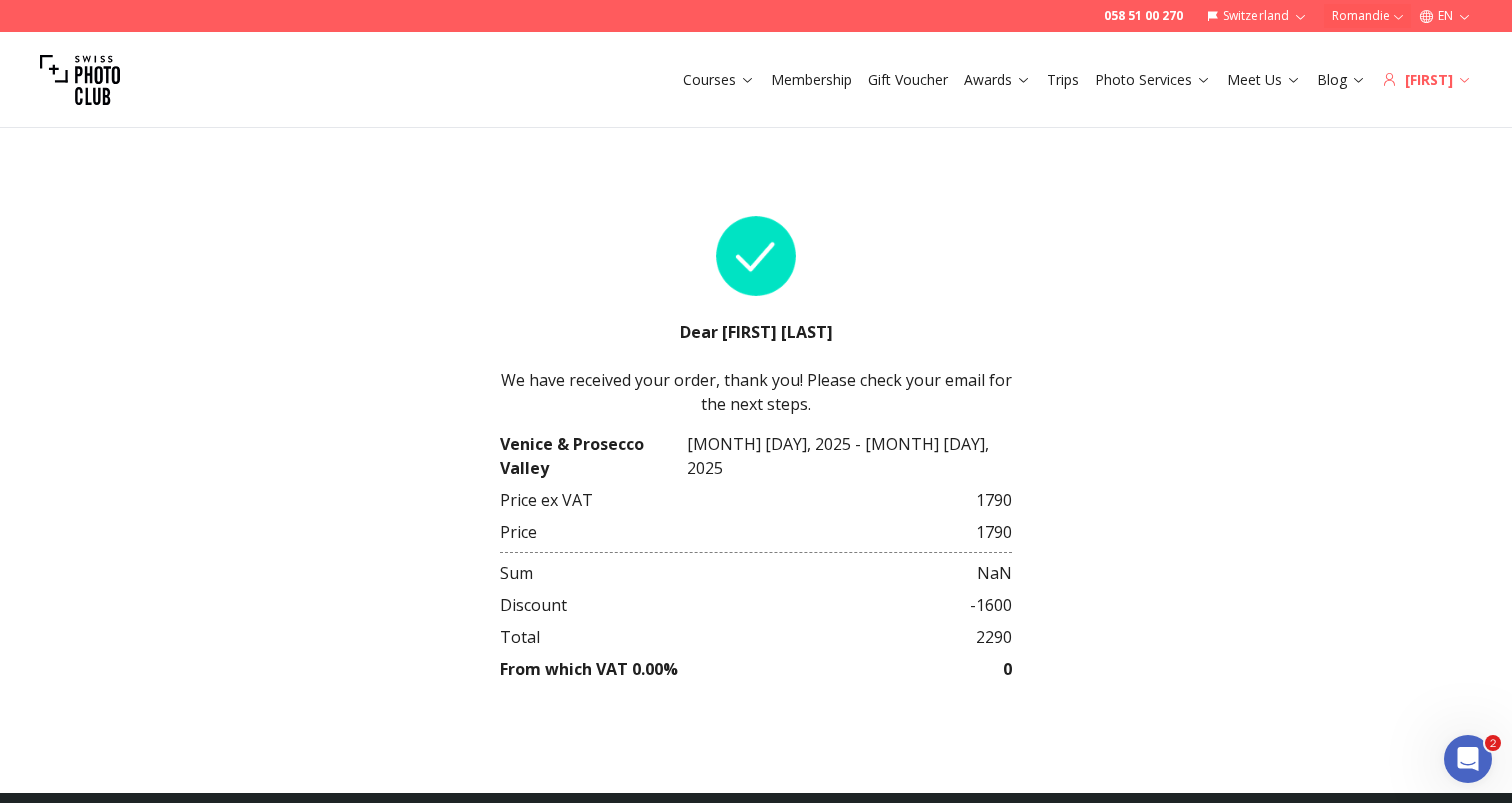 scroll, scrollTop: 0, scrollLeft: 0, axis: both 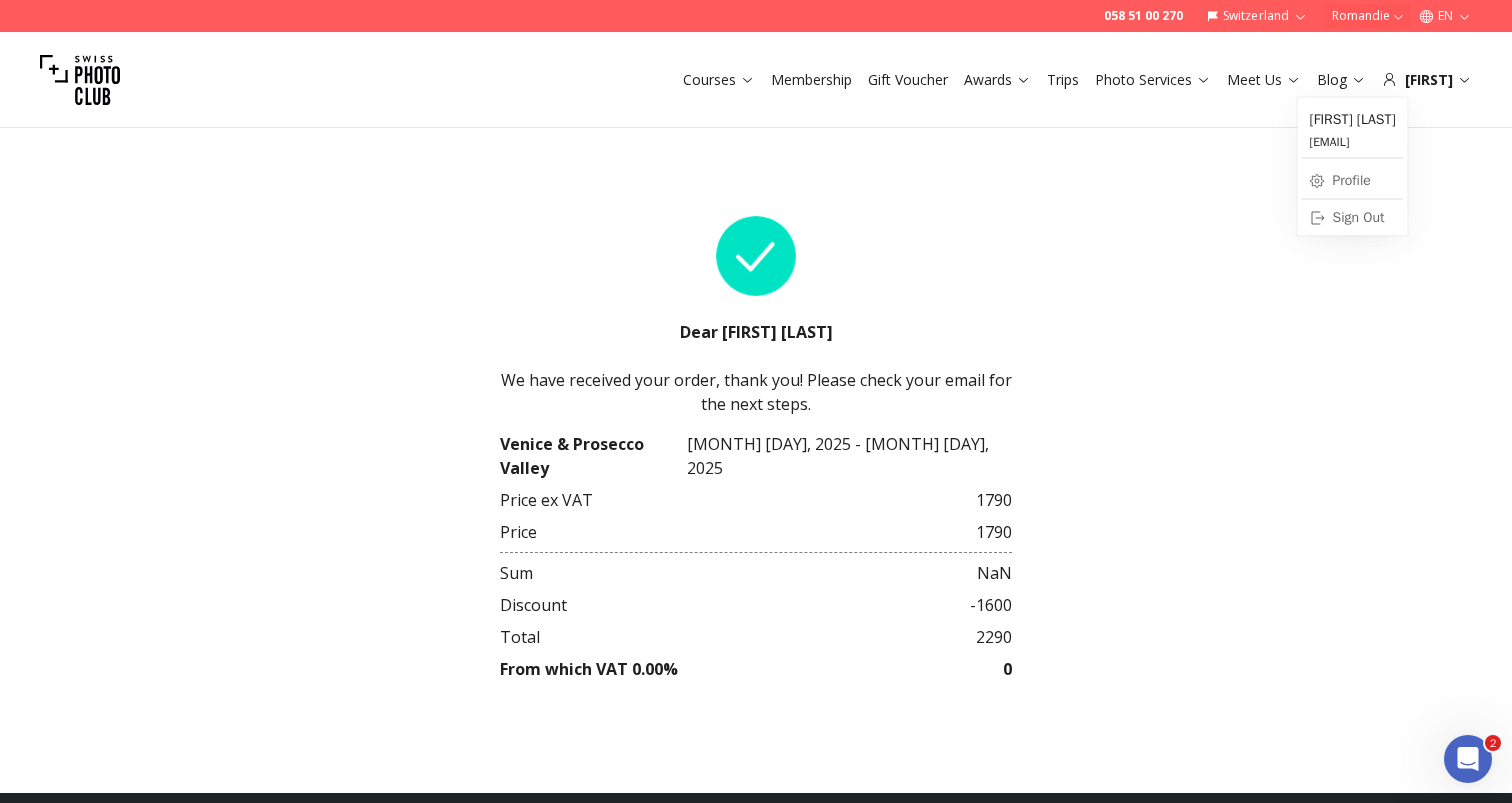 click on "Profile" at bounding box center [1353, 181] 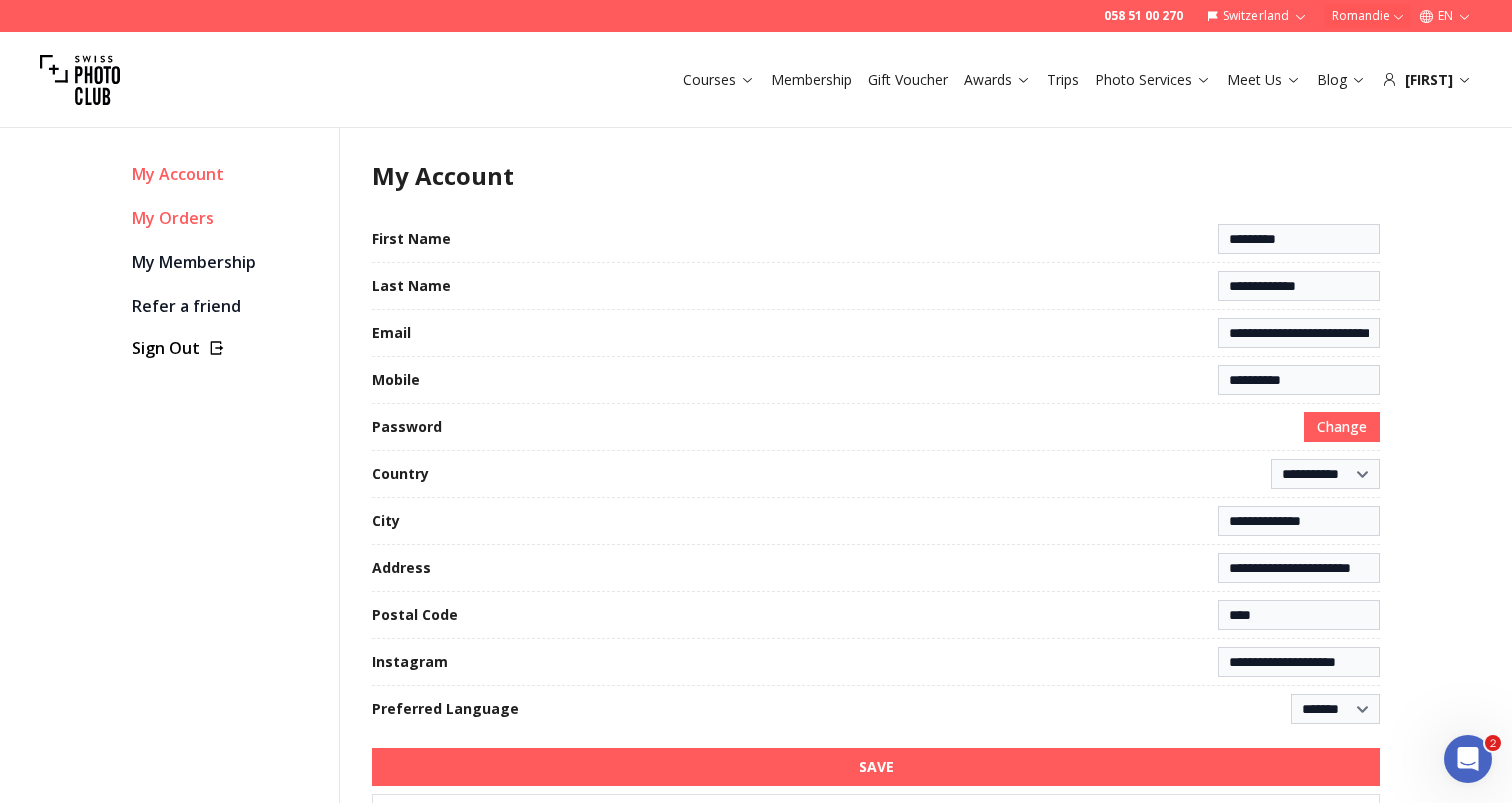 click on "My Orders" at bounding box center (227, 218) 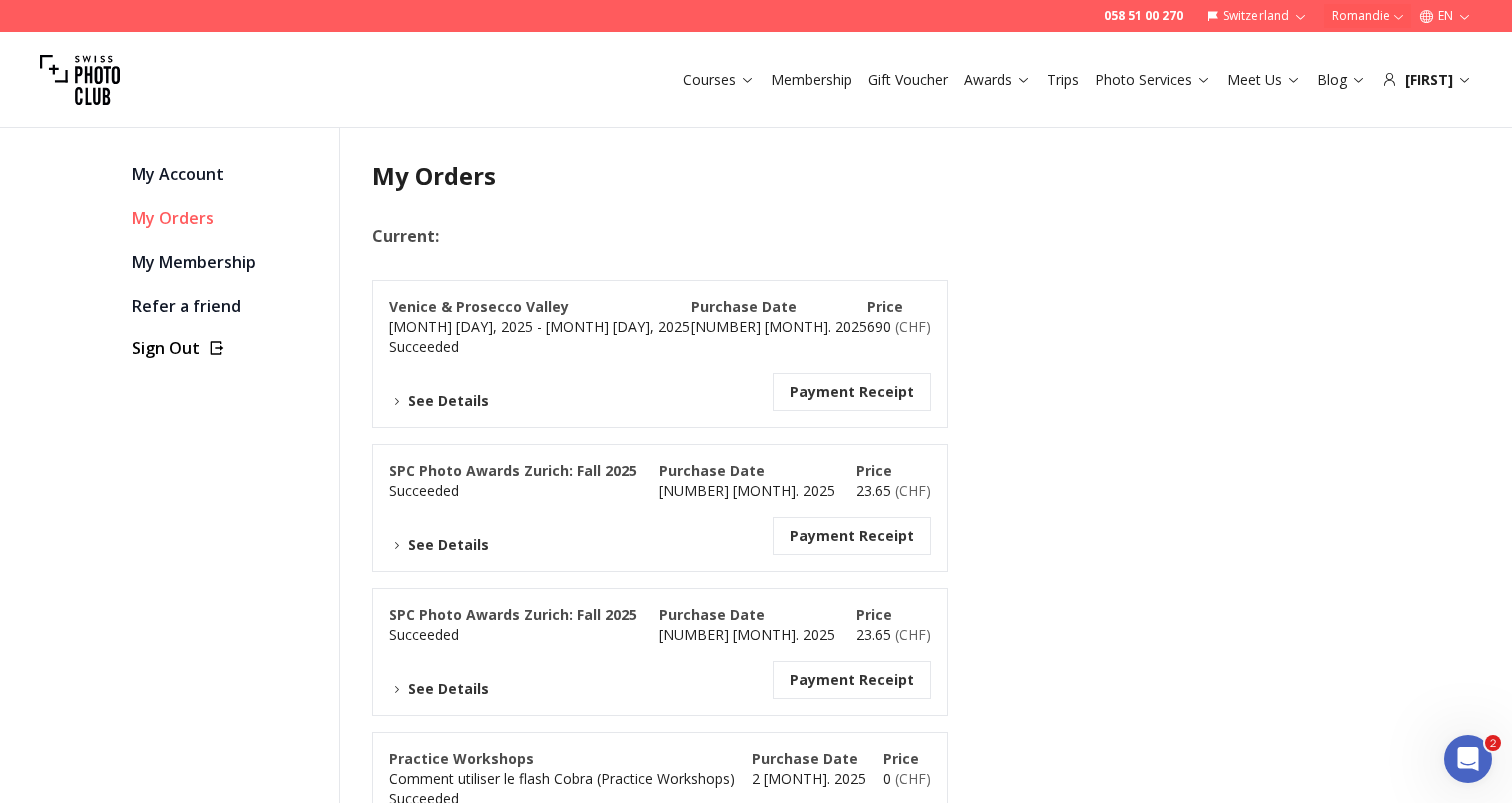 click on "Payment Receipt" at bounding box center [852, 392] 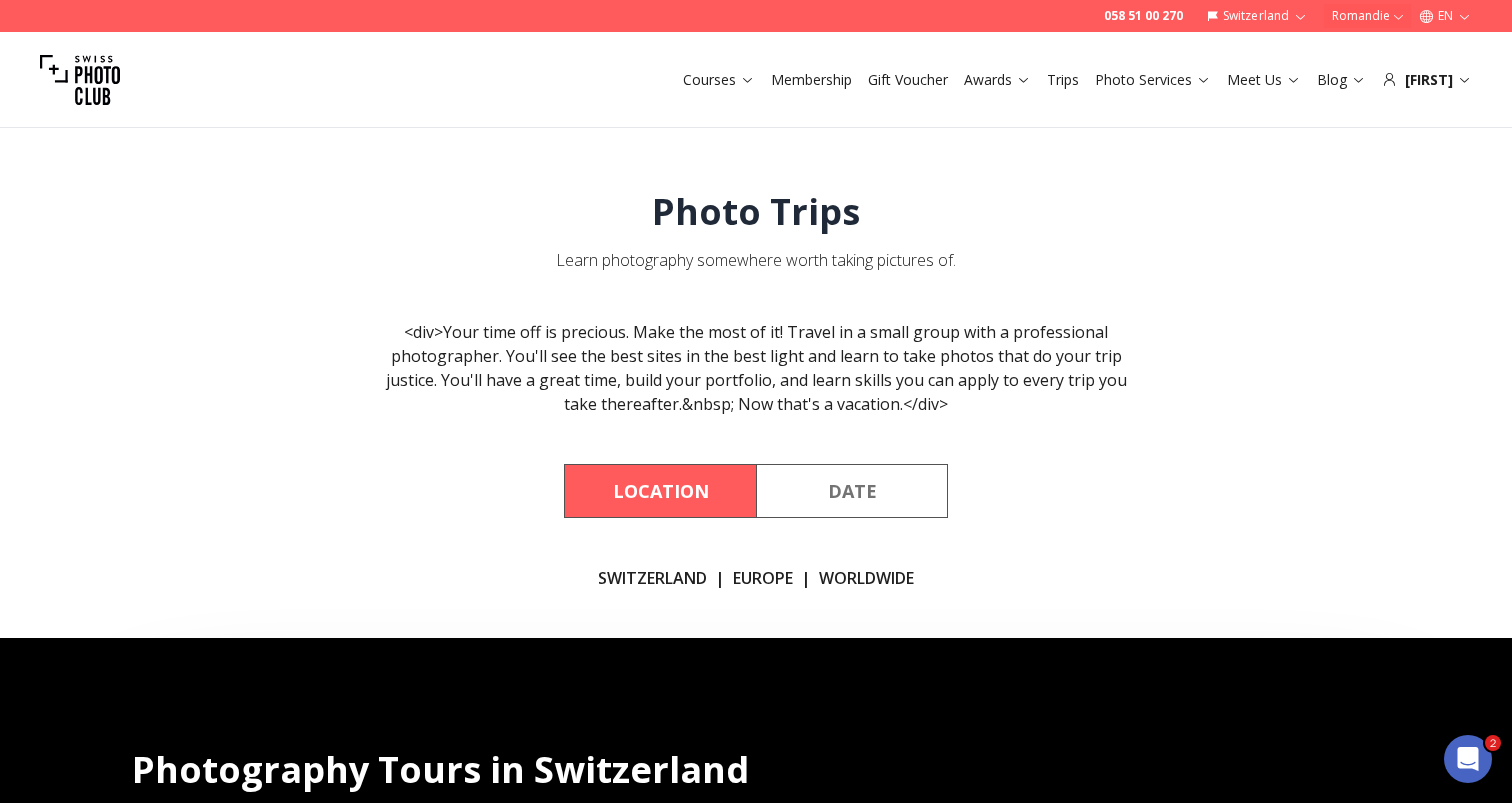 scroll, scrollTop: 0, scrollLeft: 0, axis: both 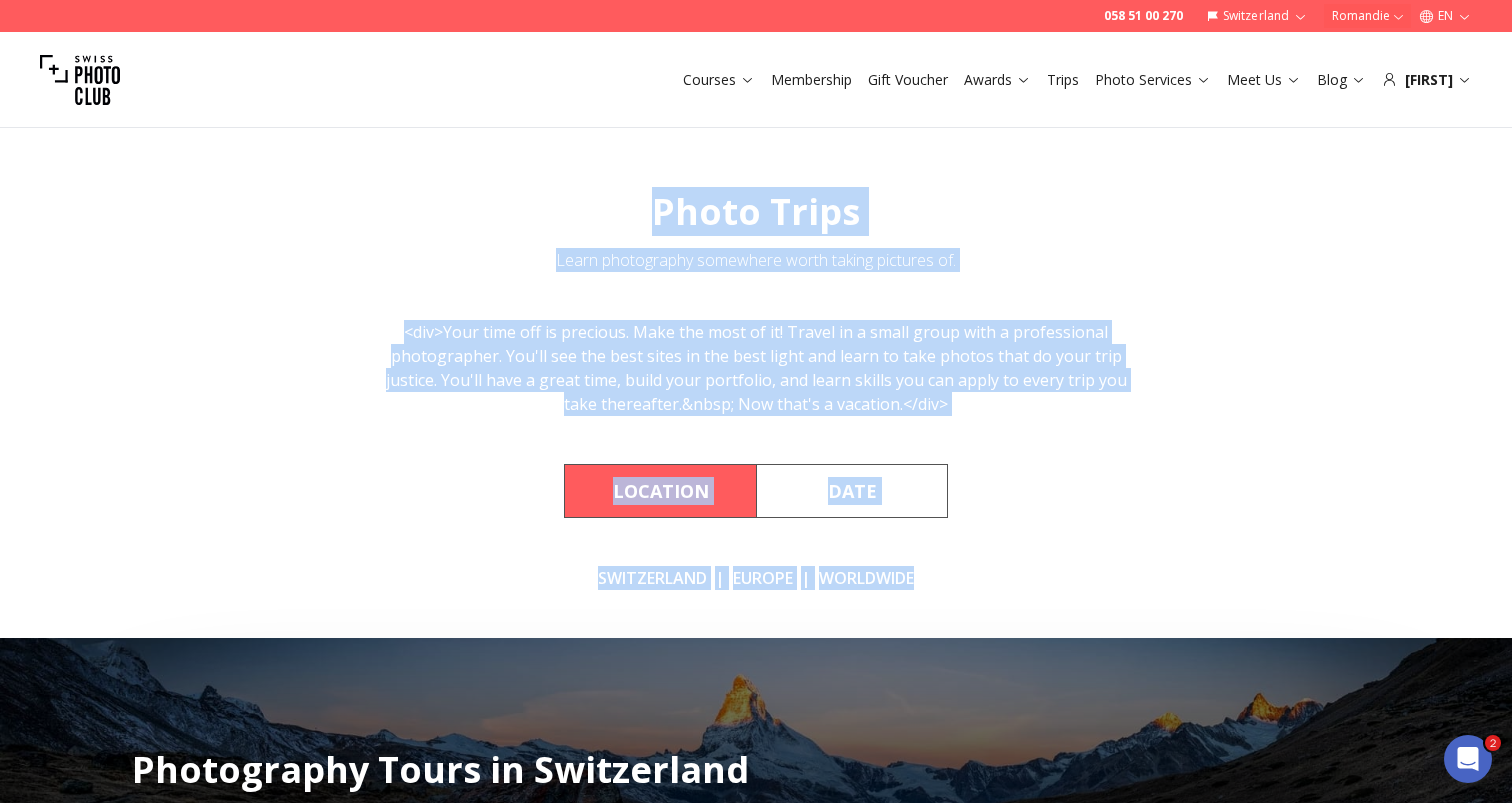 drag, startPoint x: 650, startPoint y: 205, endPoint x: 940, endPoint y: 583, distance: 476.42838 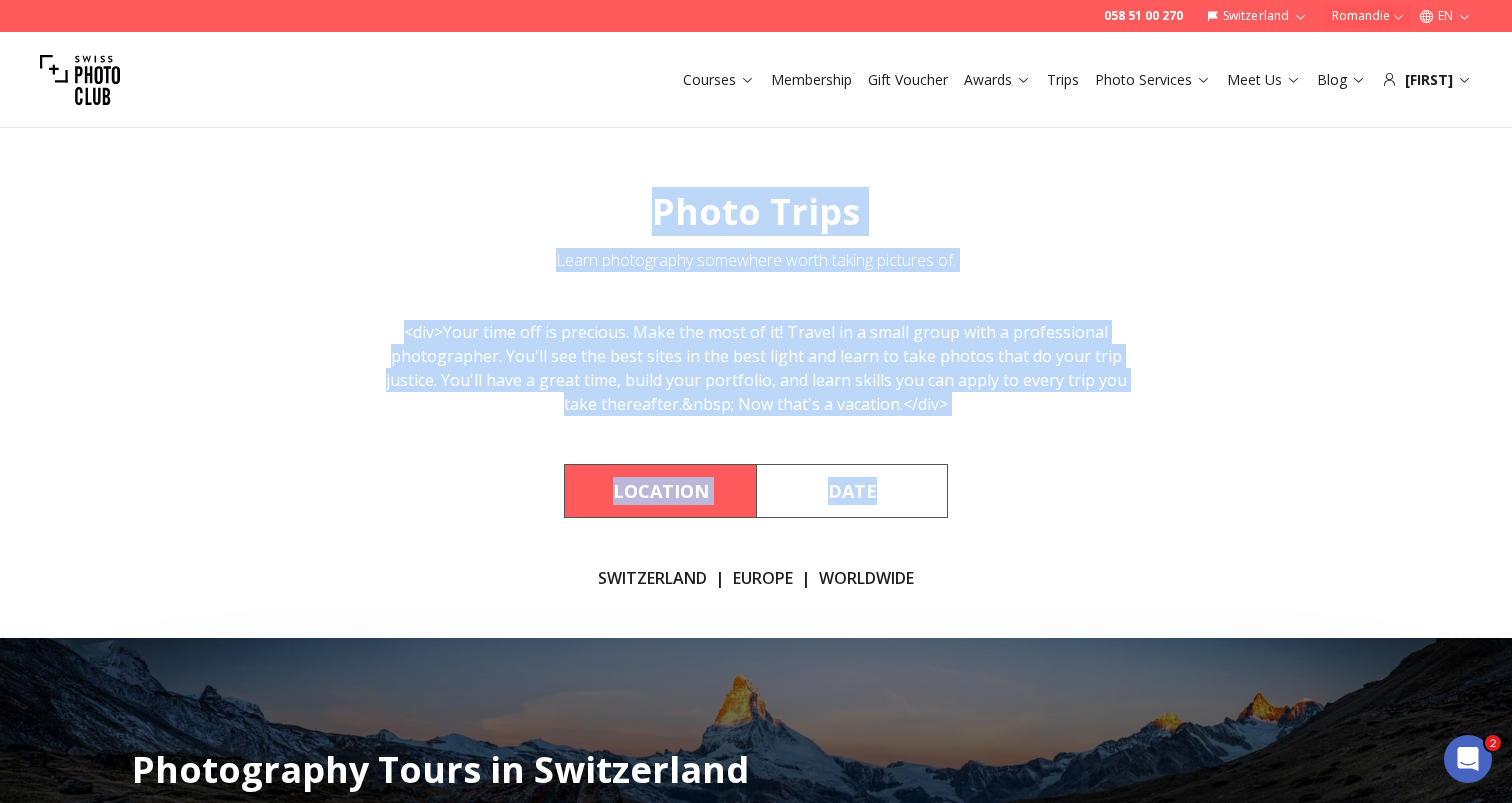 drag, startPoint x: 632, startPoint y: 193, endPoint x: 997, endPoint y: 574, distance: 527.623 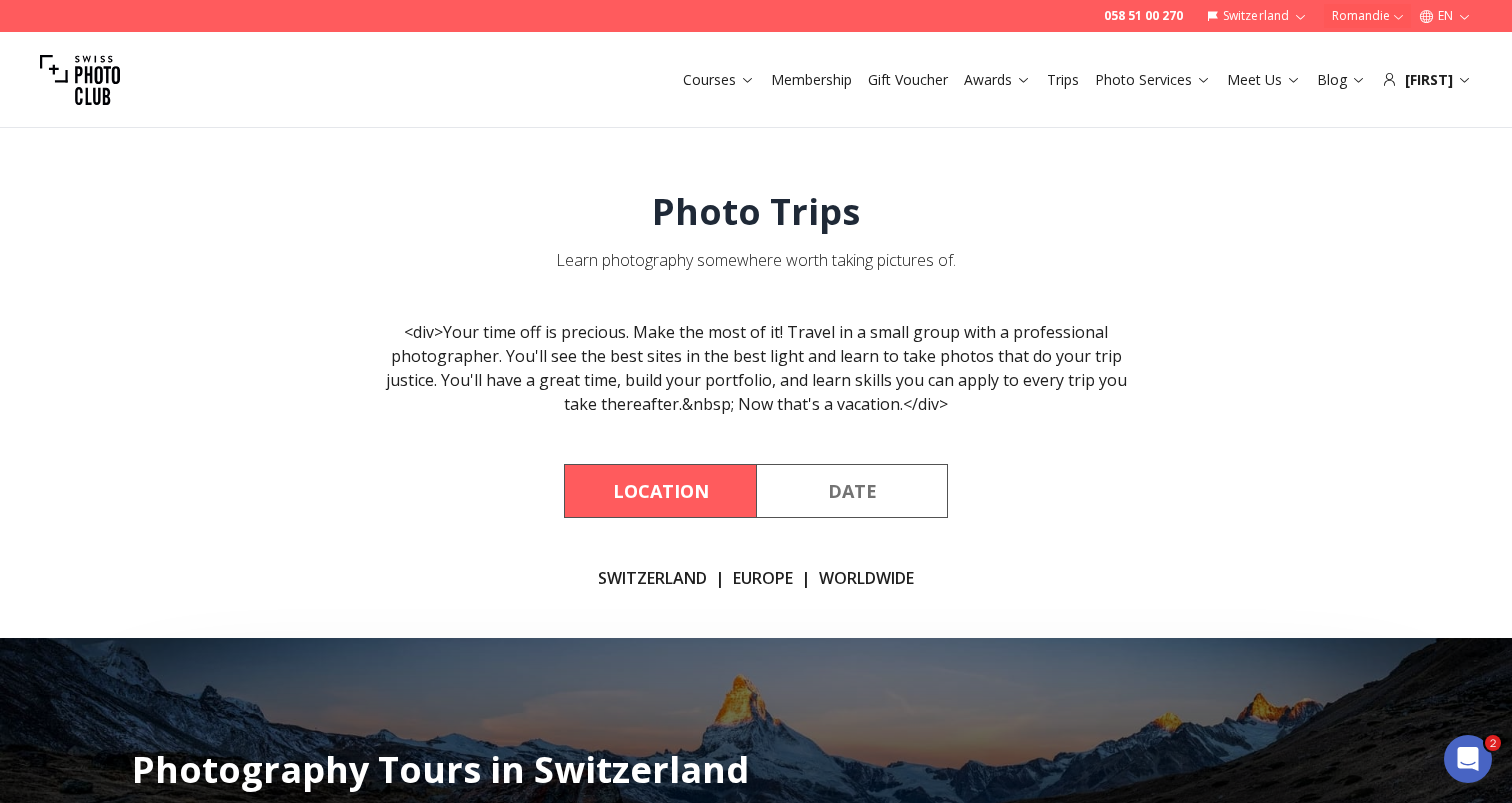 click on "<div>Your time off is precious. Make the most of it! Travel in a small group with a professional photographer. You'll see the best sites in the best light and learn to take photos that do your trip justice. You'll have a great time, build your portfolio, and learn skills you can apply to every trip you take thereafter.&nbsp; Now that's a vacation.</div>" at bounding box center (756, 368) 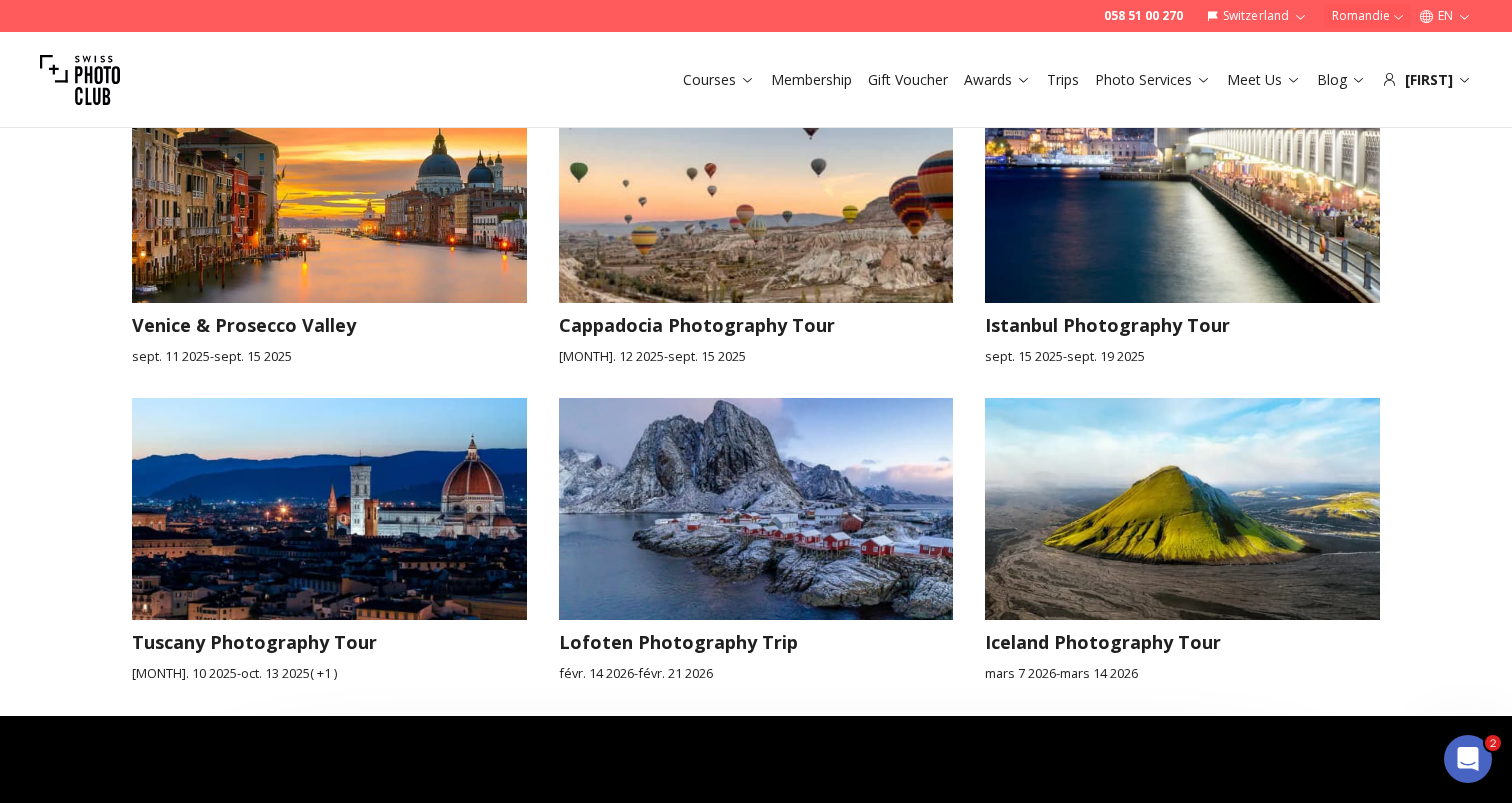 scroll, scrollTop: 1838, scrollLeft: 0, axis: vertical 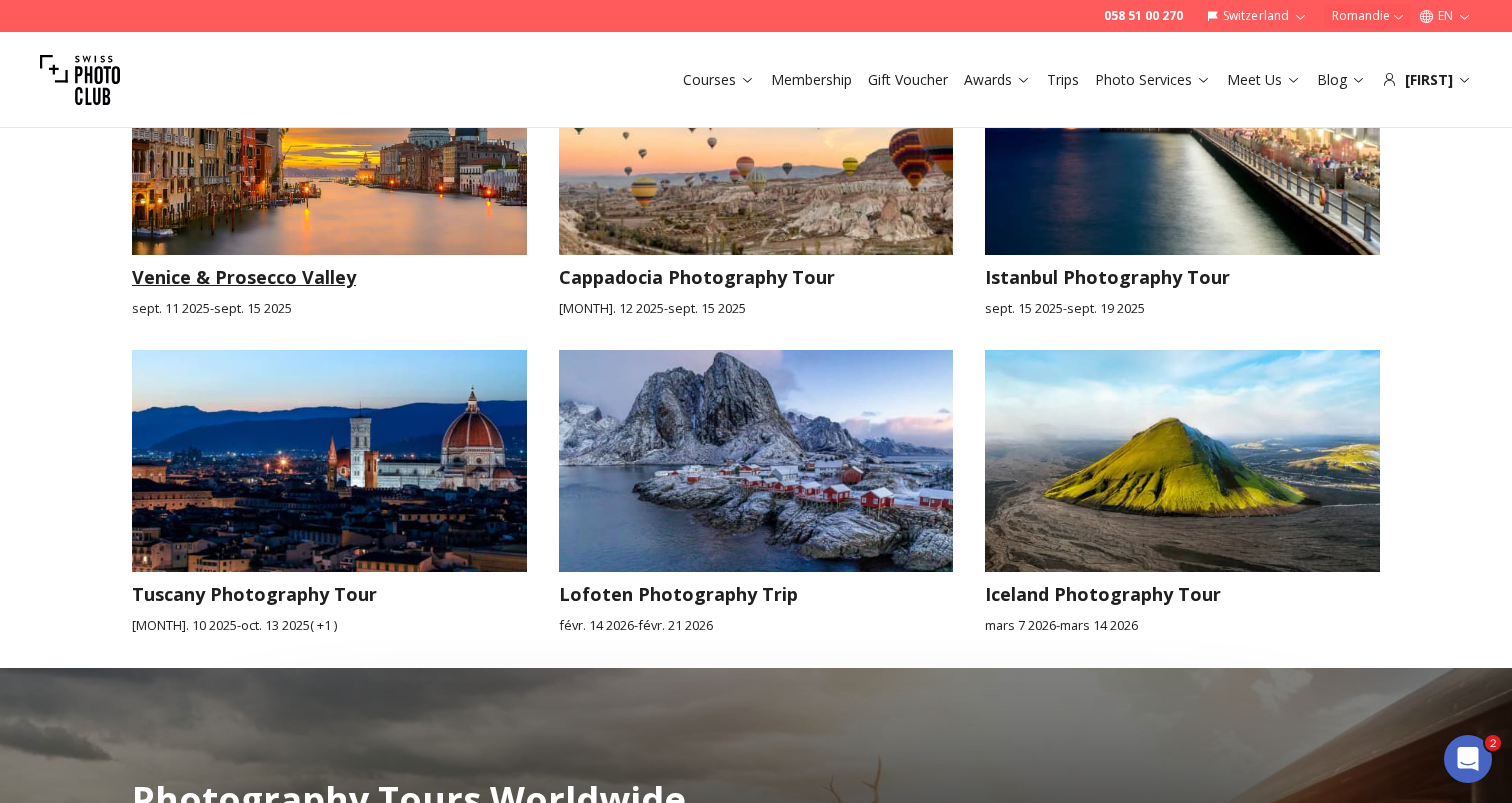 click at bounding box center (329, 144) 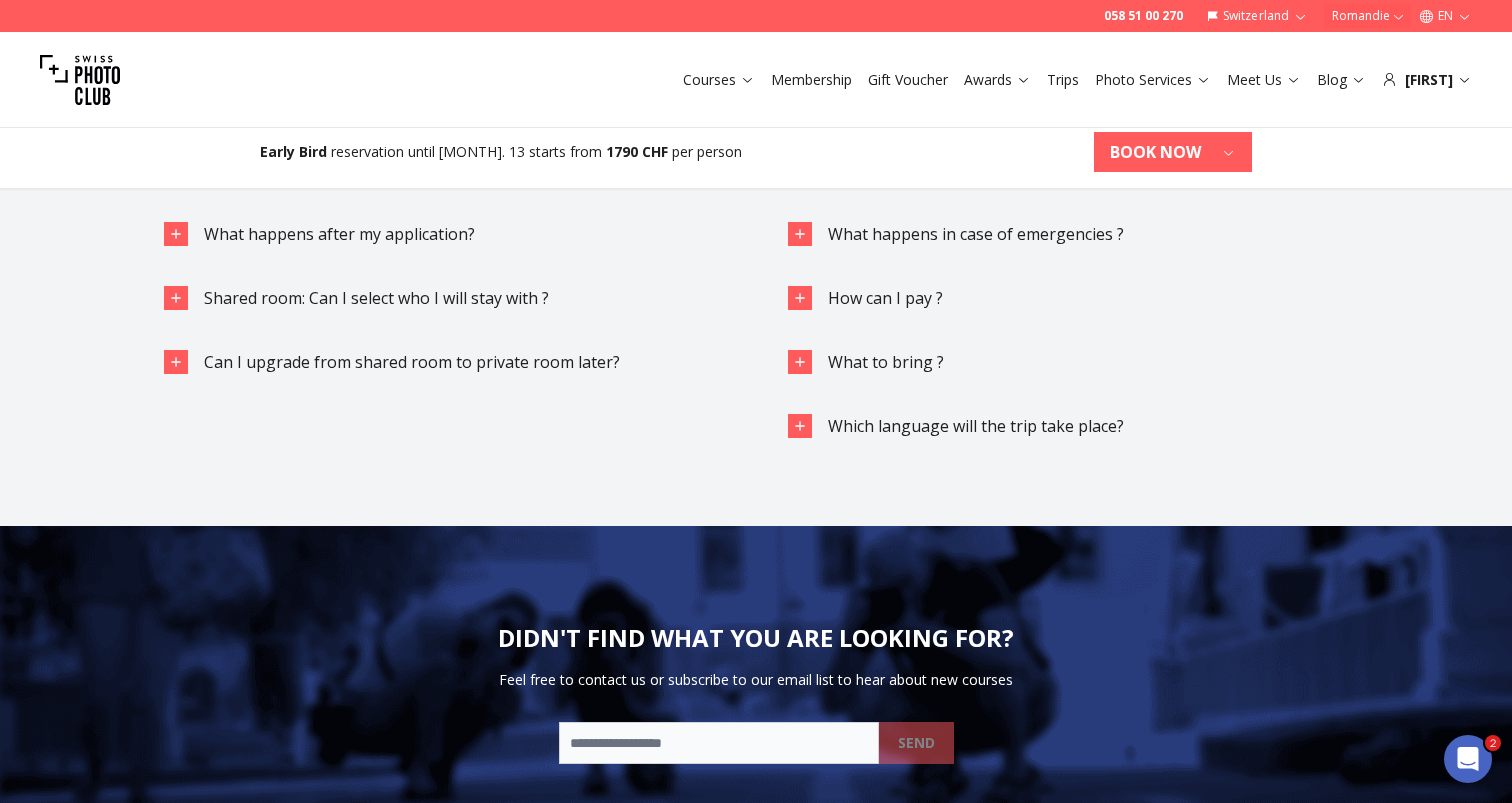 scroll, scrollTop: 5420, scrollLeft: 0, axis: vertical 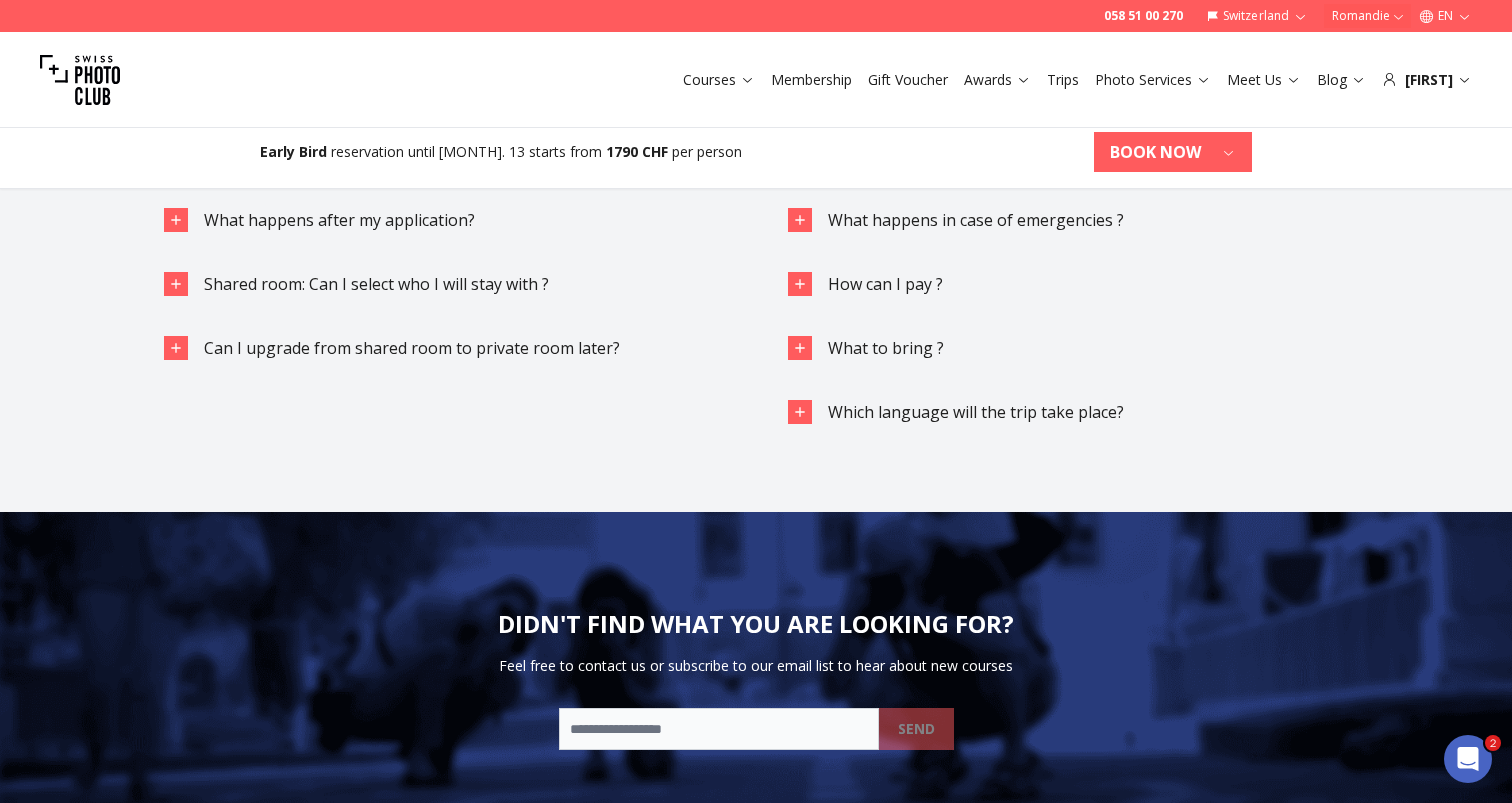 click on "Cancellation policy for trips" at bounding box center (306, 92) 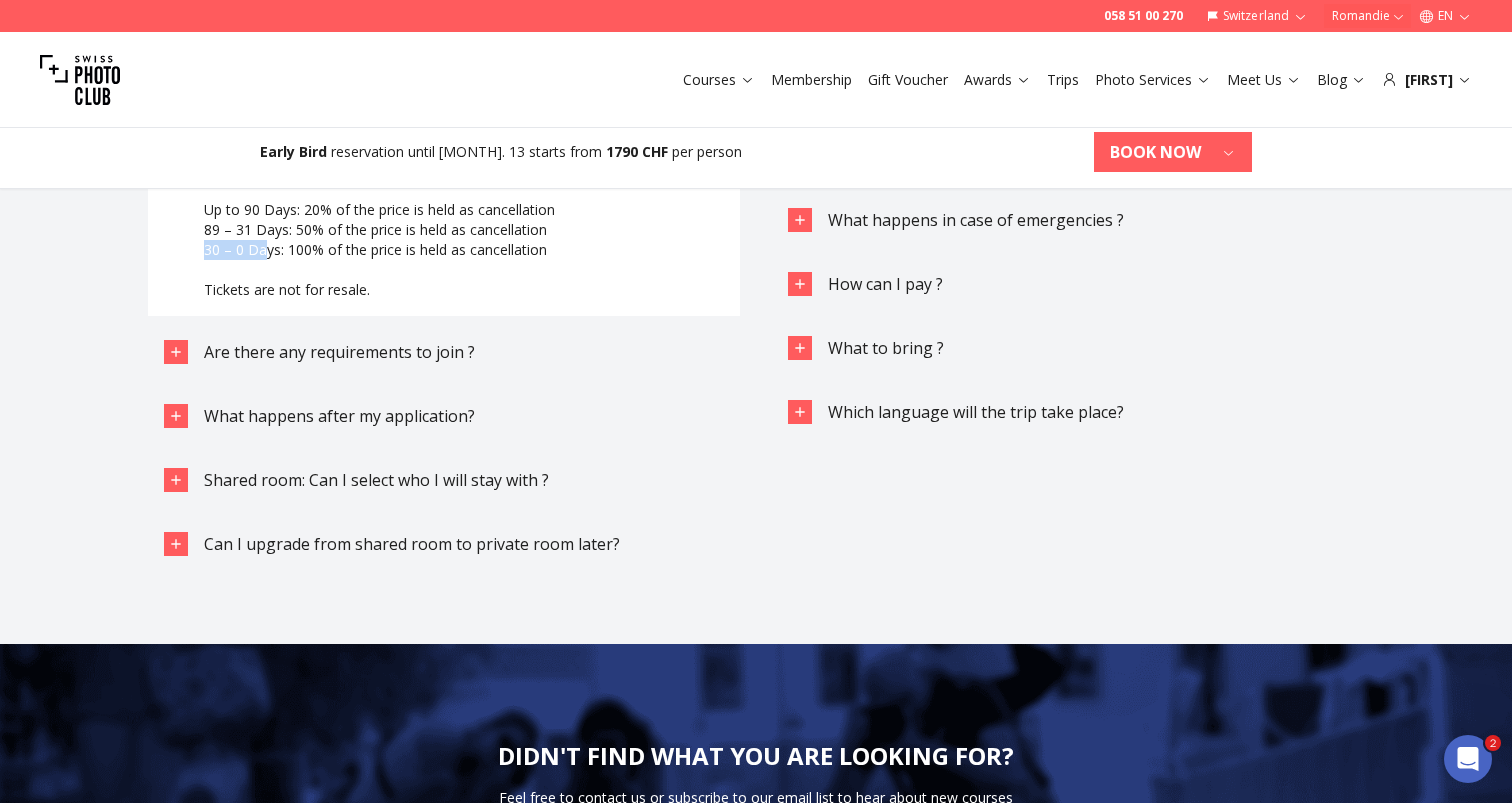drag, startPoint x: 193, startPoint y: 483, endPoint x: 266, endPoint y: 487, distance: 73.109505 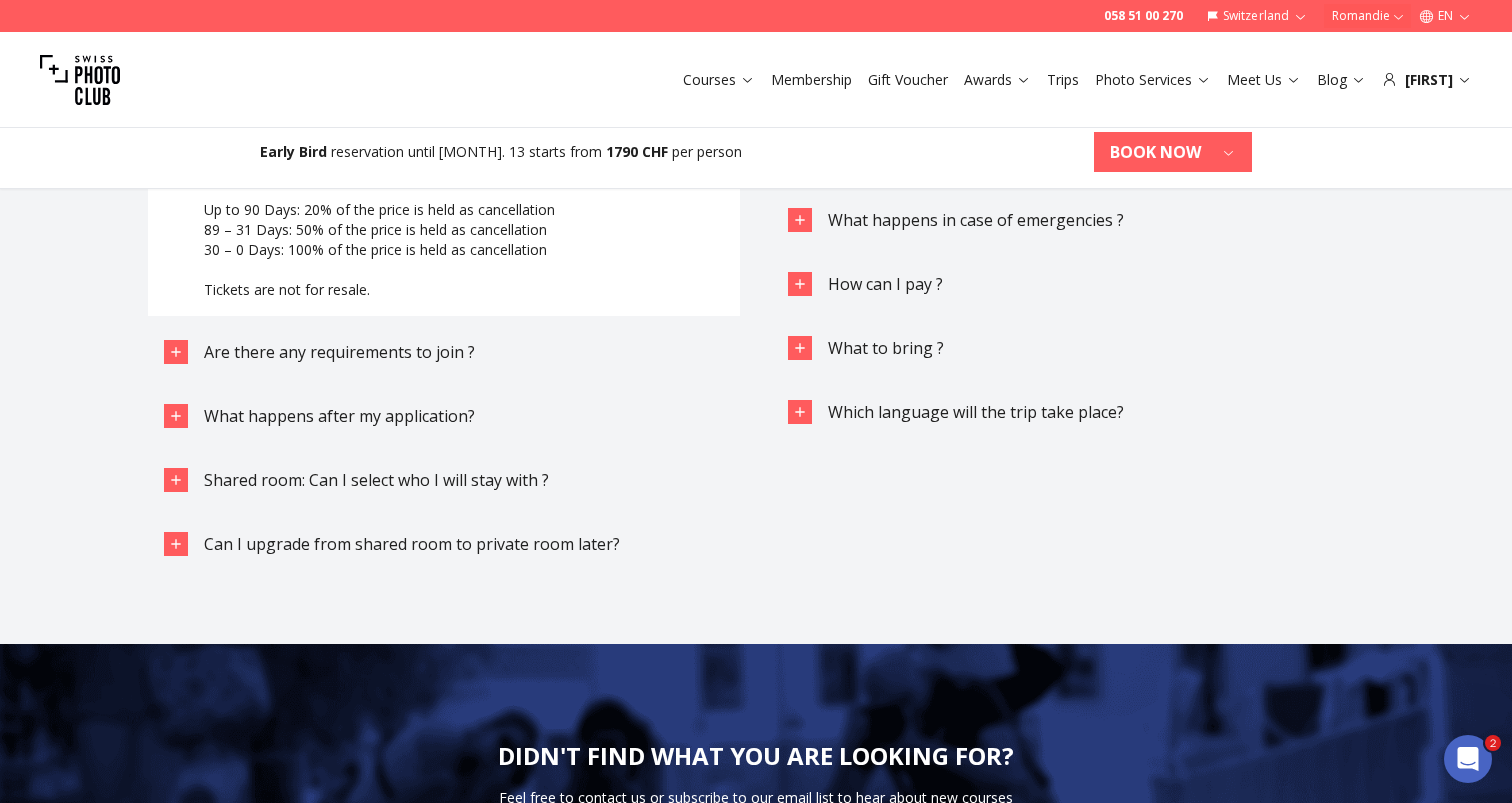 click on "30 – 0 Days: 100% of the price is held as cancellation" at bounding box center (472, 250) 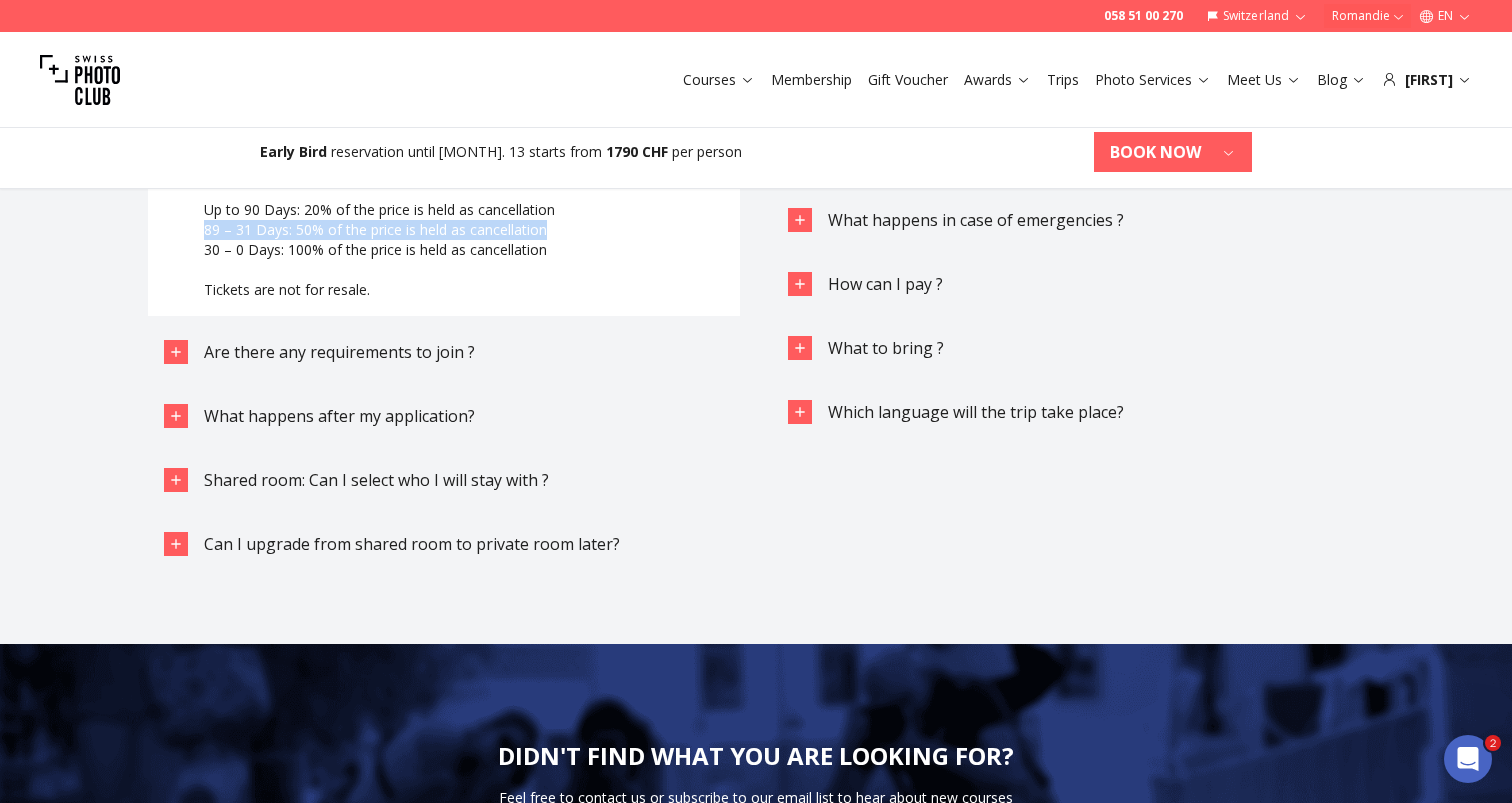 drag, startPoint x: 199, startPoint y: 456, endPoint x: 655, endPoint y: 456, distance: 456 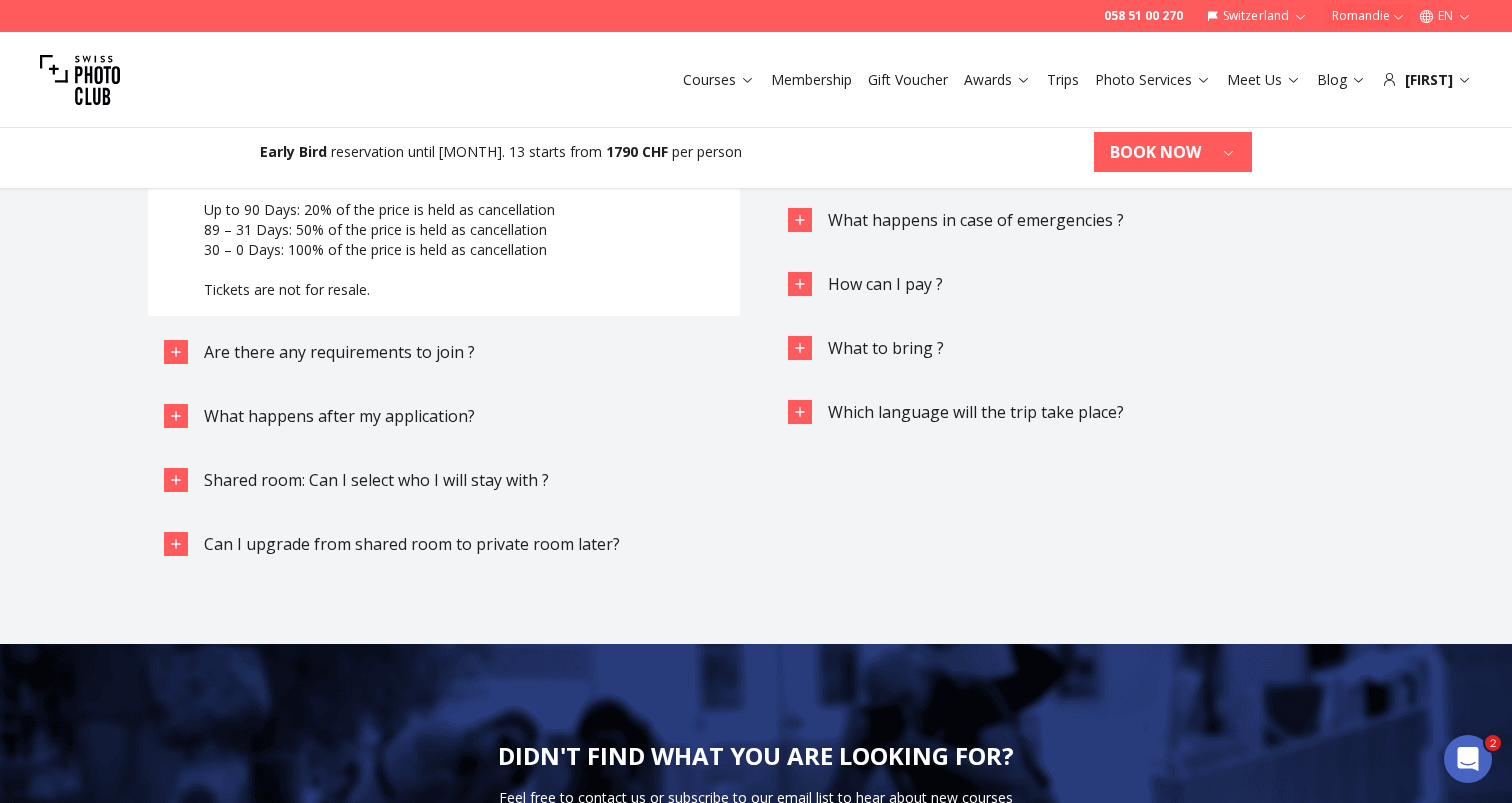 click on "89 – 31 Days: 50% of the price is held as cancellation" at bounding box center (472, 230) 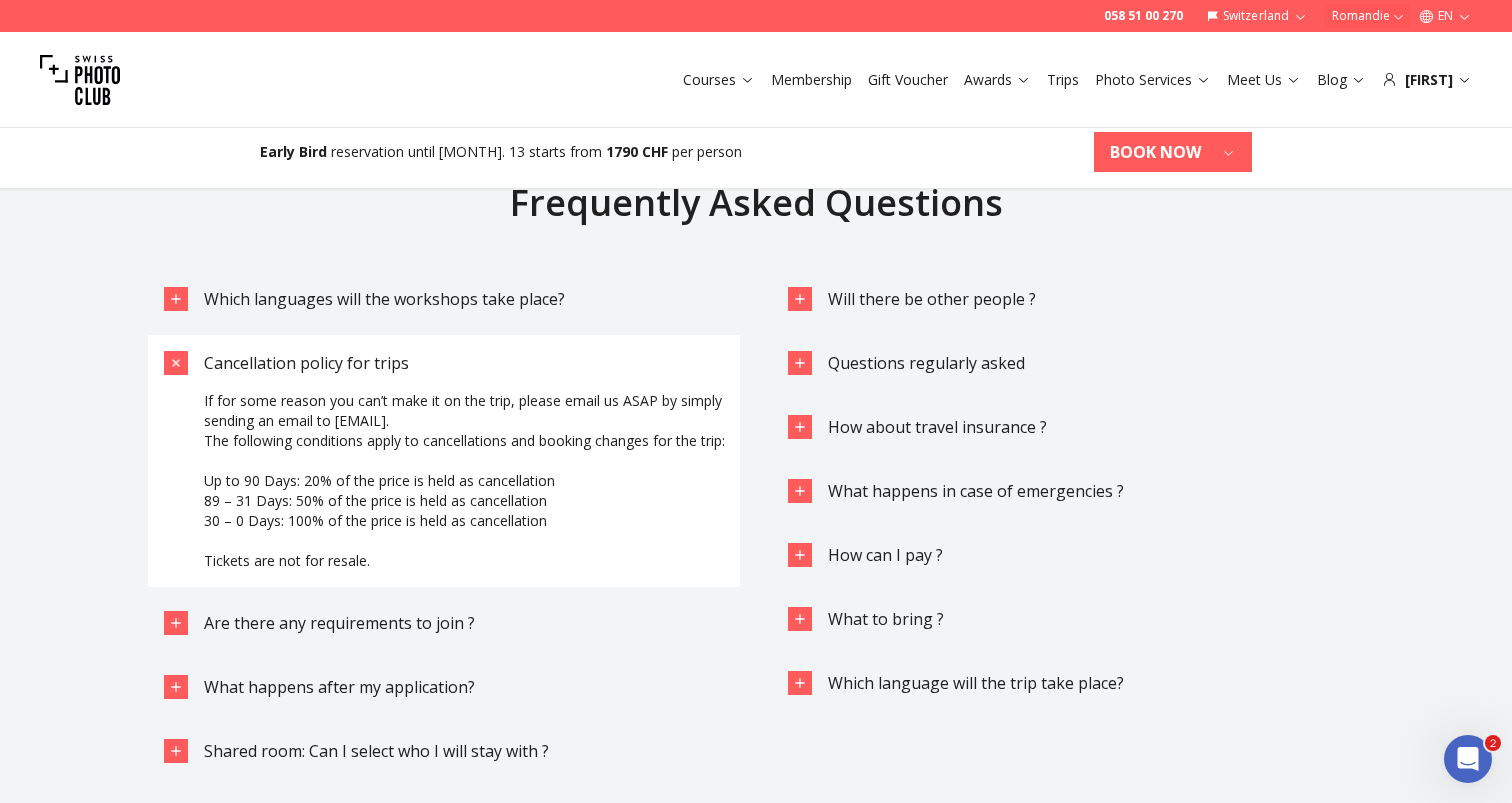 scroll, scrollTop: 5310, scrollLeft: 0, axis: vertical 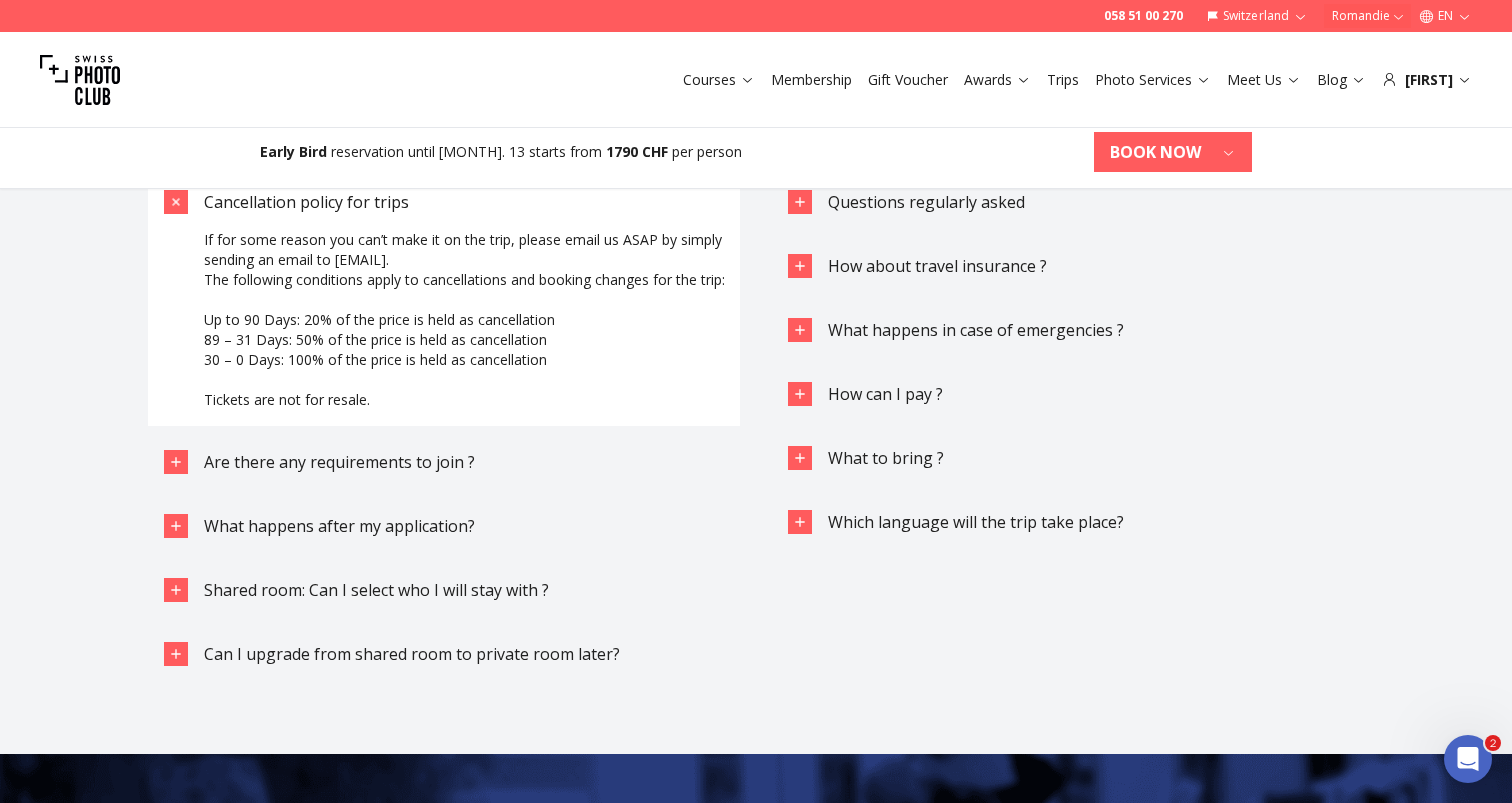 click 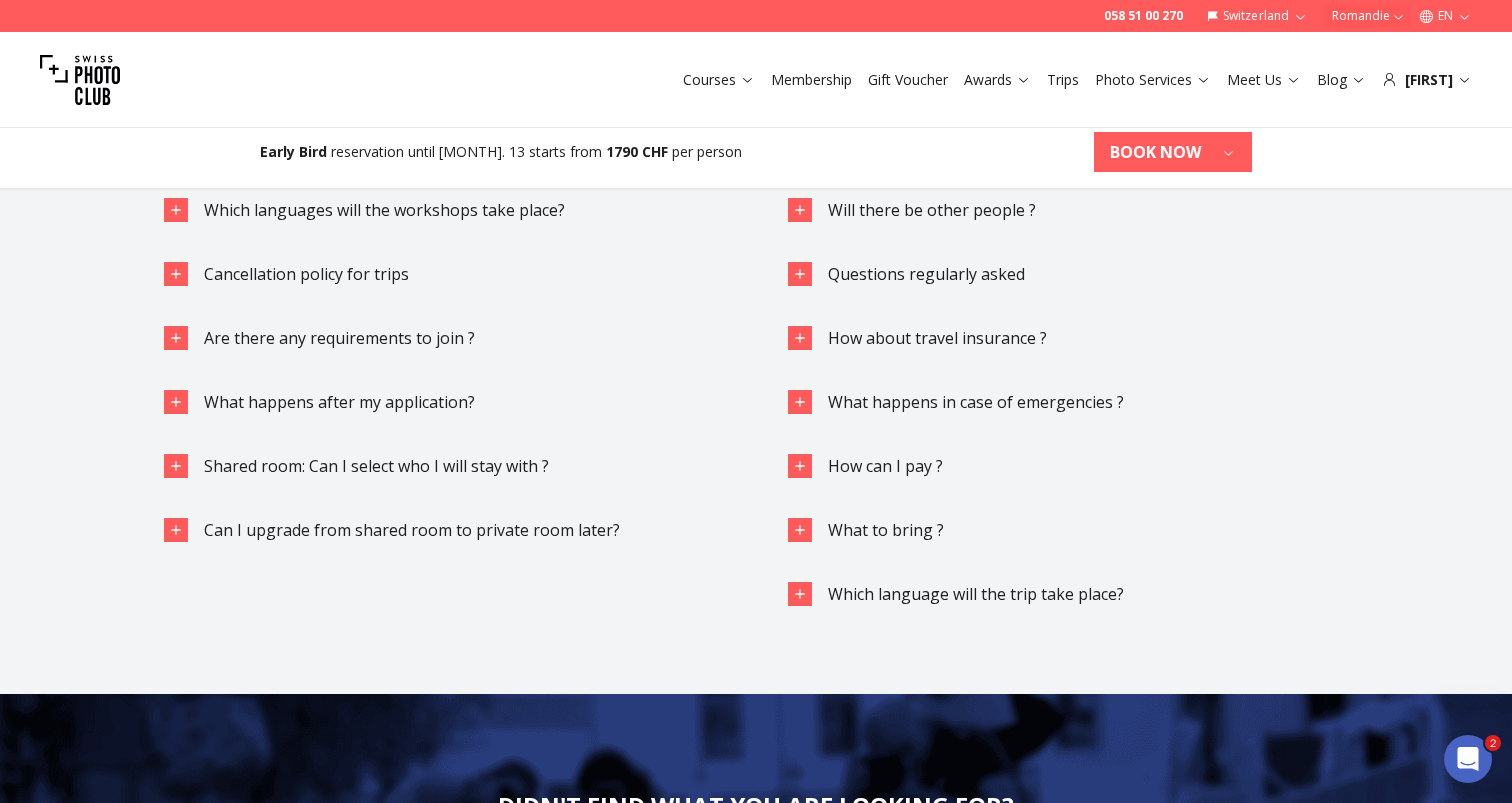 scroll, scrollTop: 5241, scrollLeft: 0, axis: vertical 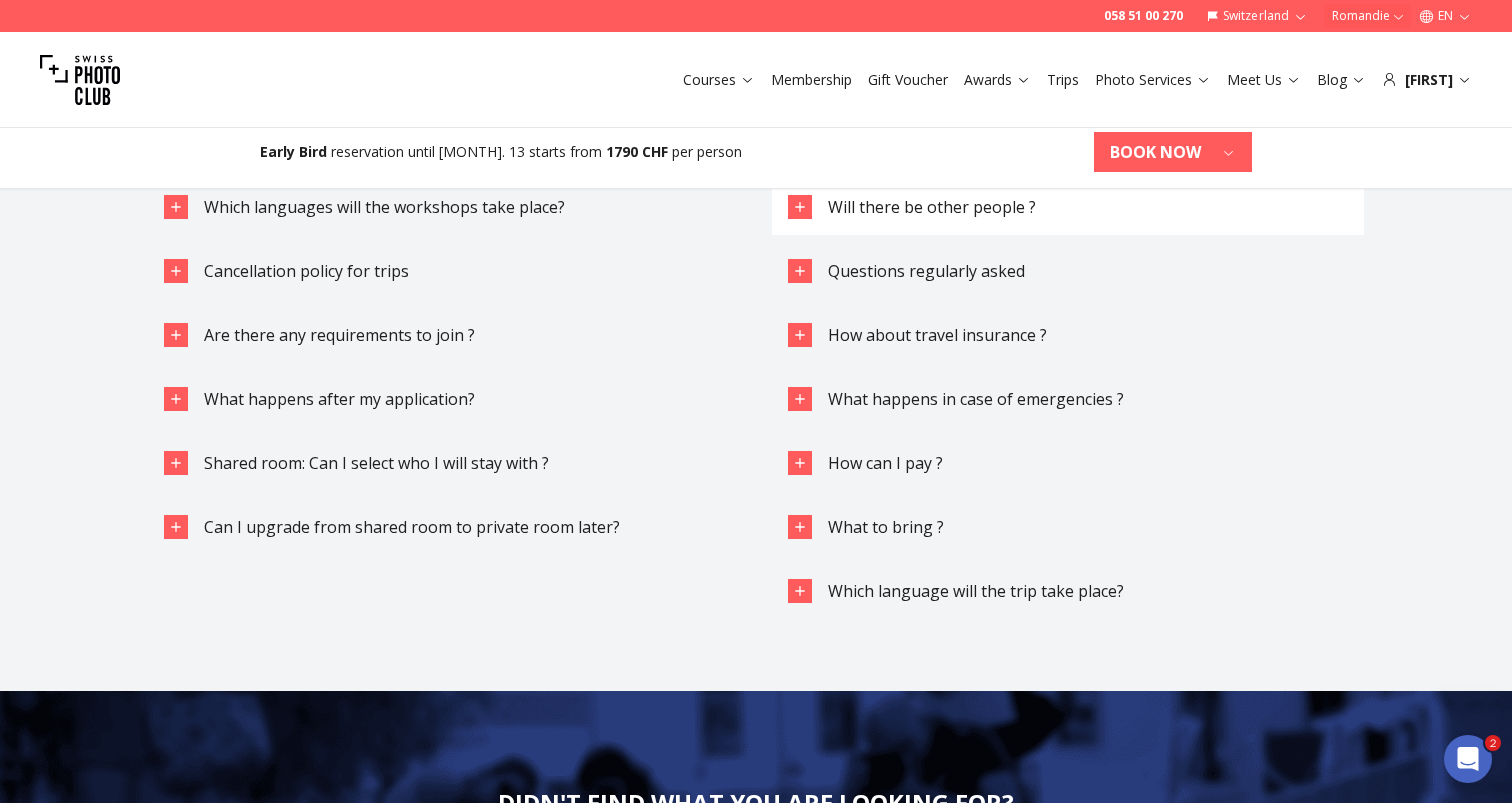 click on "Will there be other people ?" at bounding box center [1068, 207] 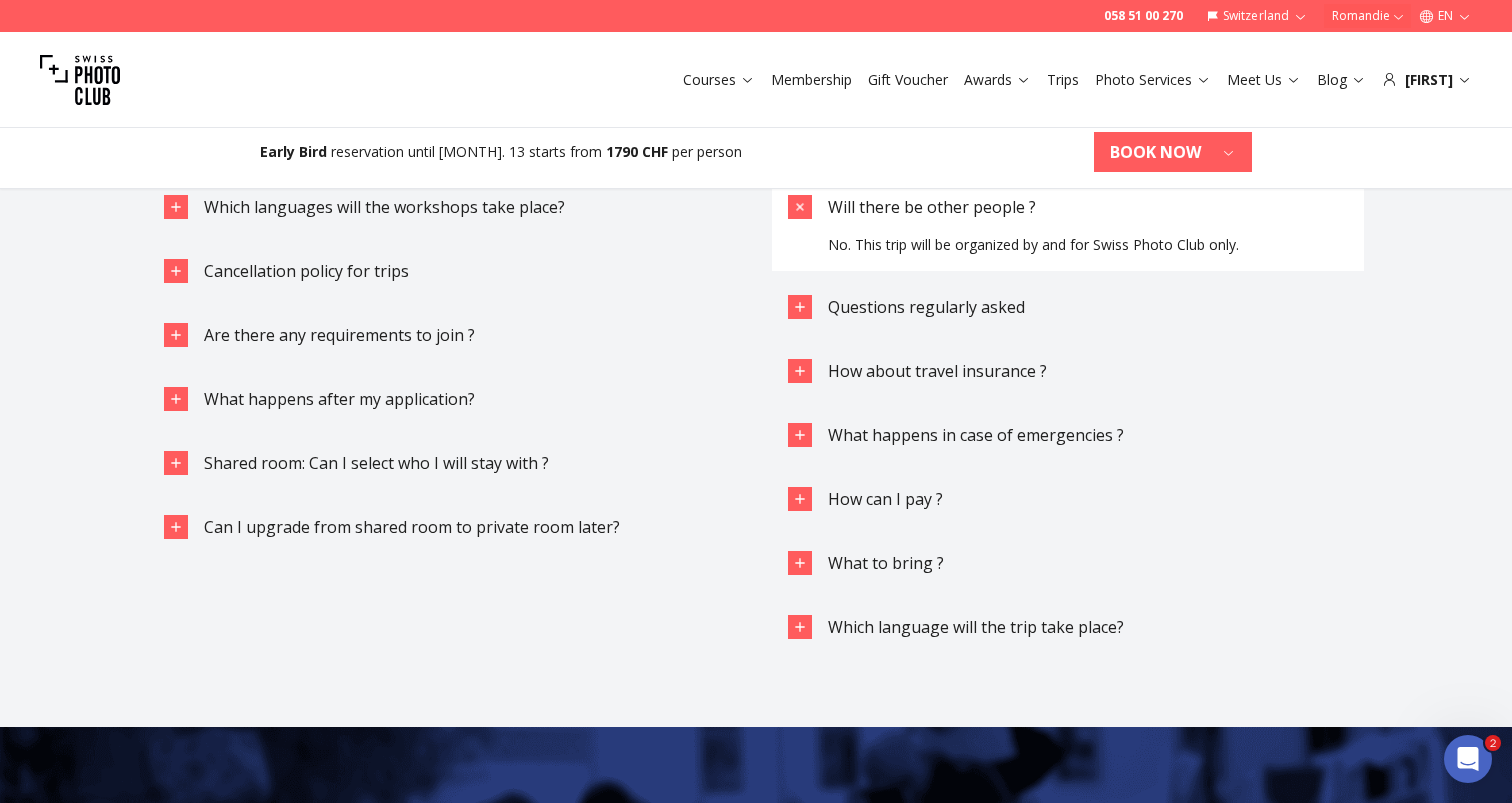 click on "Will there be other people ?" at bounding box center [1068, 207] 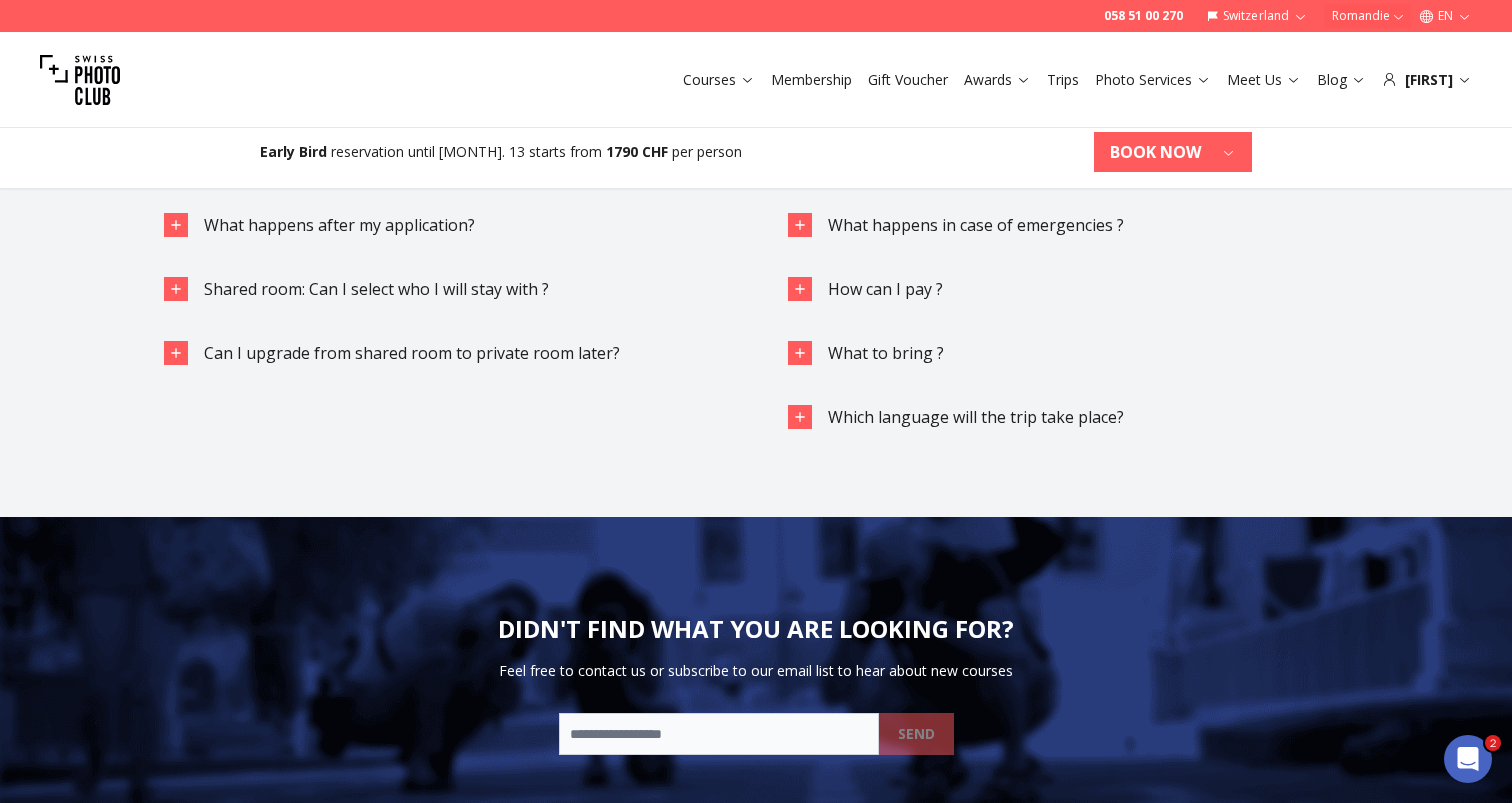 scroll, scrollTop: 5423, scrollLeft: 0, axis: vertical 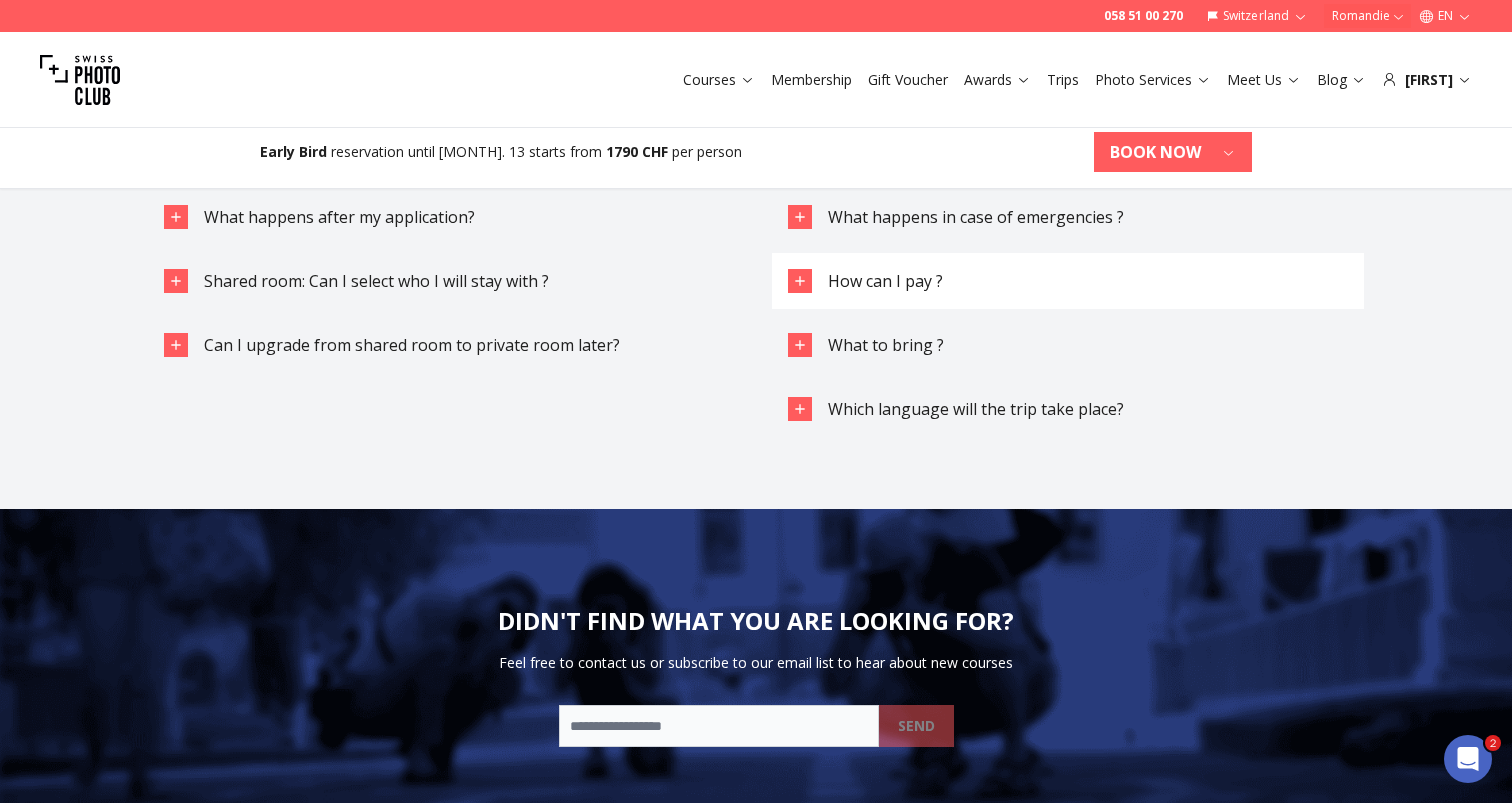 click on "How can I pay ?" at bounding box center [885, 281] 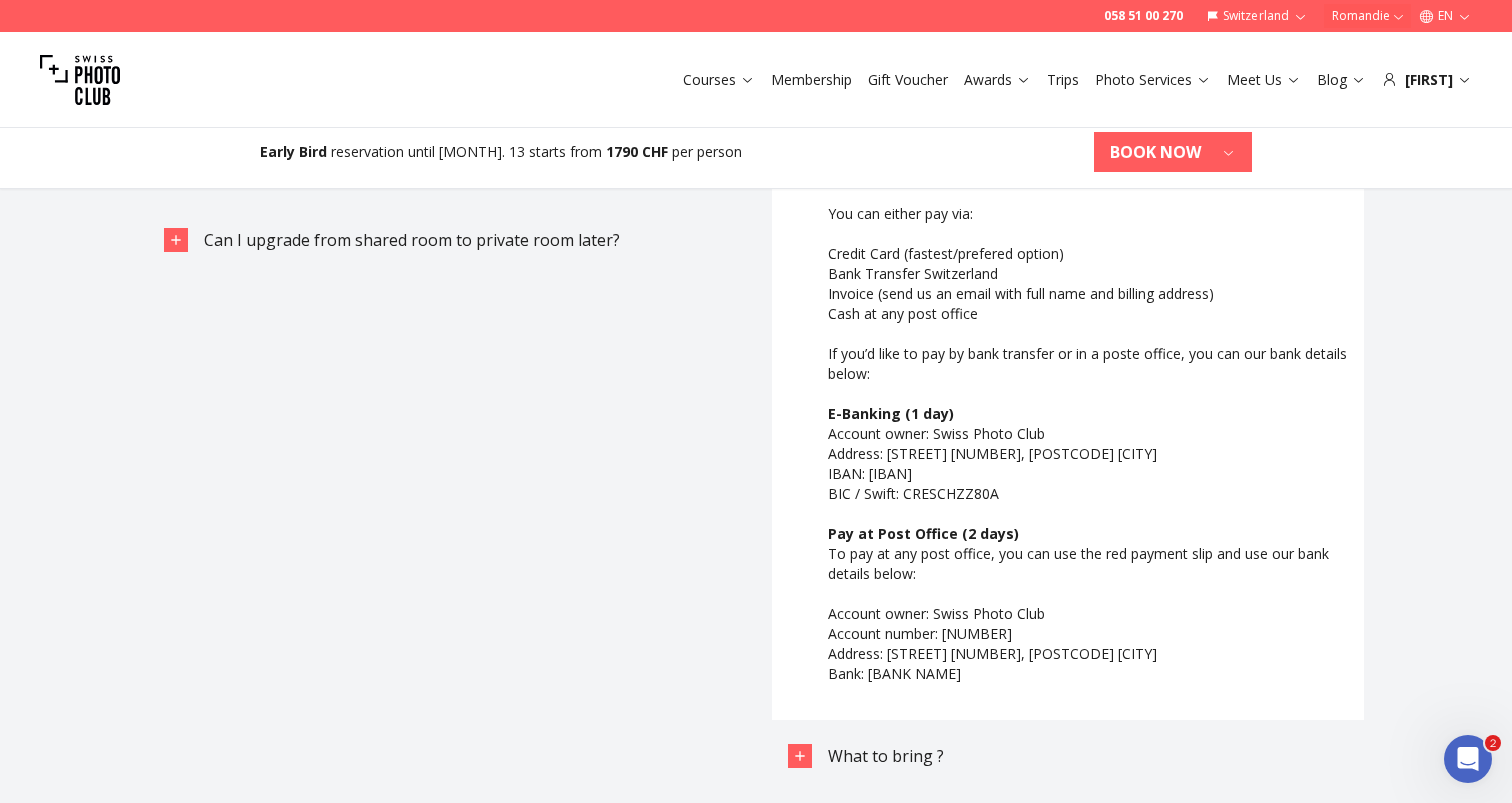 scroll, scrollTop: 5543, scrollLeft: 0, axis: vertical 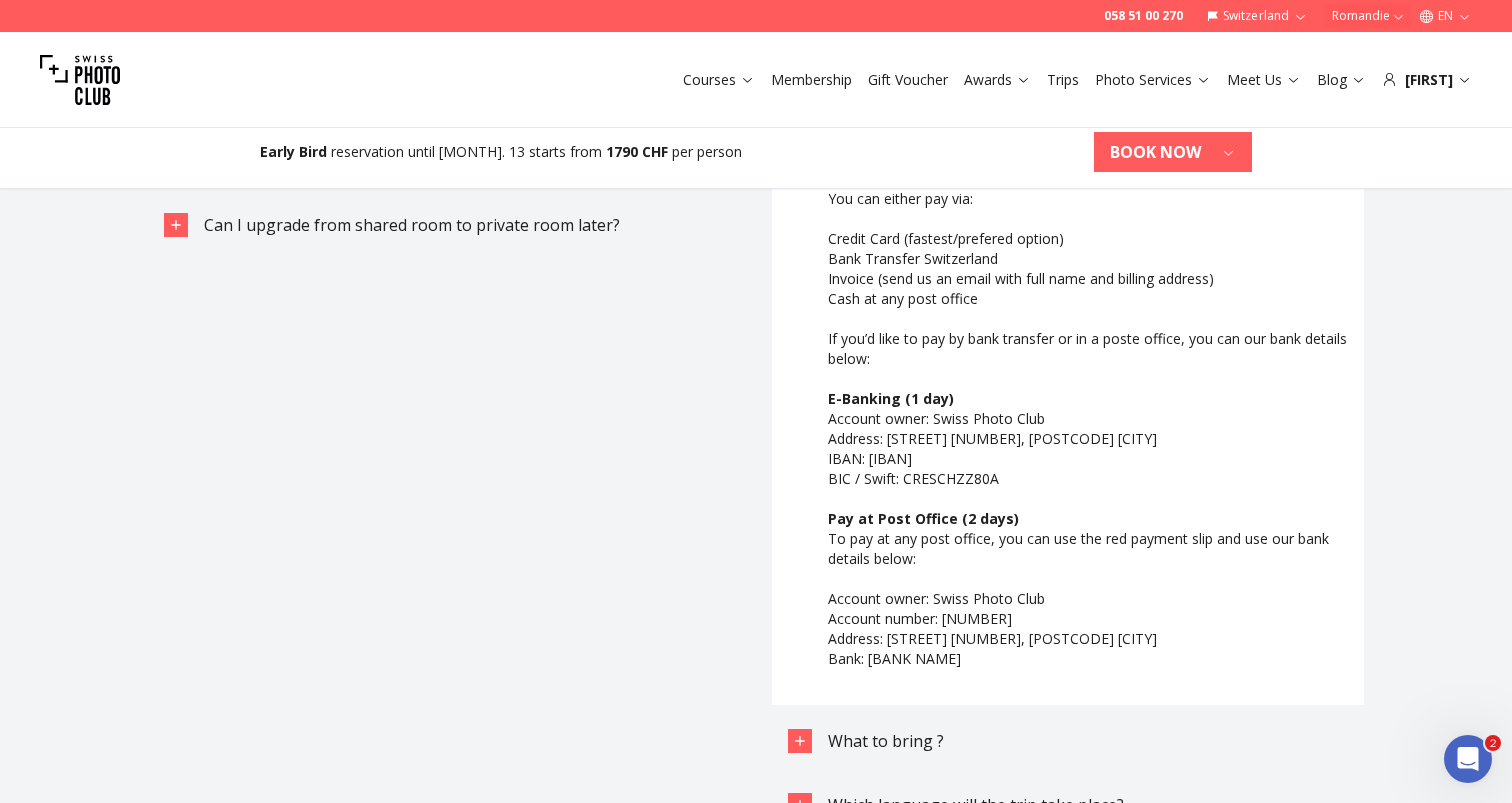 click on "How can I pay ?" at bounding box center [885, 161] 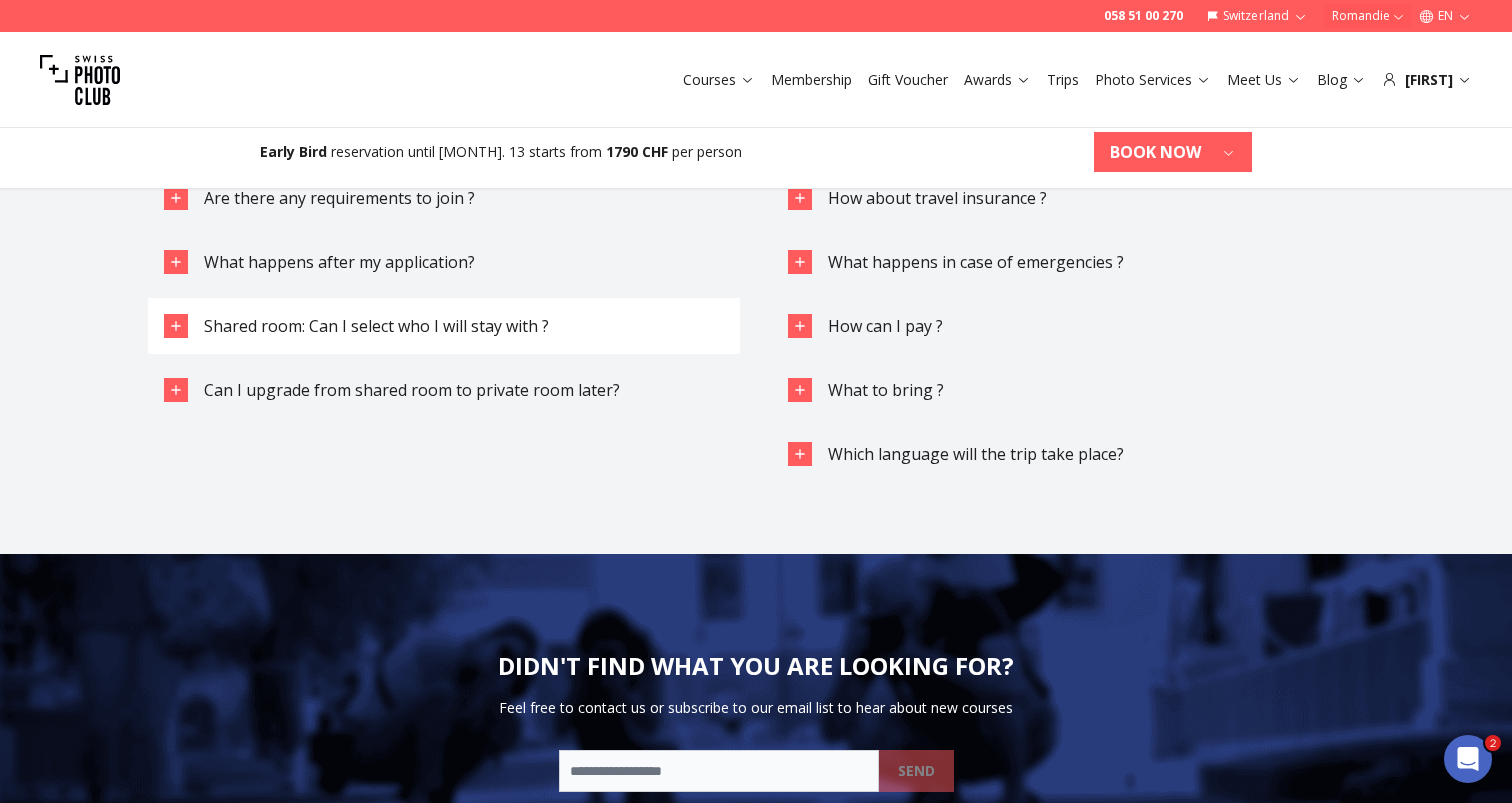scroll, scrollTop: 5290, scrollLeft: 0, axis: vertical 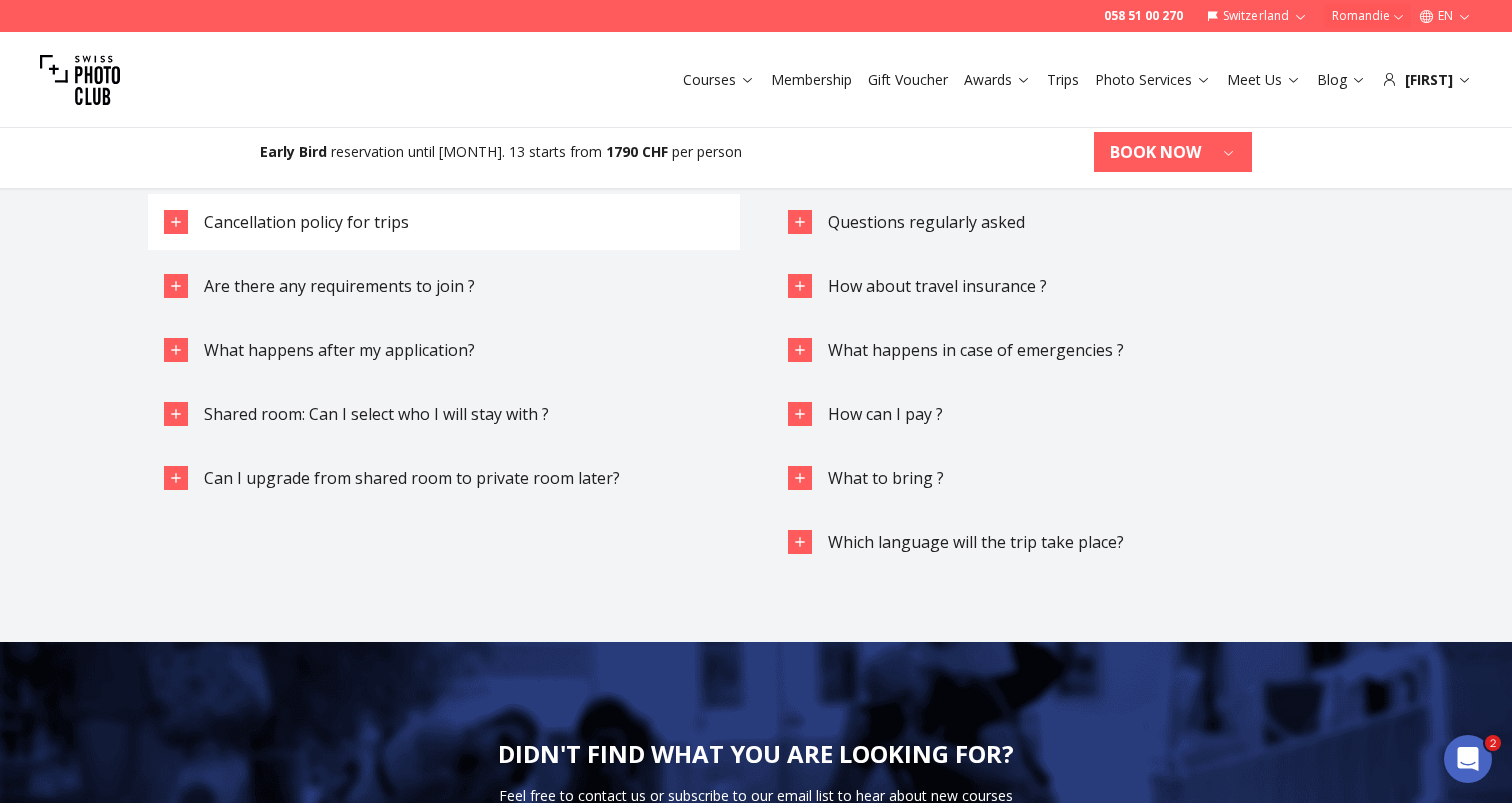 click on "Cancellation policy for trips" at bounding box center [306, 222] 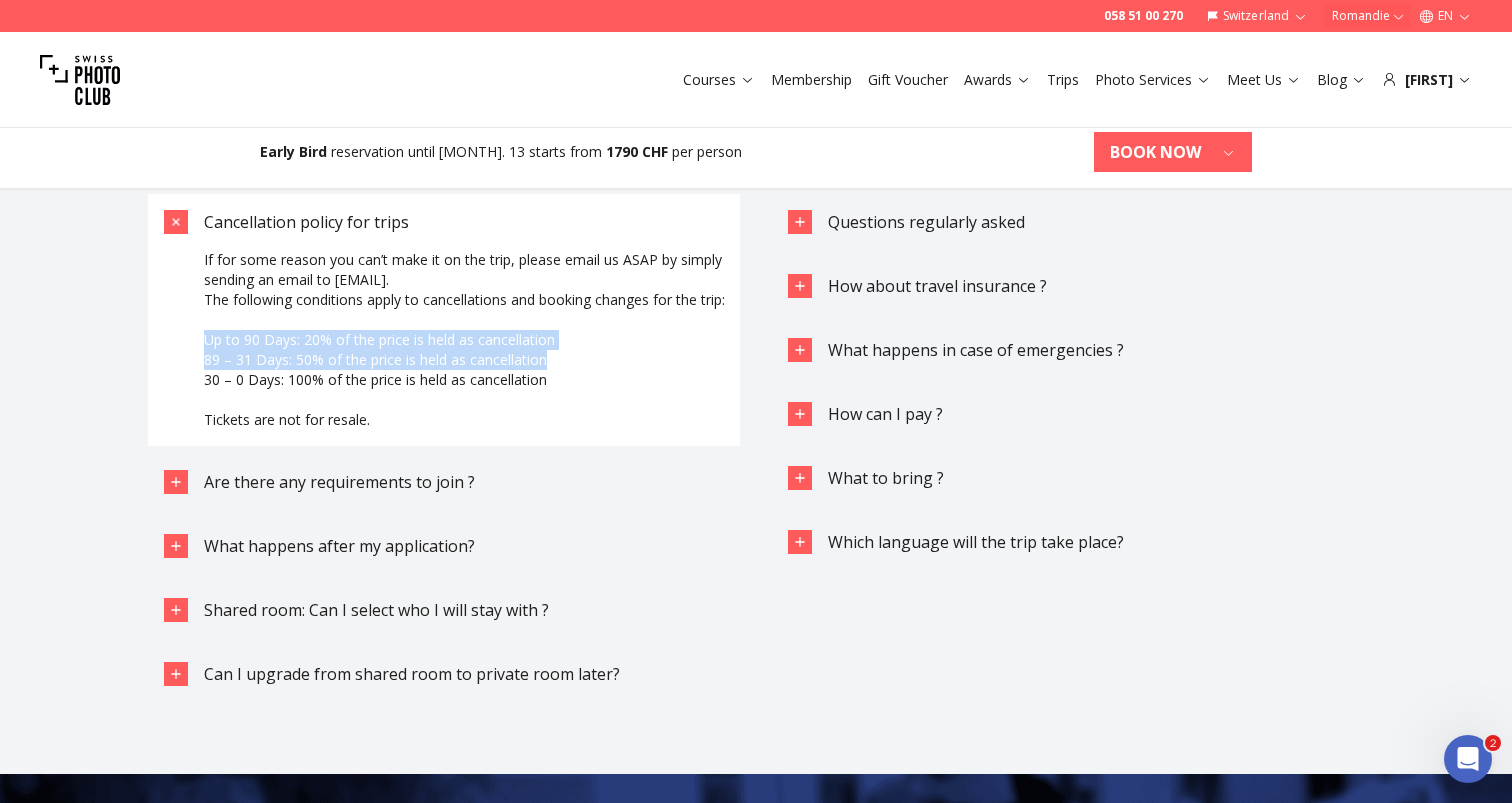 drag, startPoint x: 562, startPoint y: 598, endPoint x: 124, endPoint y: 570, distance: 438.89407 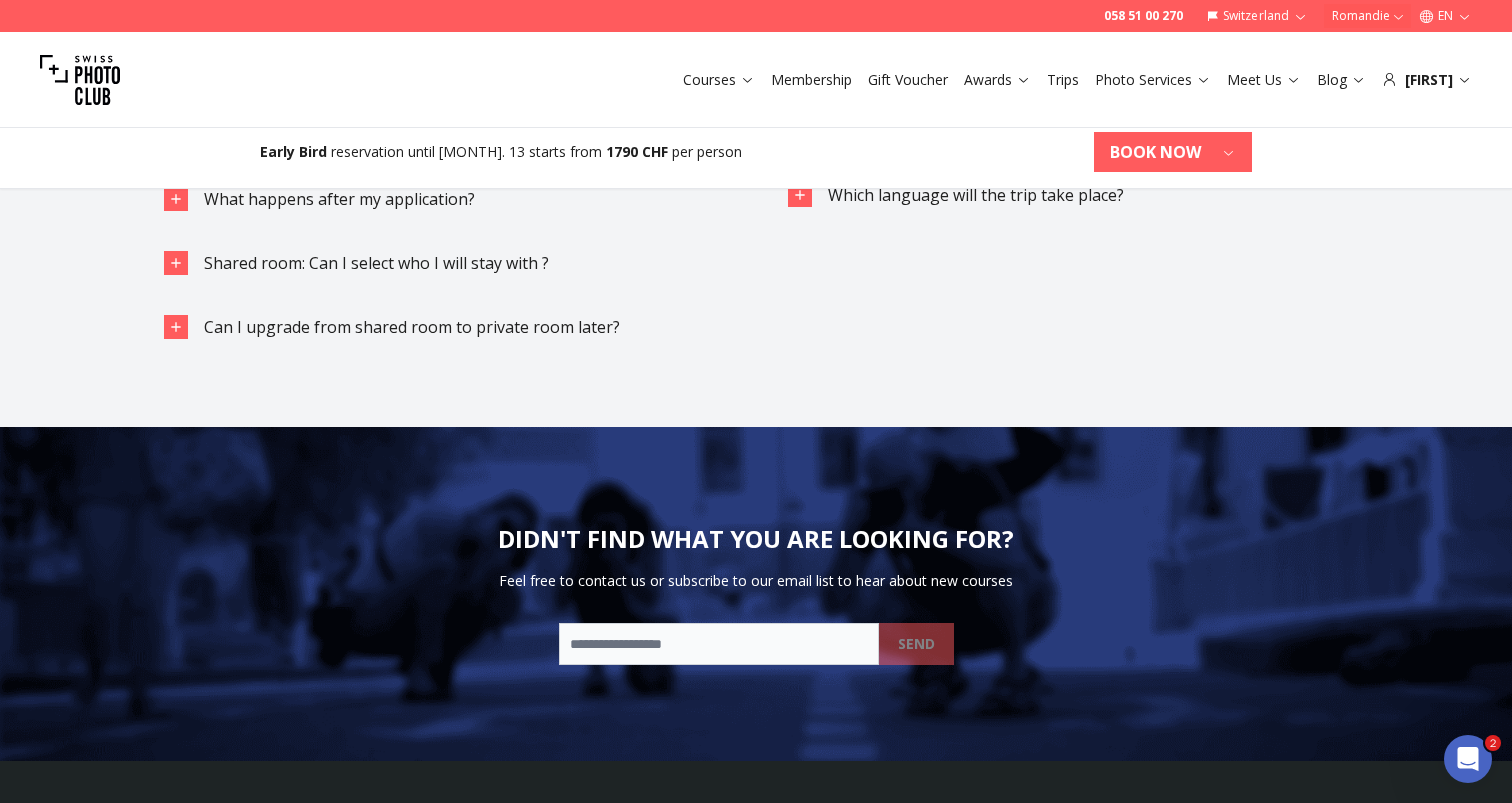 scroll, scrollTop: 5666, scrollLeft: 0, axis: vertical 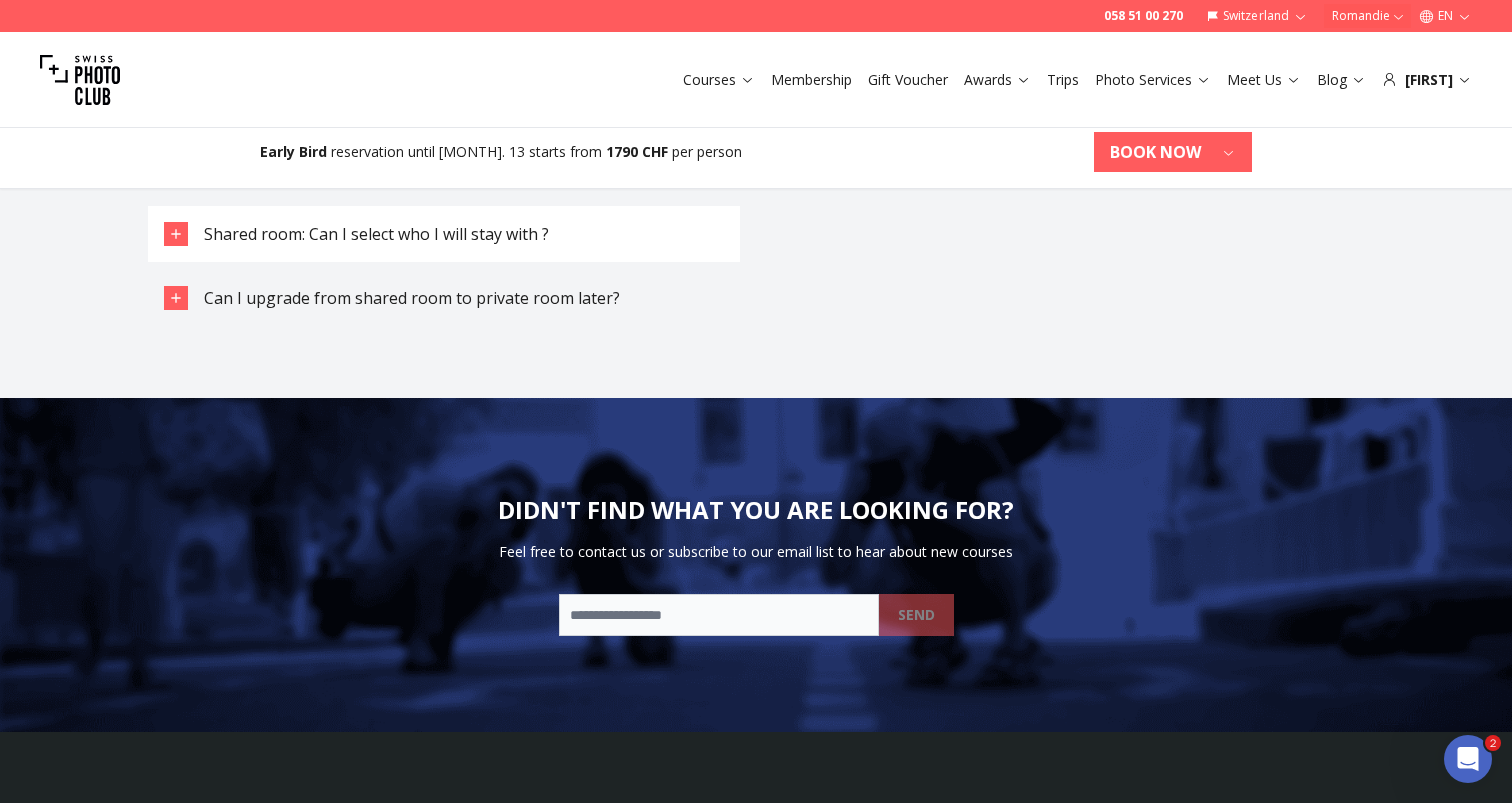 click on "Shared room: Can I select who I will stay with ?" at bounding box center (376, 234) 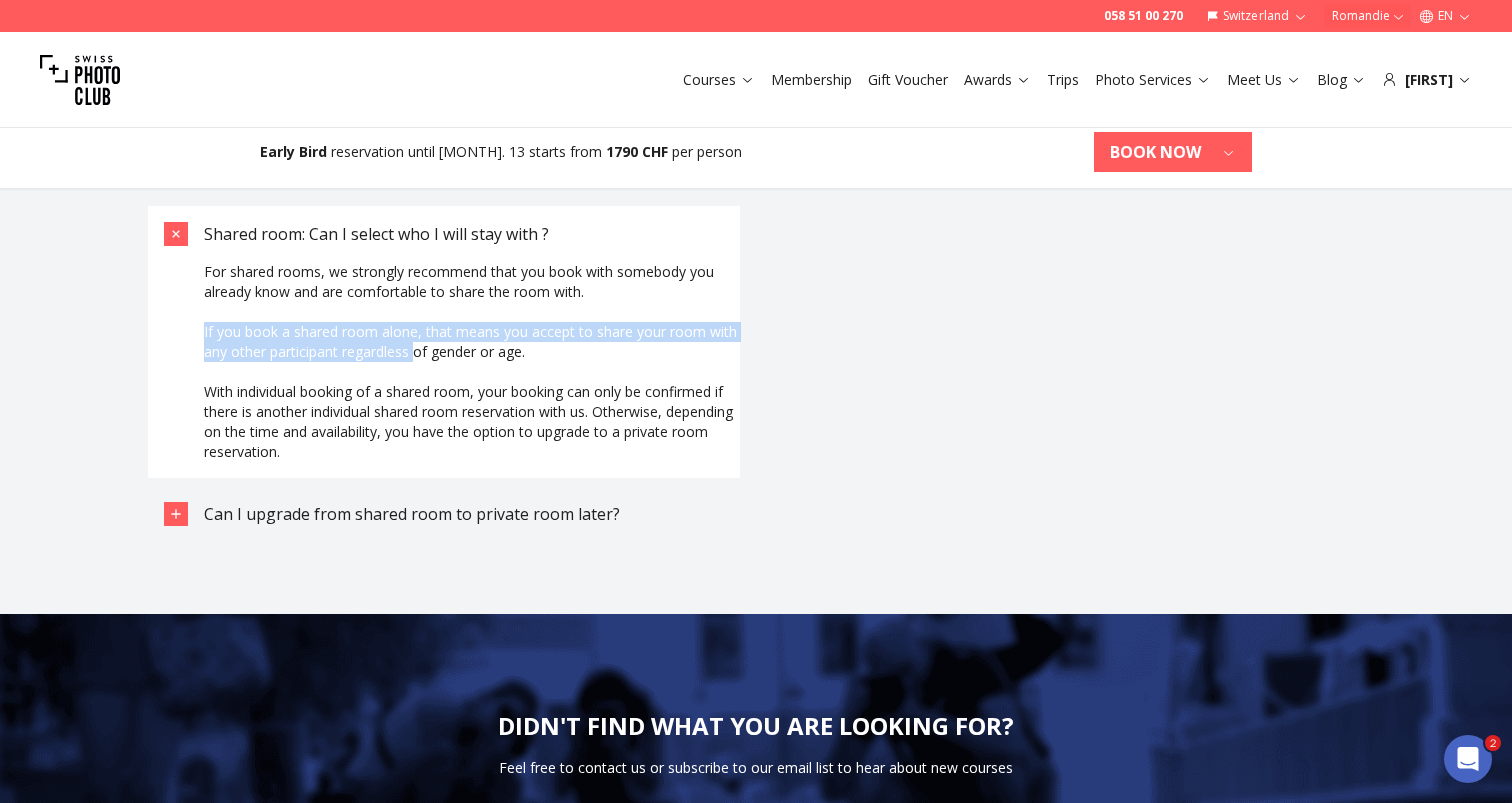 drag, startPoint x: 204, startPoint y: 564, endPoint x: 417, endPoint y: 578, distance: 213.4596 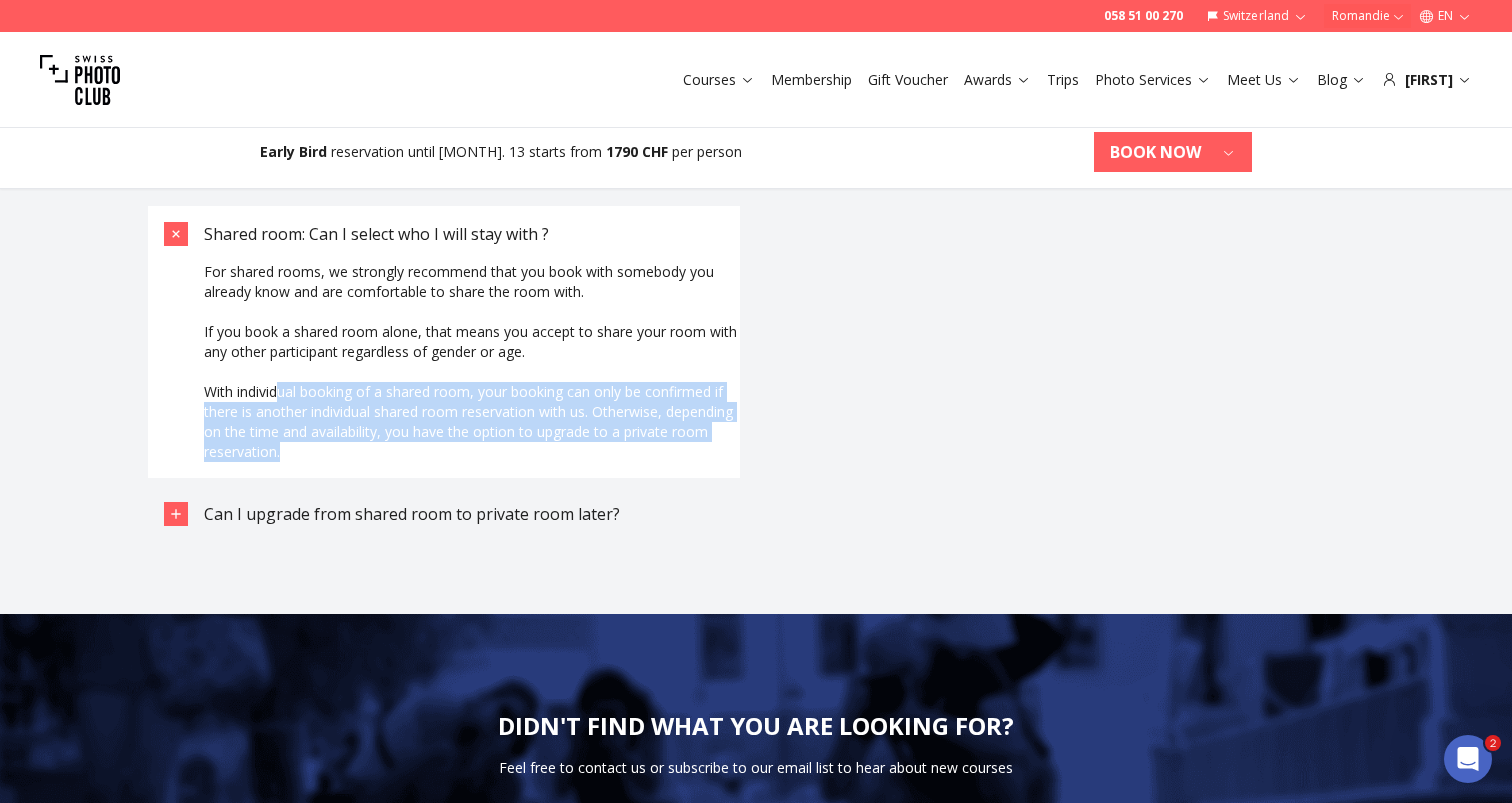 drag, startPoint x: 282, startPoint y: 622, endPoint x: 372, endPoint y: 679, distance: 106.531685 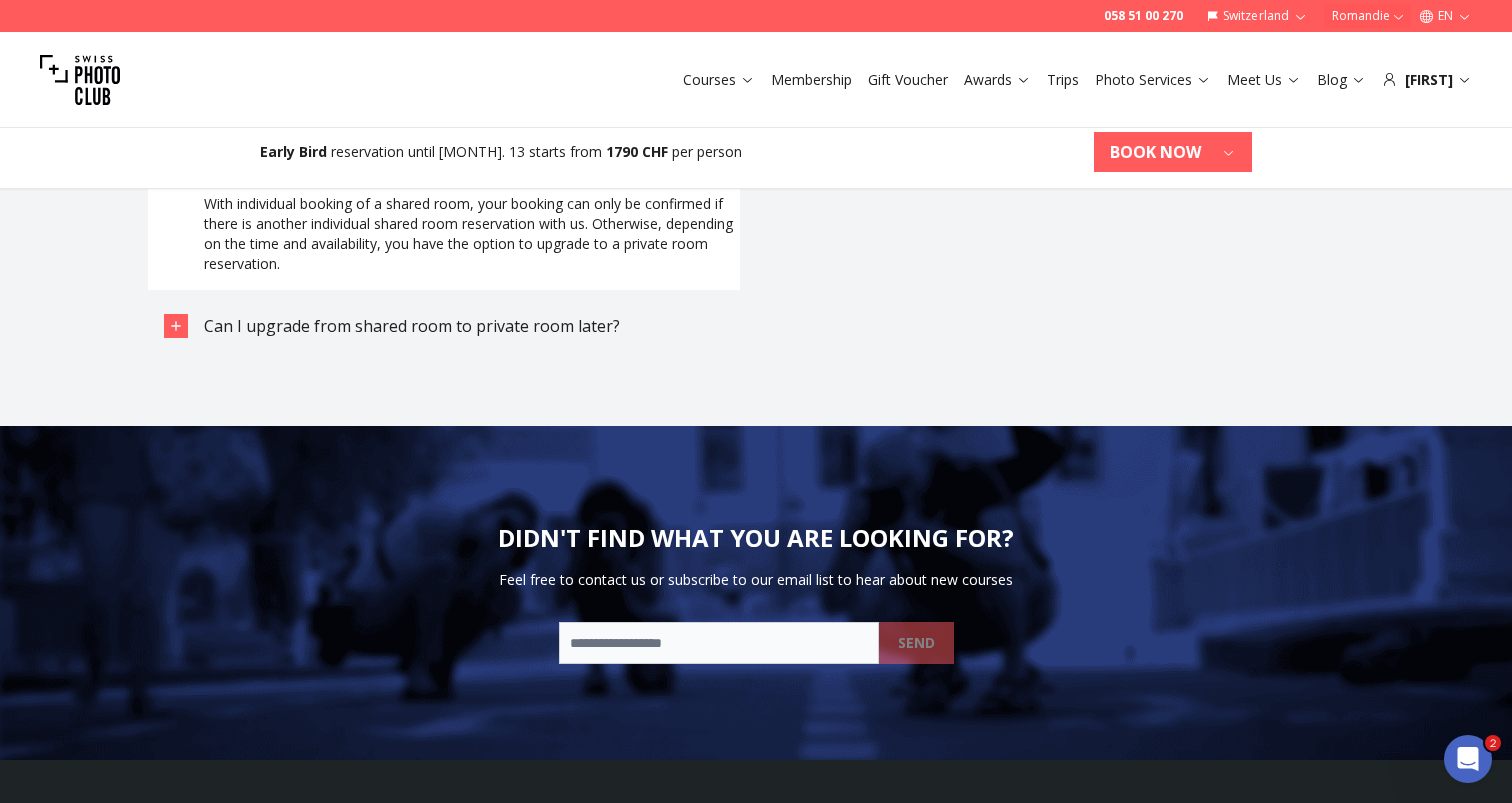 scroll, scrollTop: 5896, scrollLeft: 0, axis: vertical 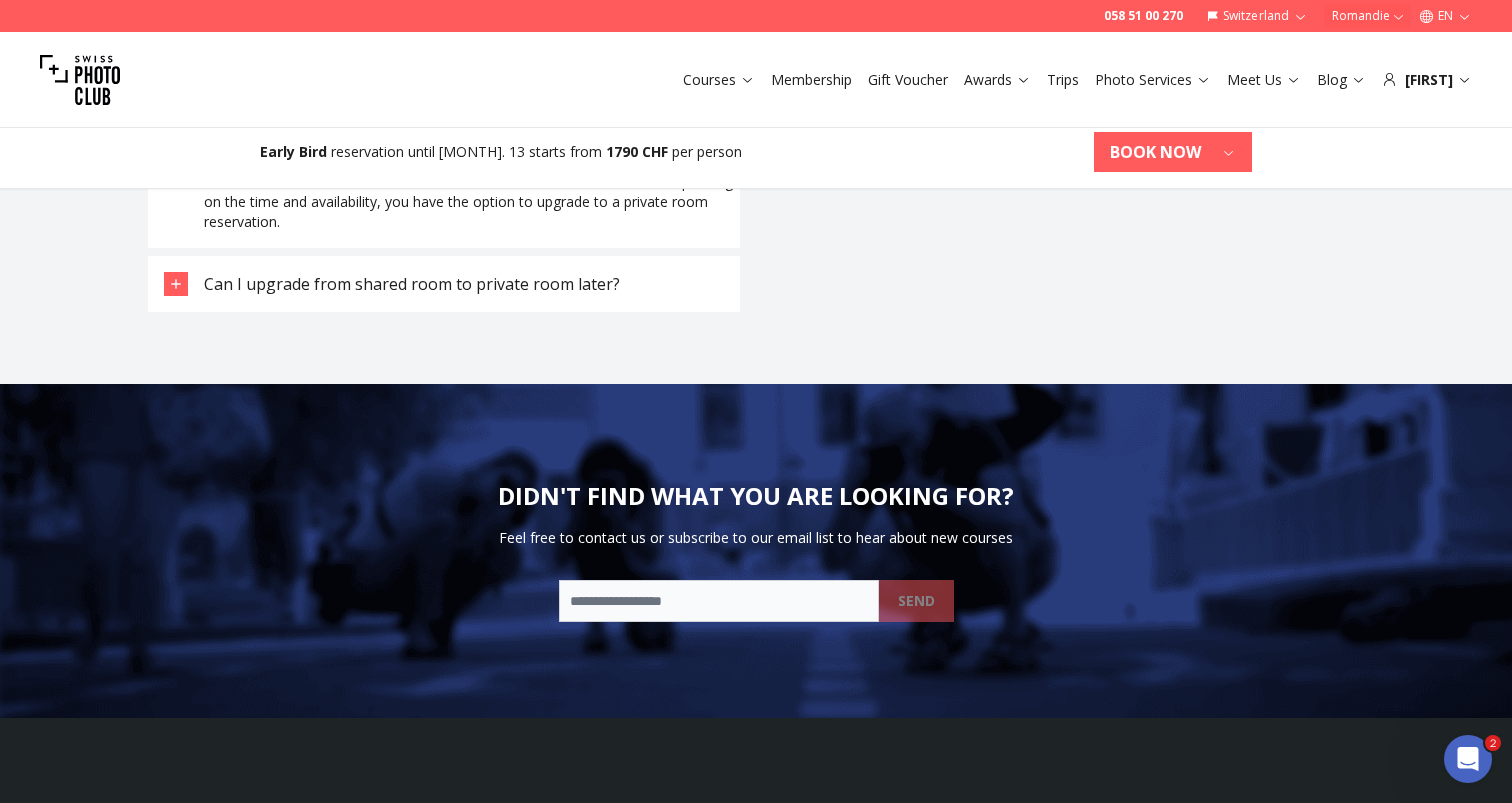 click on "Can I upgrade from shared room to private room later?" at bounding box center [444, 284] 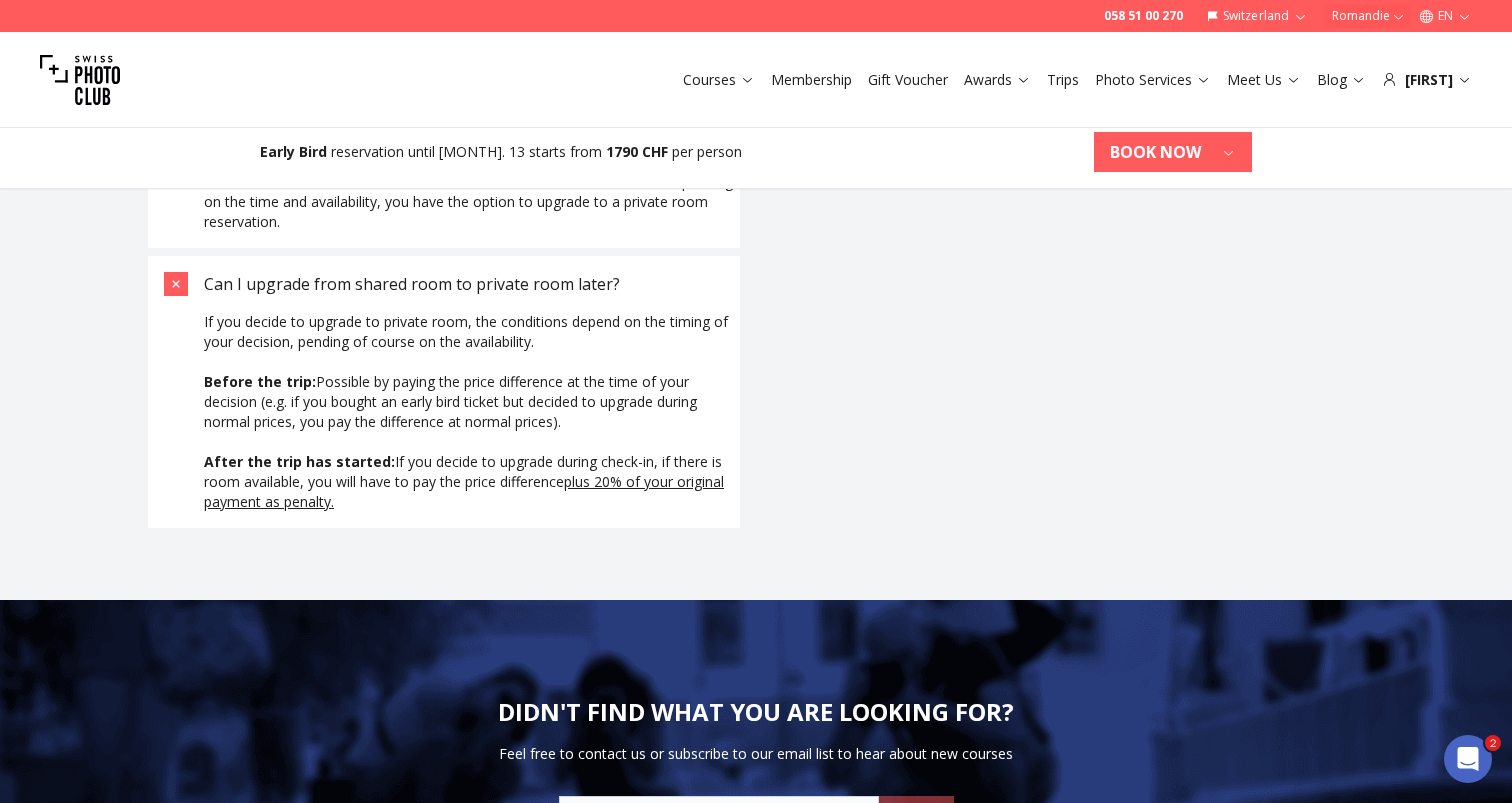 drag, startPoint x: 257, startPoint y: 540, endPoint x: 712, endPoint y: 547, distance: 455.05383 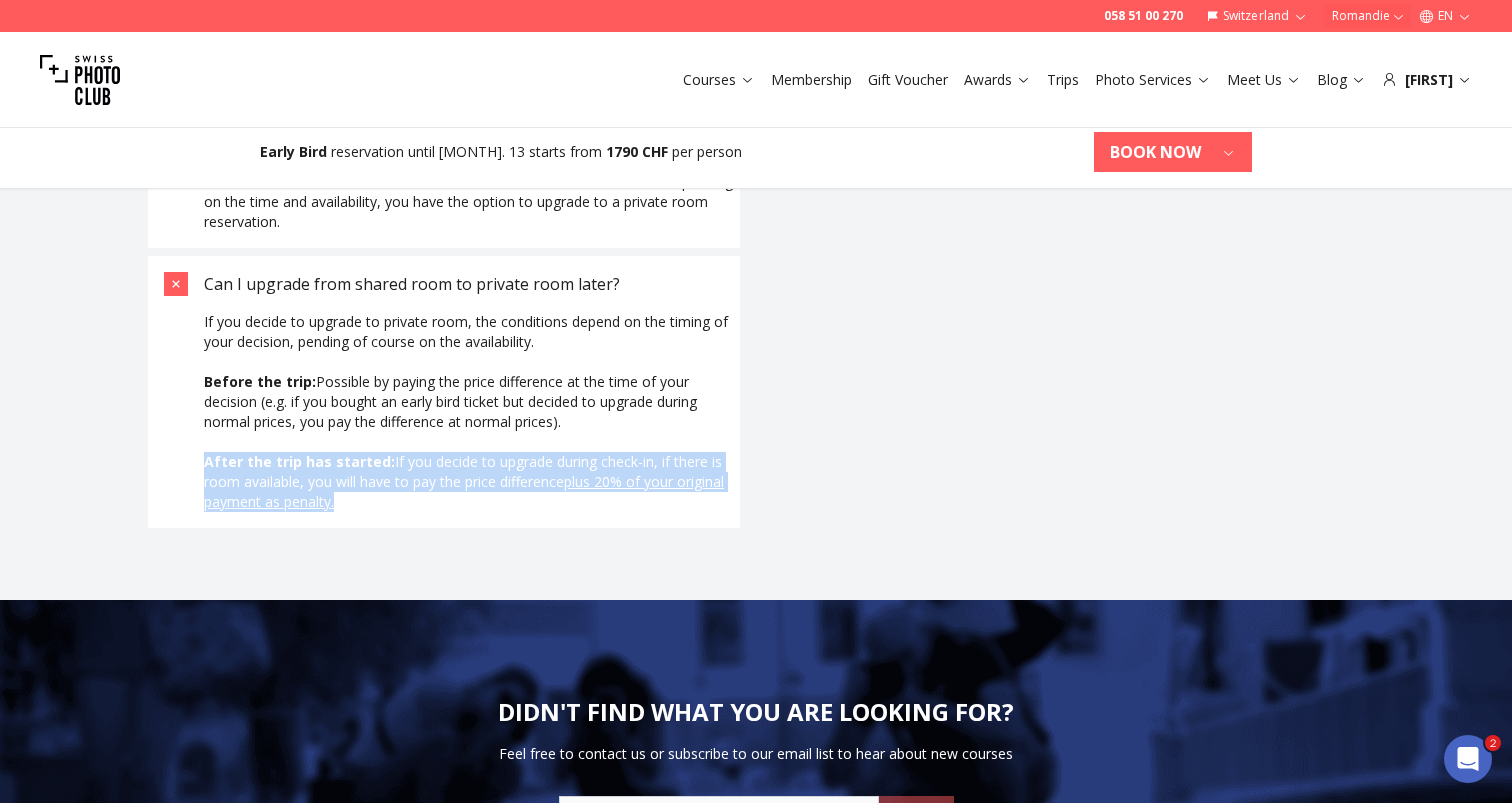 drag, startPoint x: 204, startPoint y: 694, endPoint x: 482, endPoint y: 728, distance: 280.0714 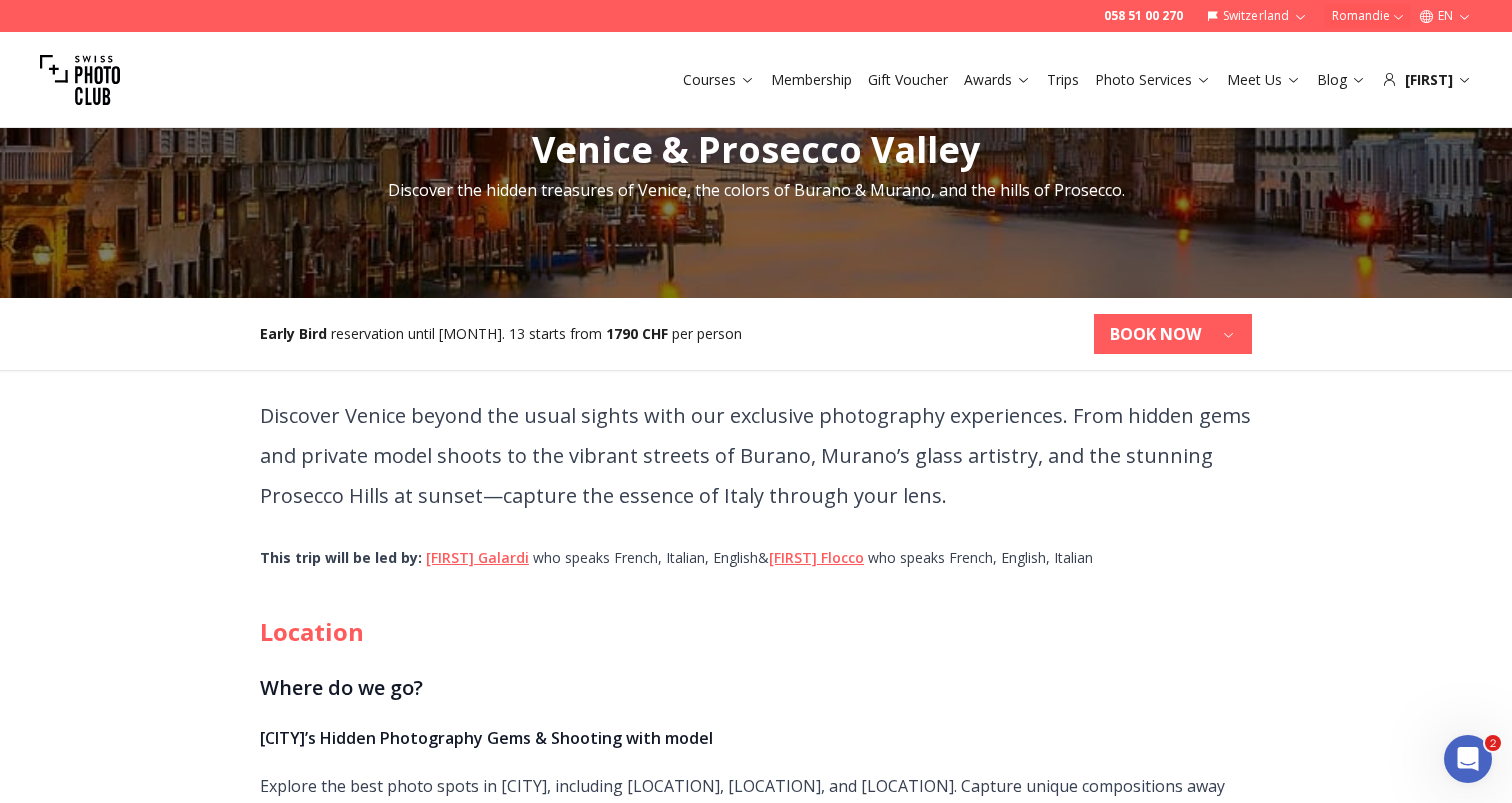 scroll, scrollTop: 213, scrollLeft: 0, axis: vertical 